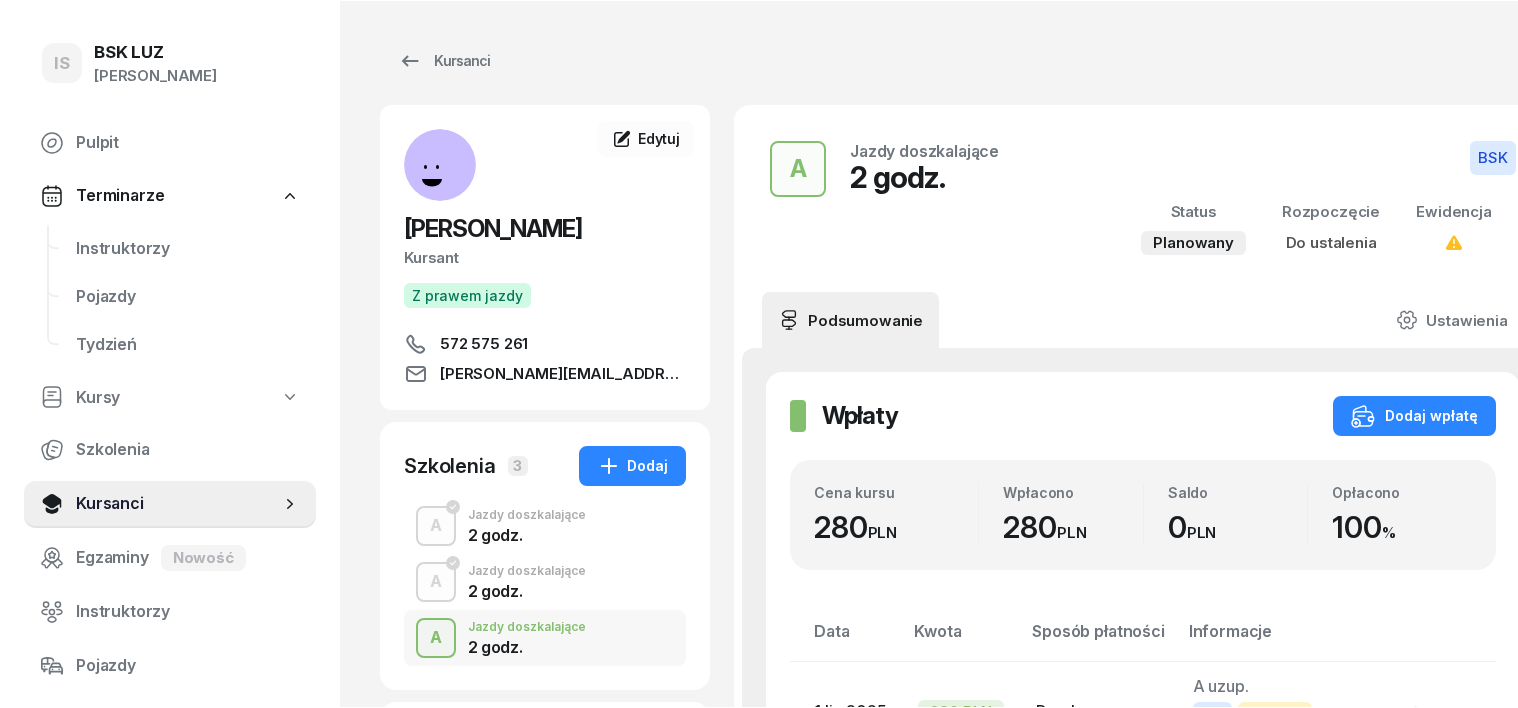 scroll, scrollTop: 0, scrollLeft: 0, axis: both 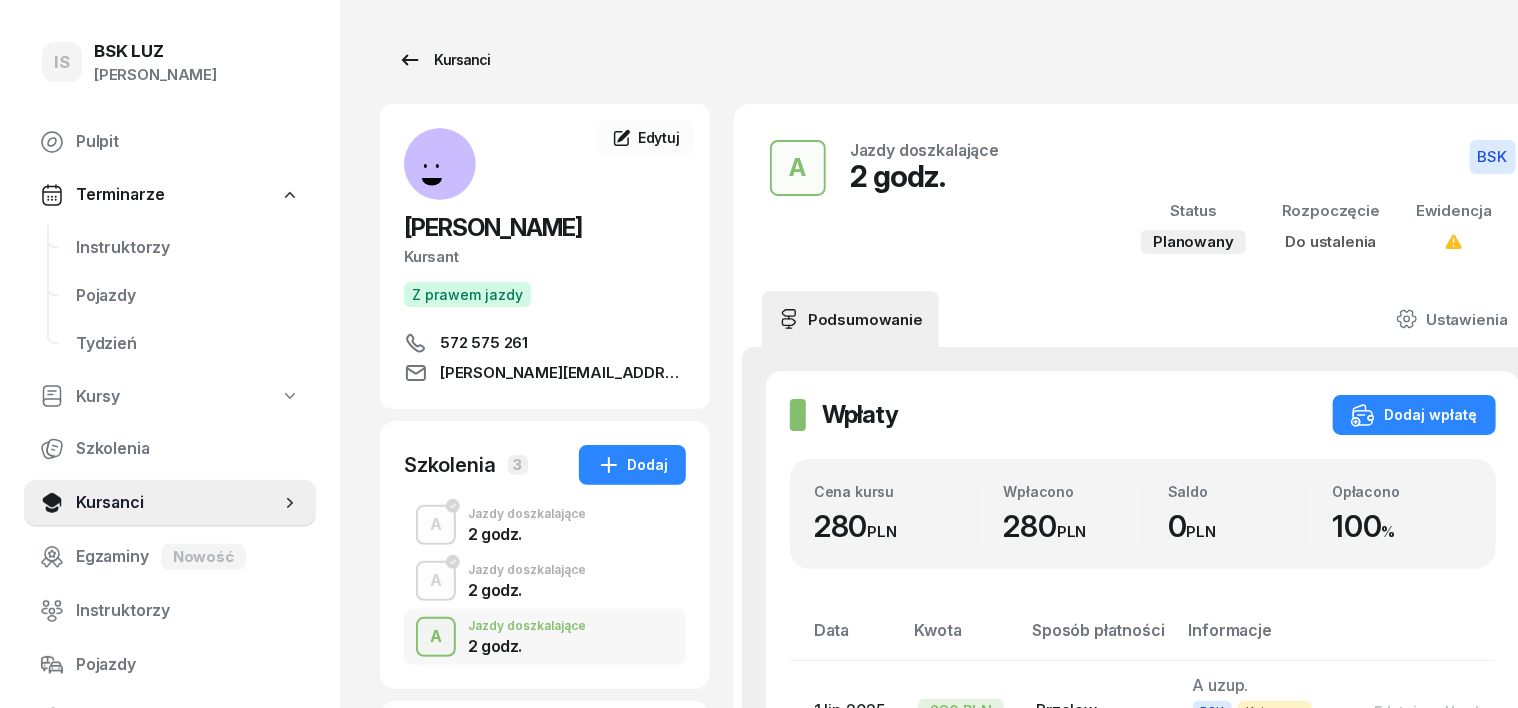 click on "Kursanci" at bounding box center [444, 60] 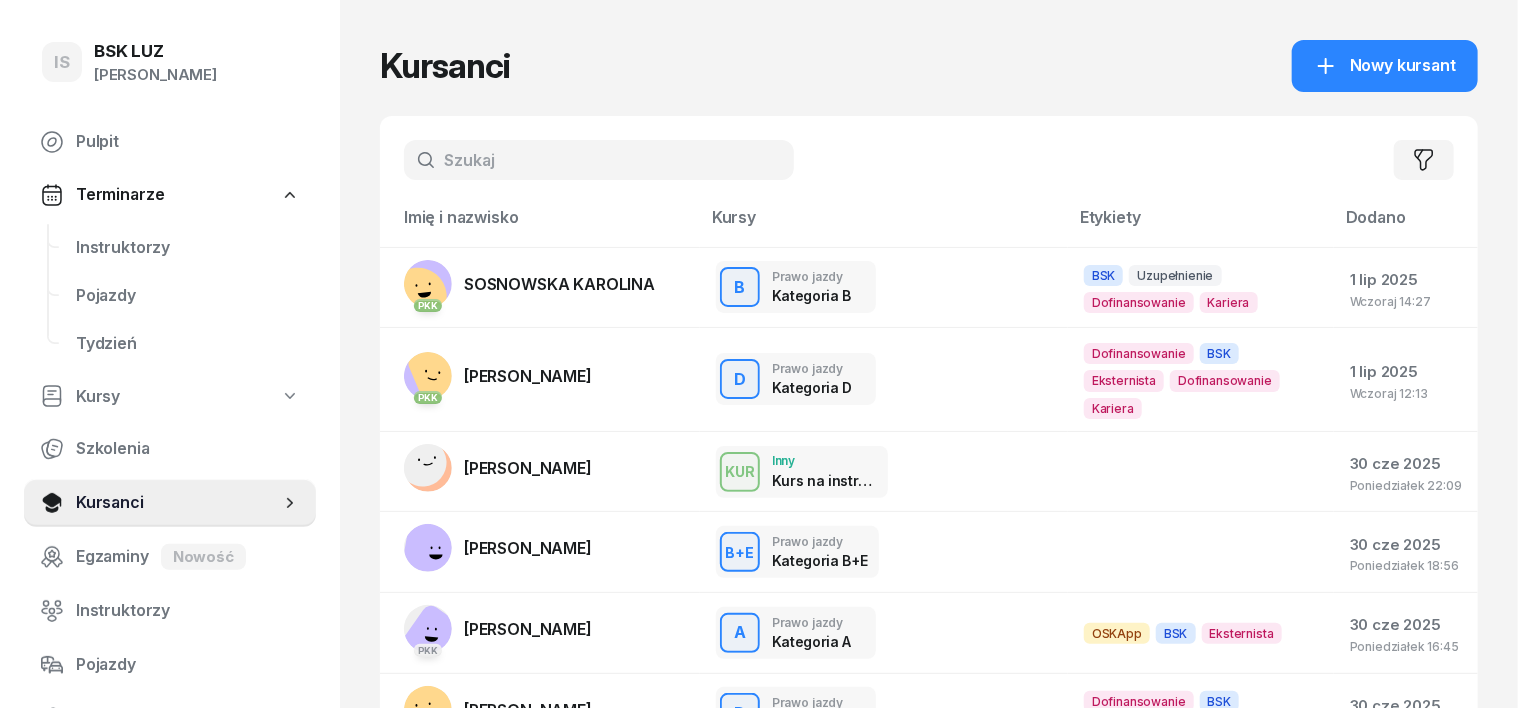 click at bounding box center (599, 160) 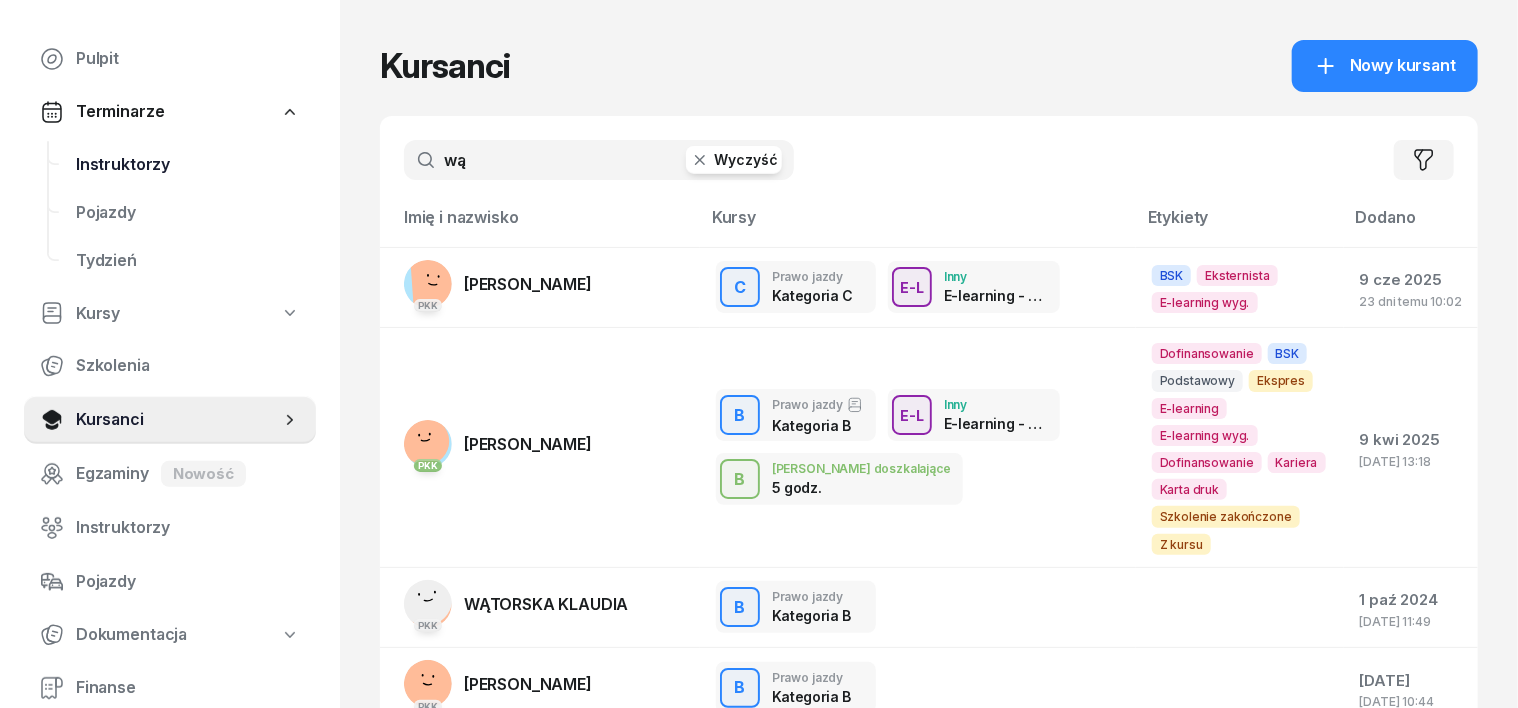scroll, scrollTop: 250, scrollLeft: 0, axis: vertical 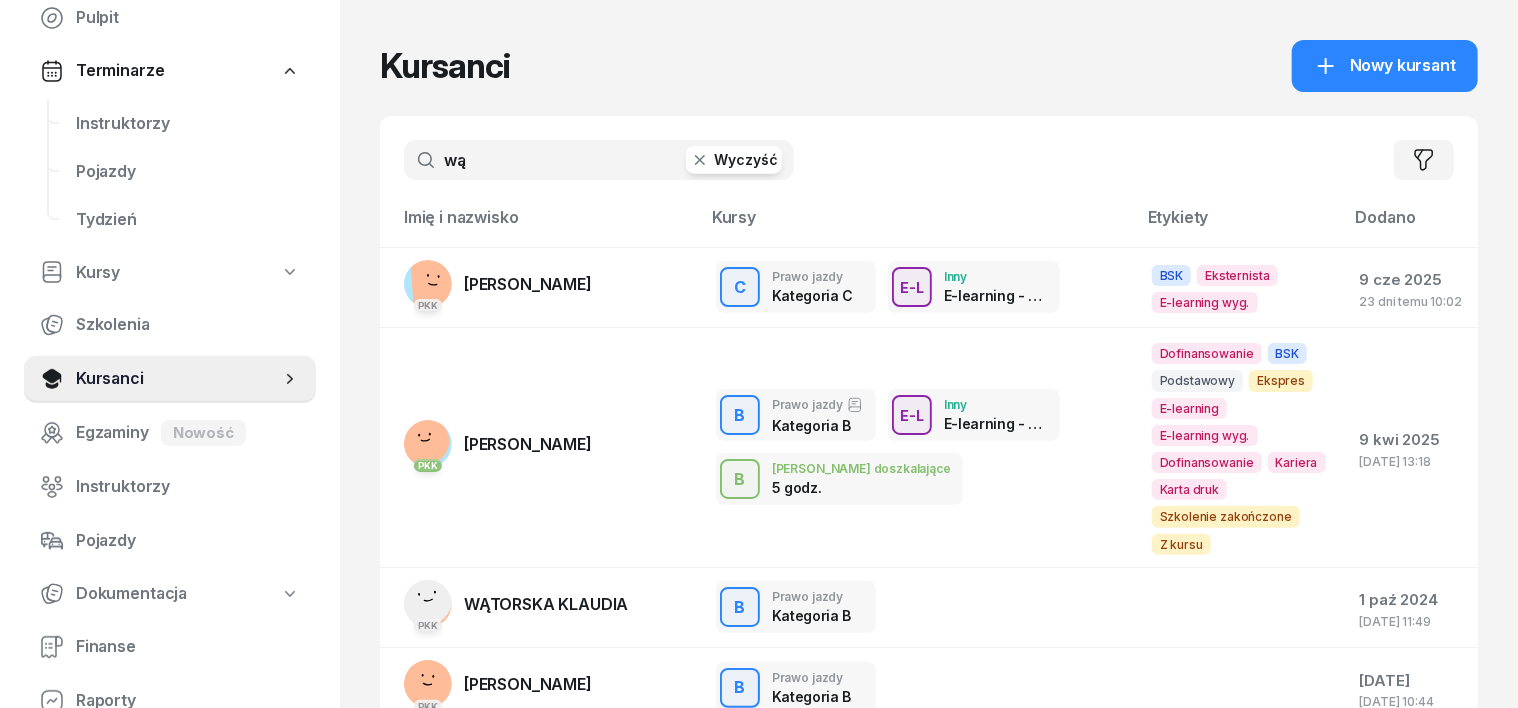 type on "w" 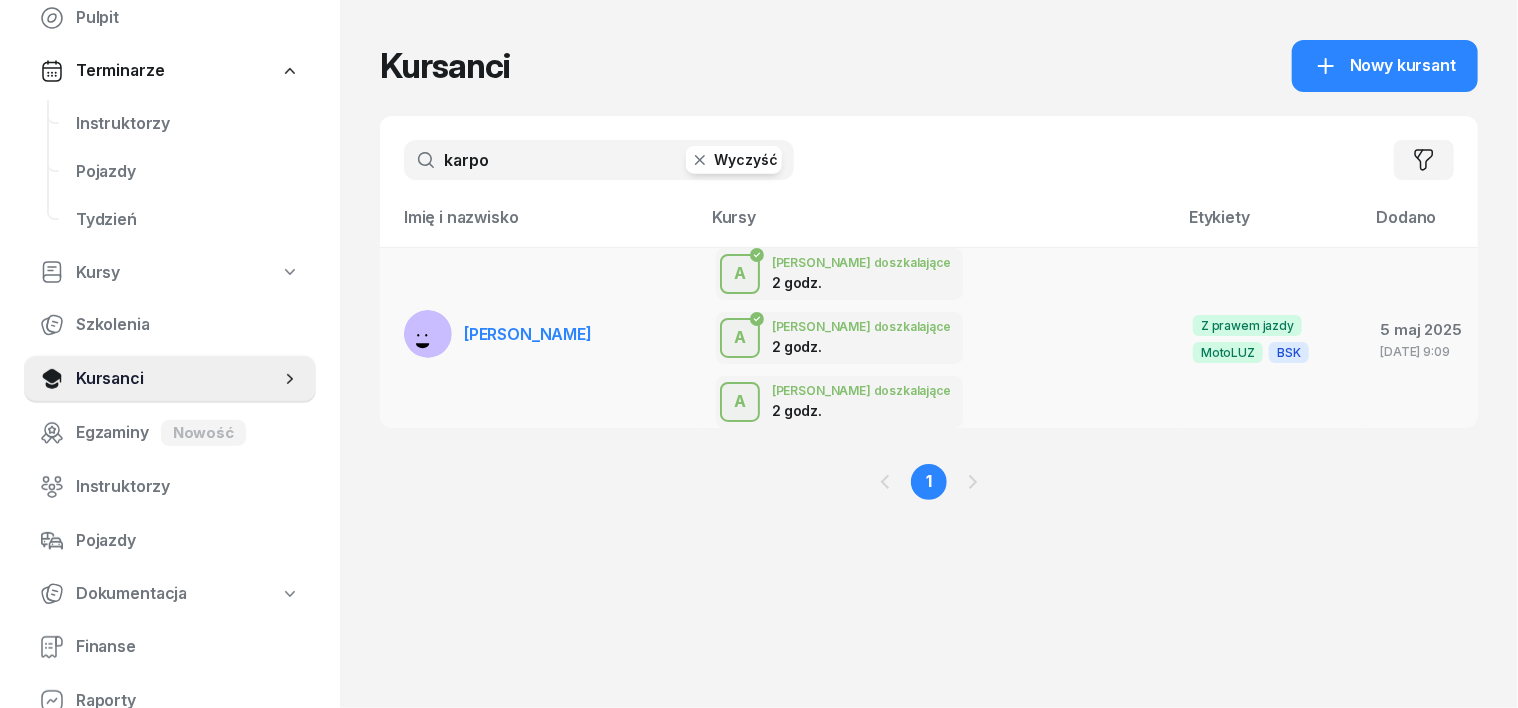 type on "karpo" 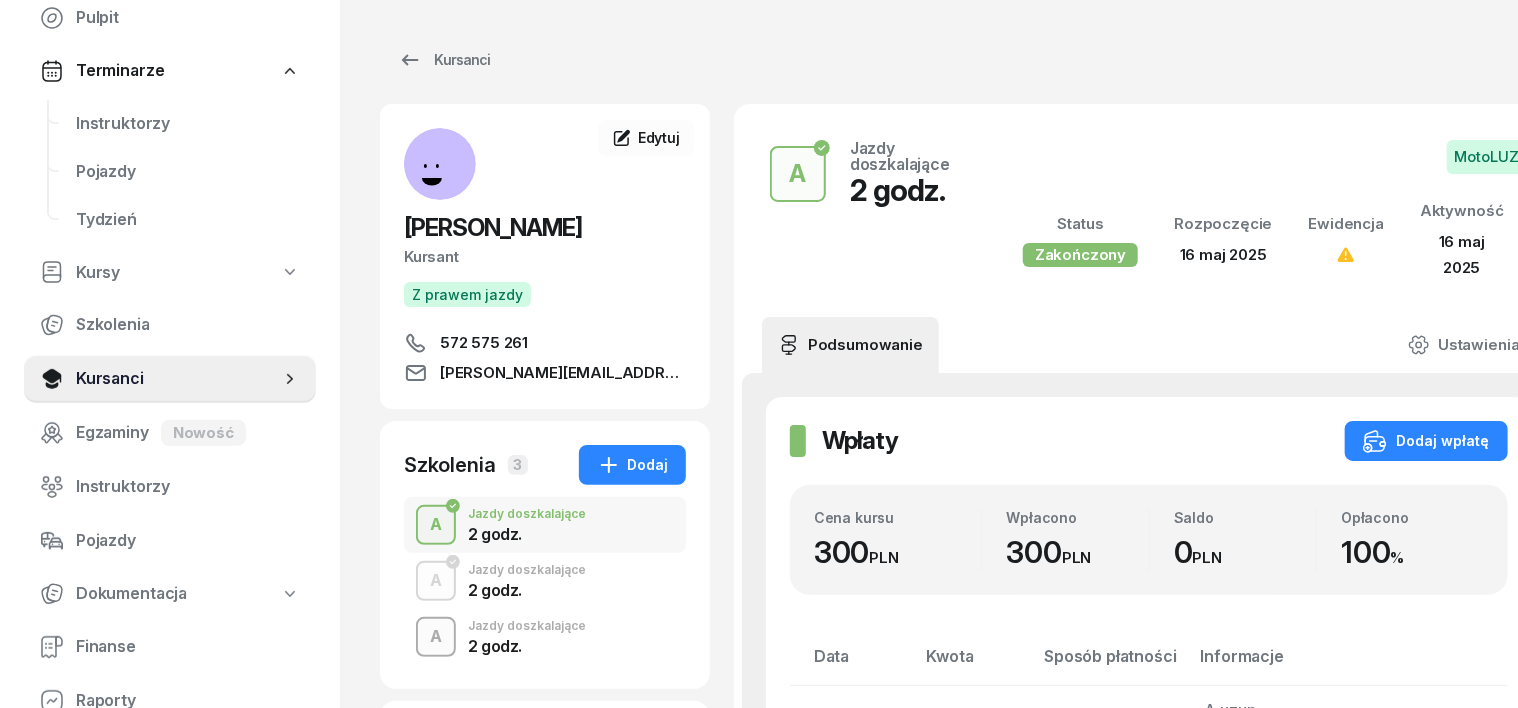 click on "A" at bounding box center (436, 637) 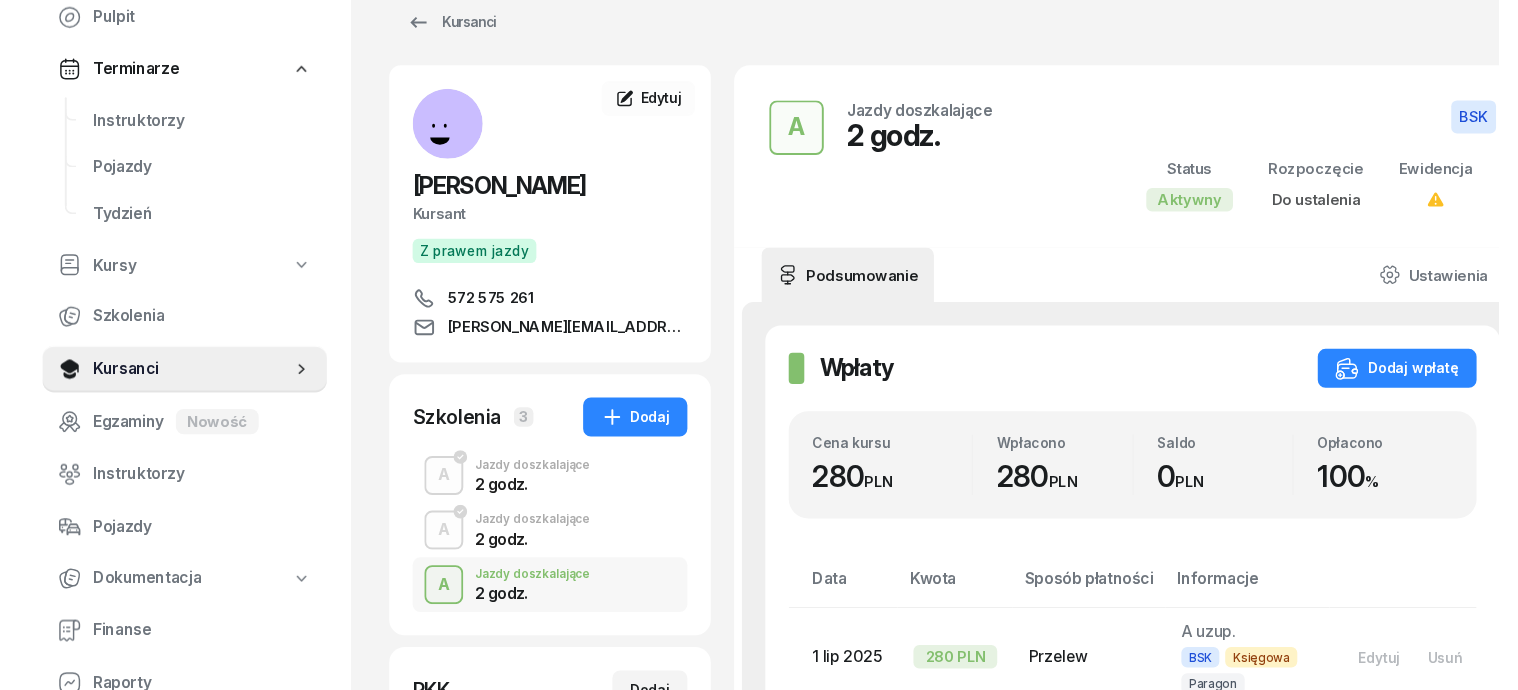 scroll, scrollTop: 0, scrollLeft: 0, axis: both 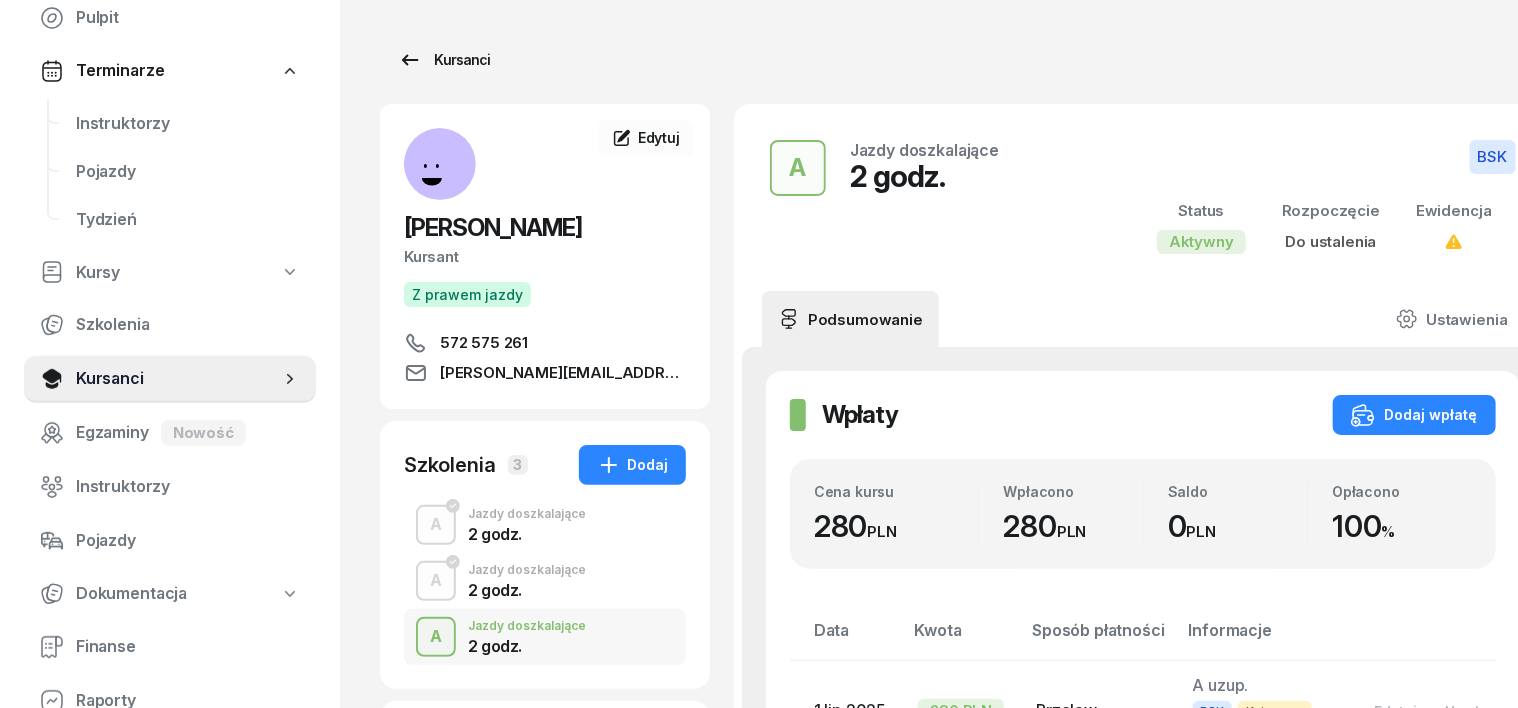 click on "Kursanci" at bounding box center (444, 60) 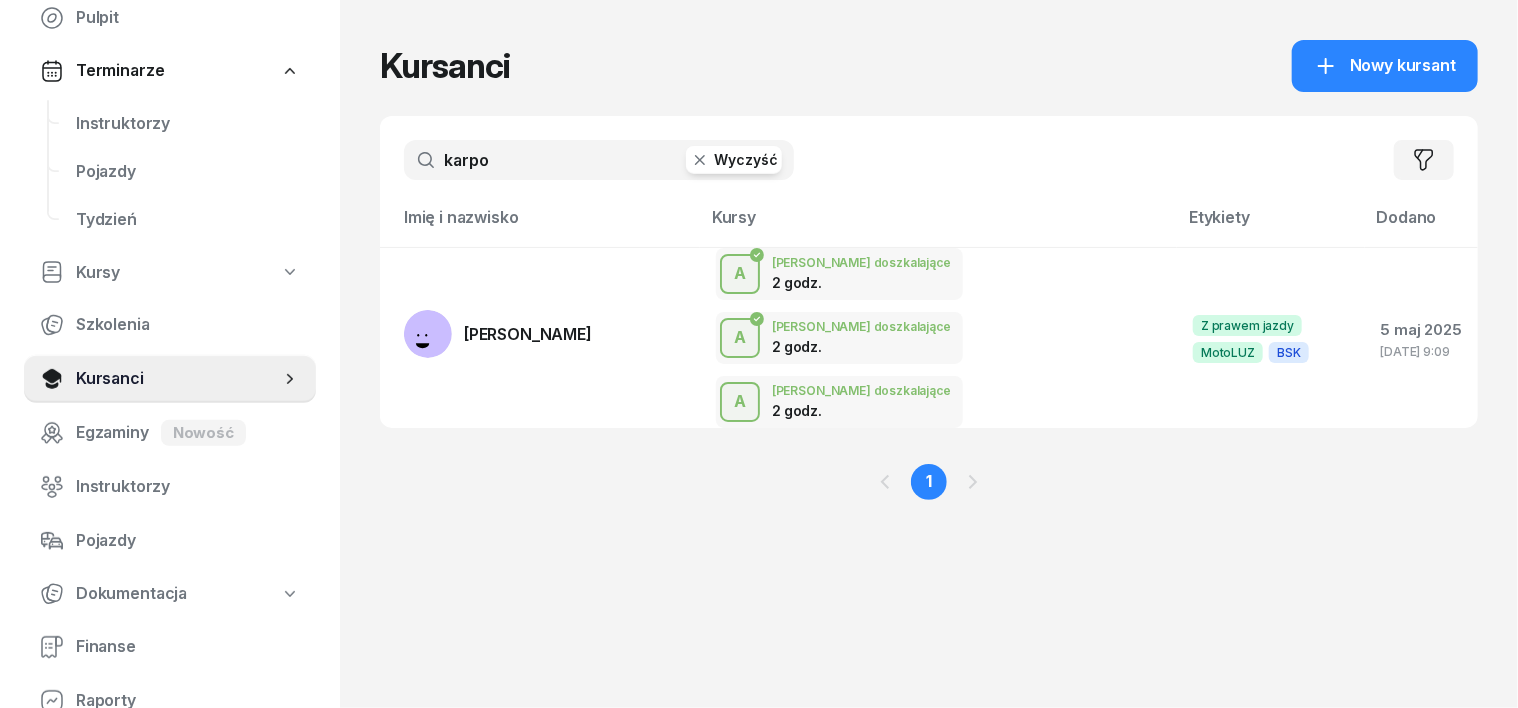 drag, startPoint x: 660, startPoint y: 153, endPoint x: 644, endPoint y: 156, distance: 16.27882 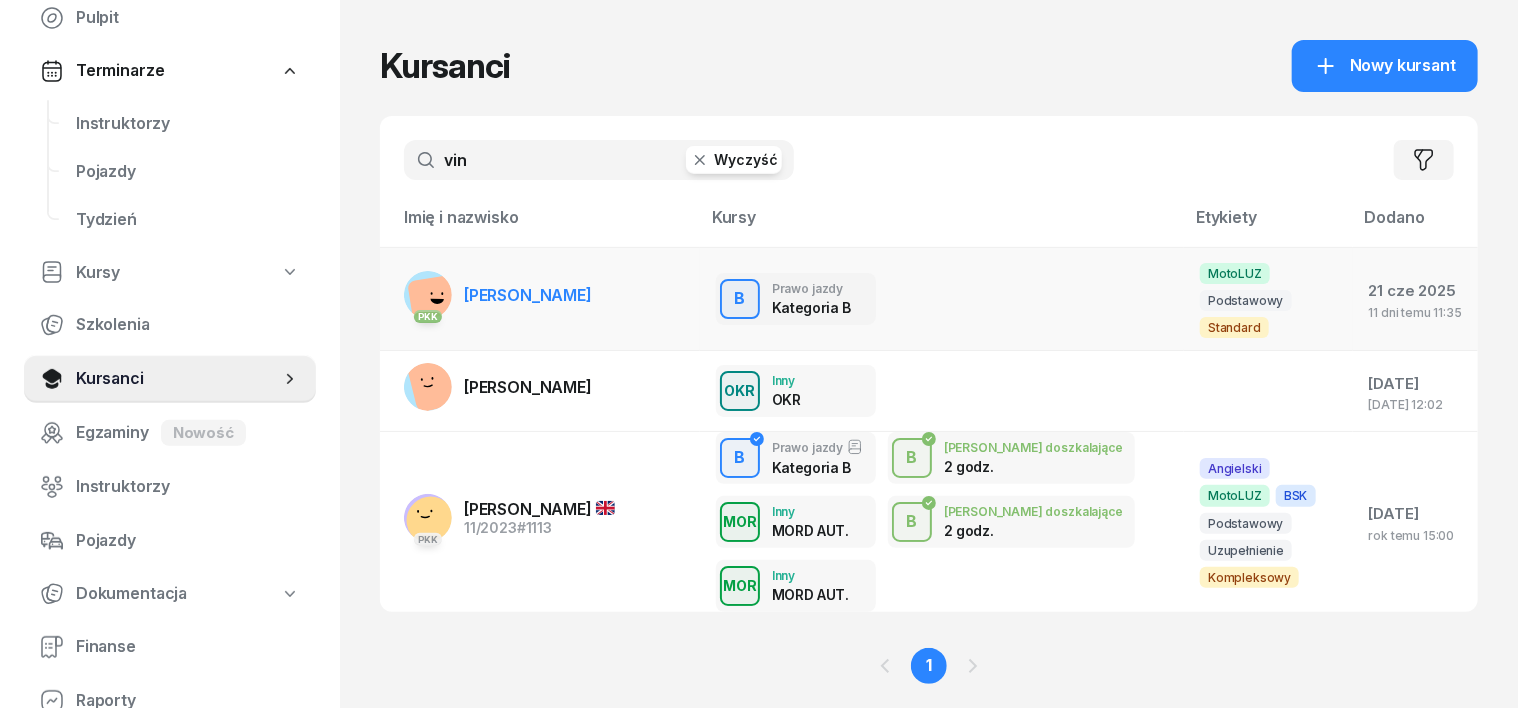 type on "vin" 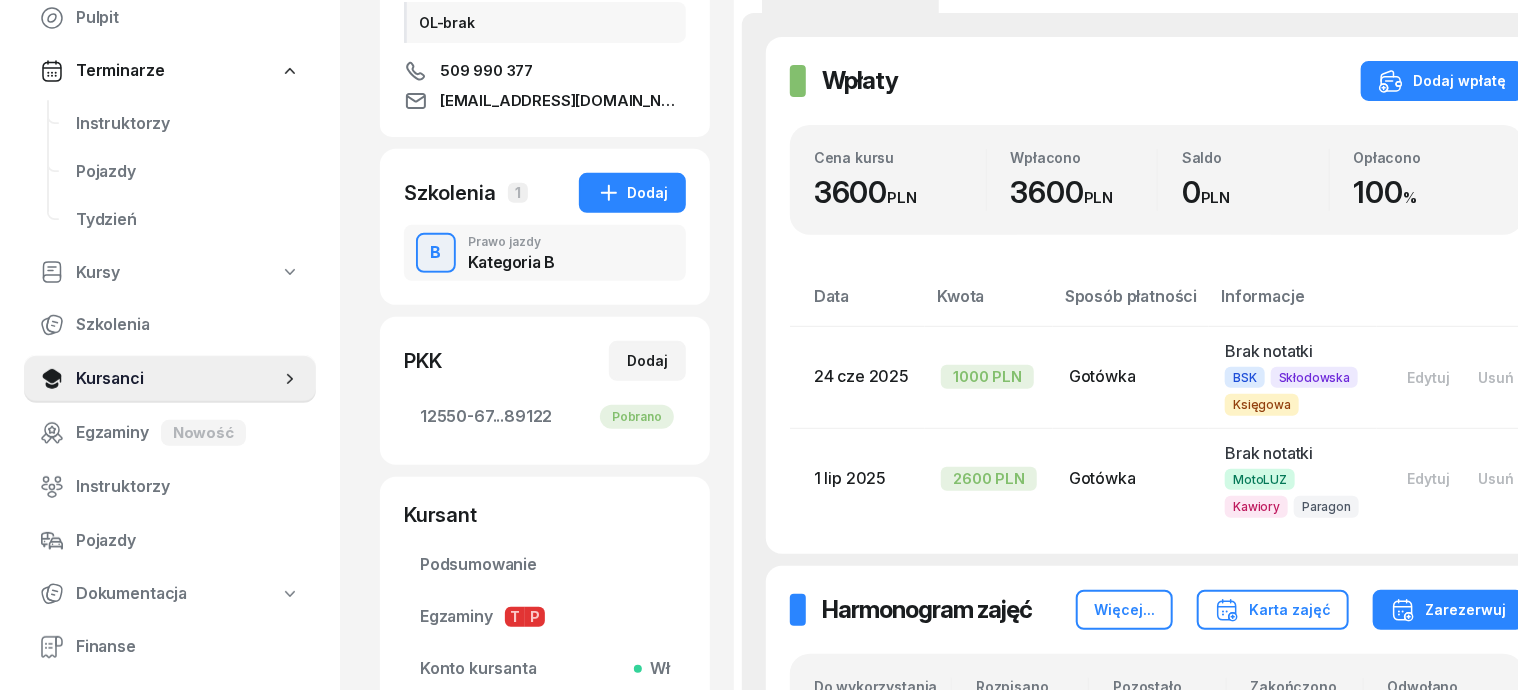 scroll, scrollTop: 375, scrollLeft: 0, axis: vertical 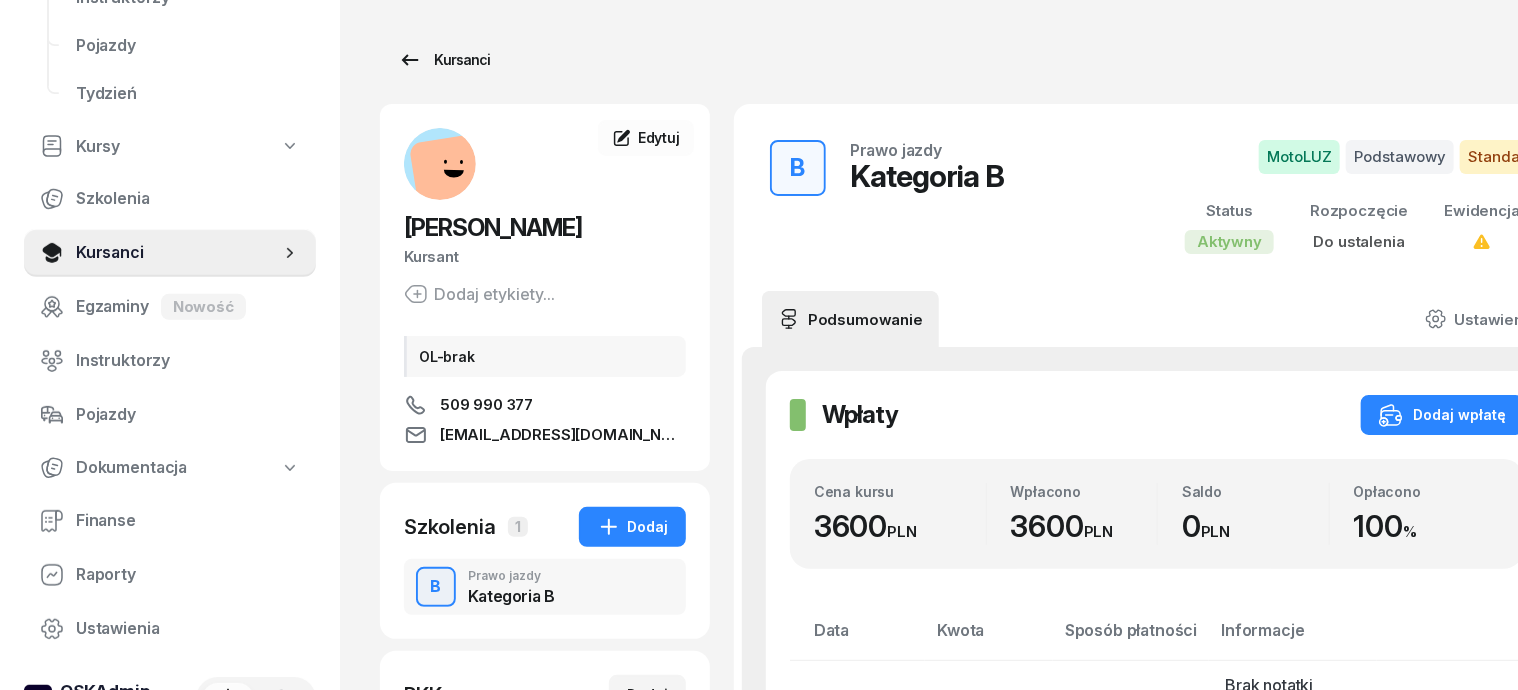 click on "Kursanci" at bounding box center [444, 60] 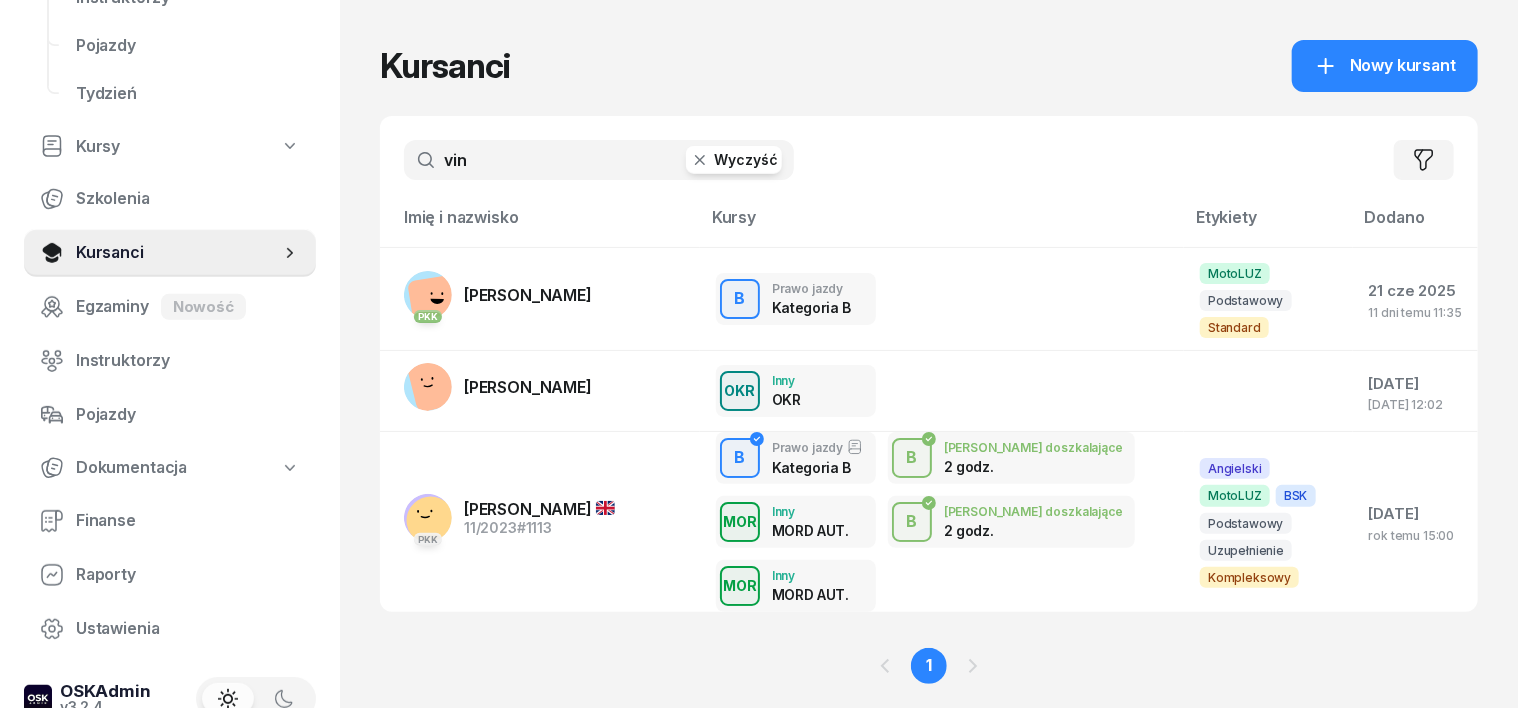 click on "vin  Wyczyść  Filtruj" 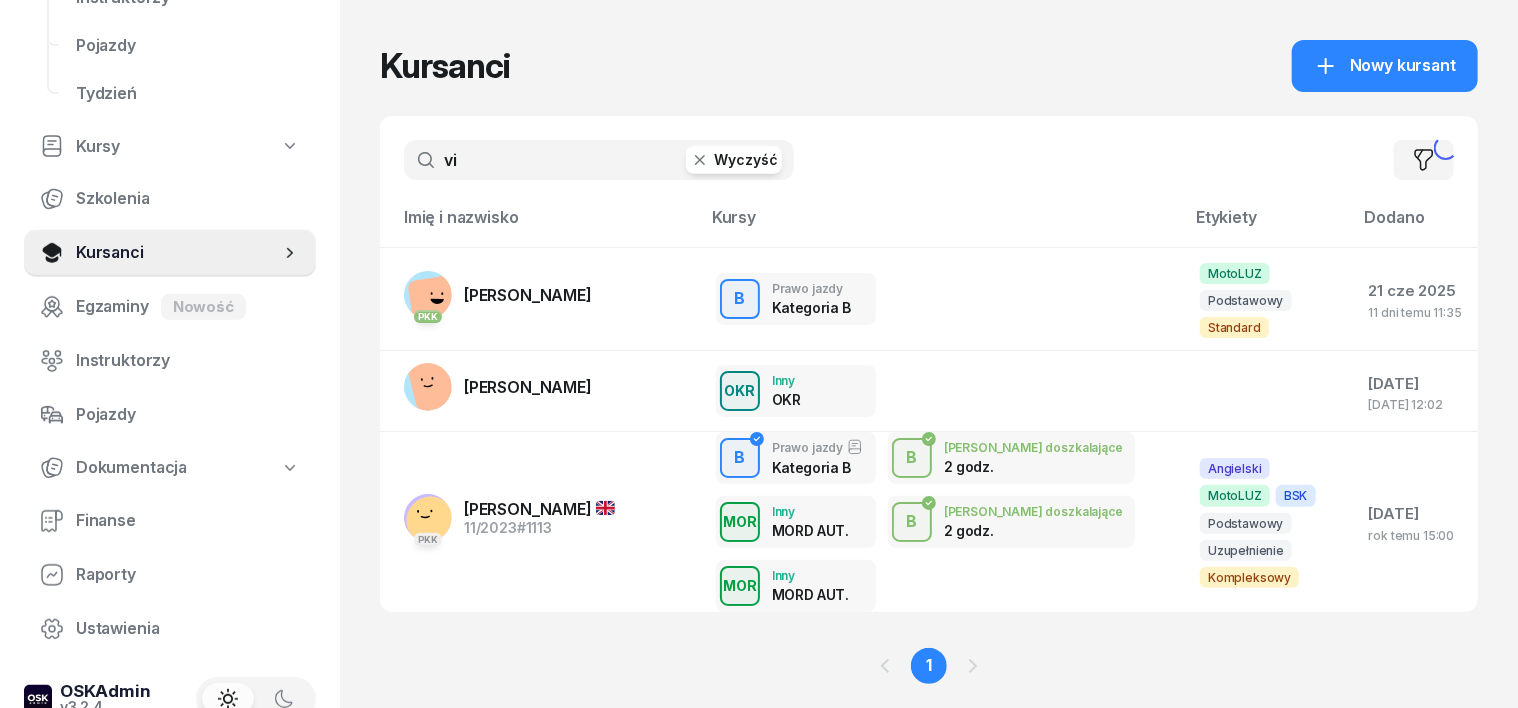 type on "v" 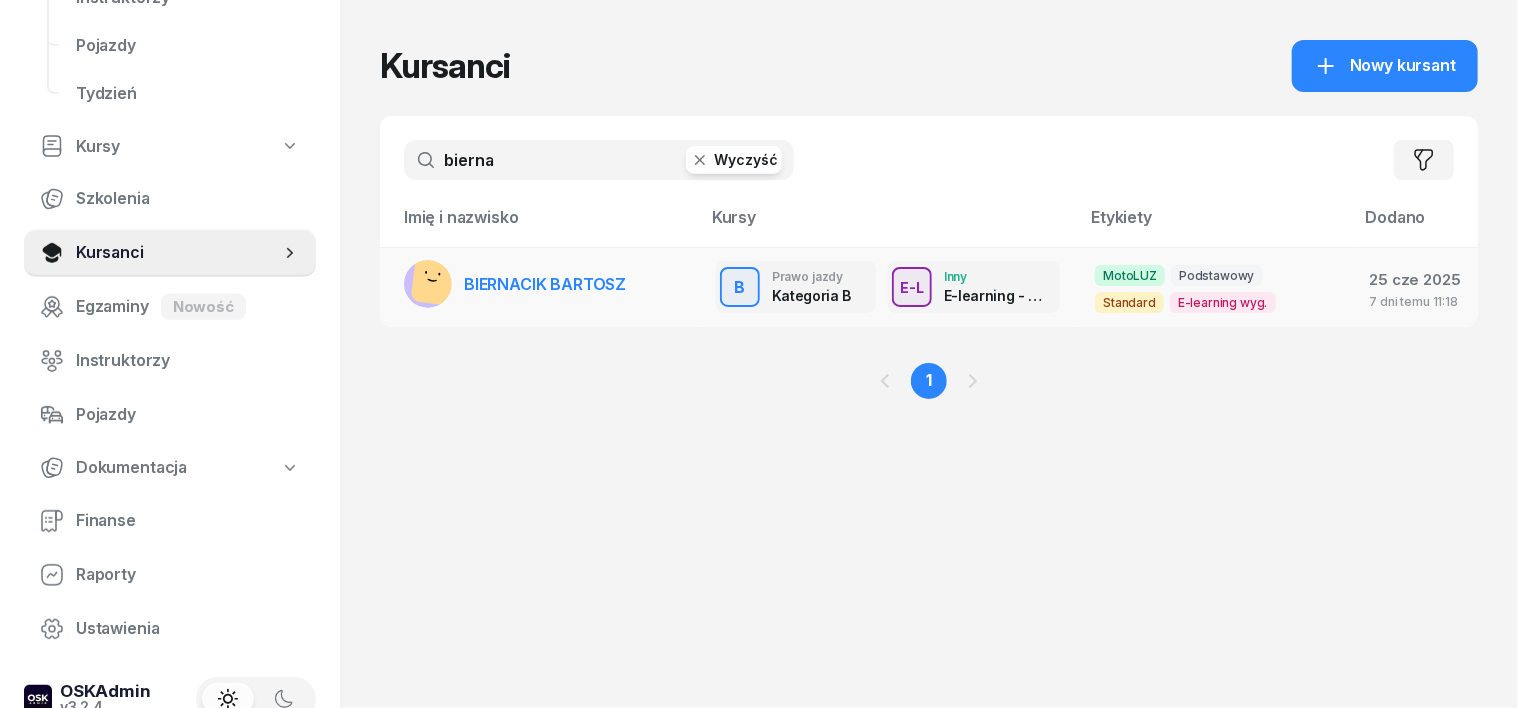 type on "bierna" 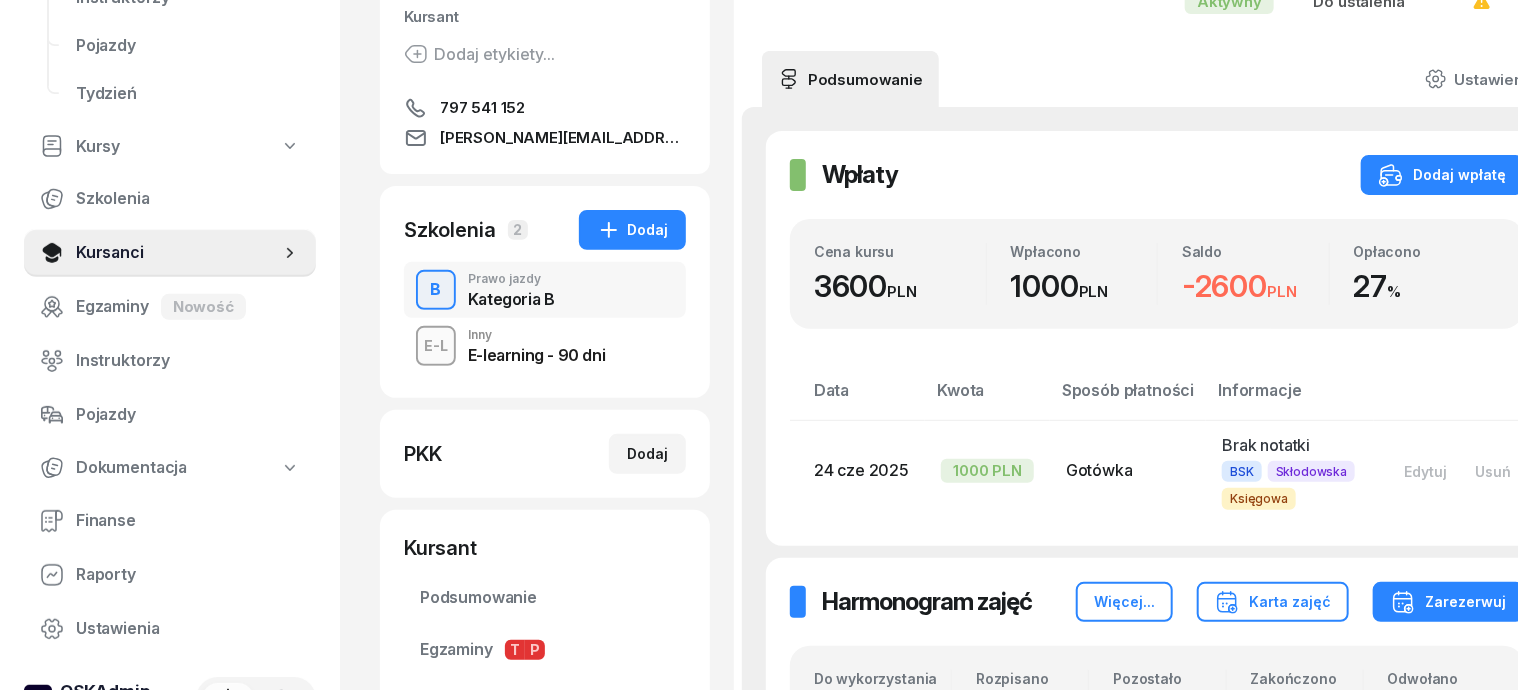 scroll, scrollTop: 250, scrollLeft: 0, axis: vertical 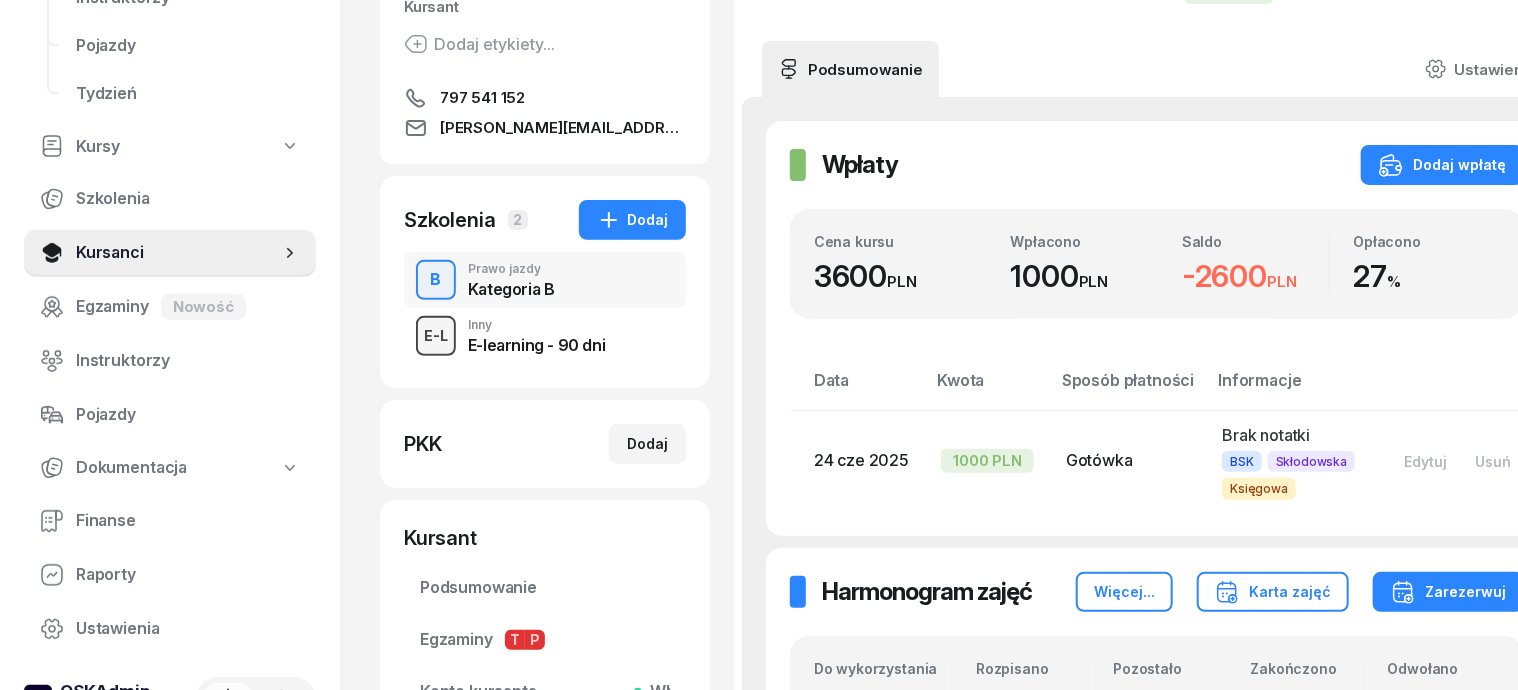click on "E-L" at bounding box center [436, 335] 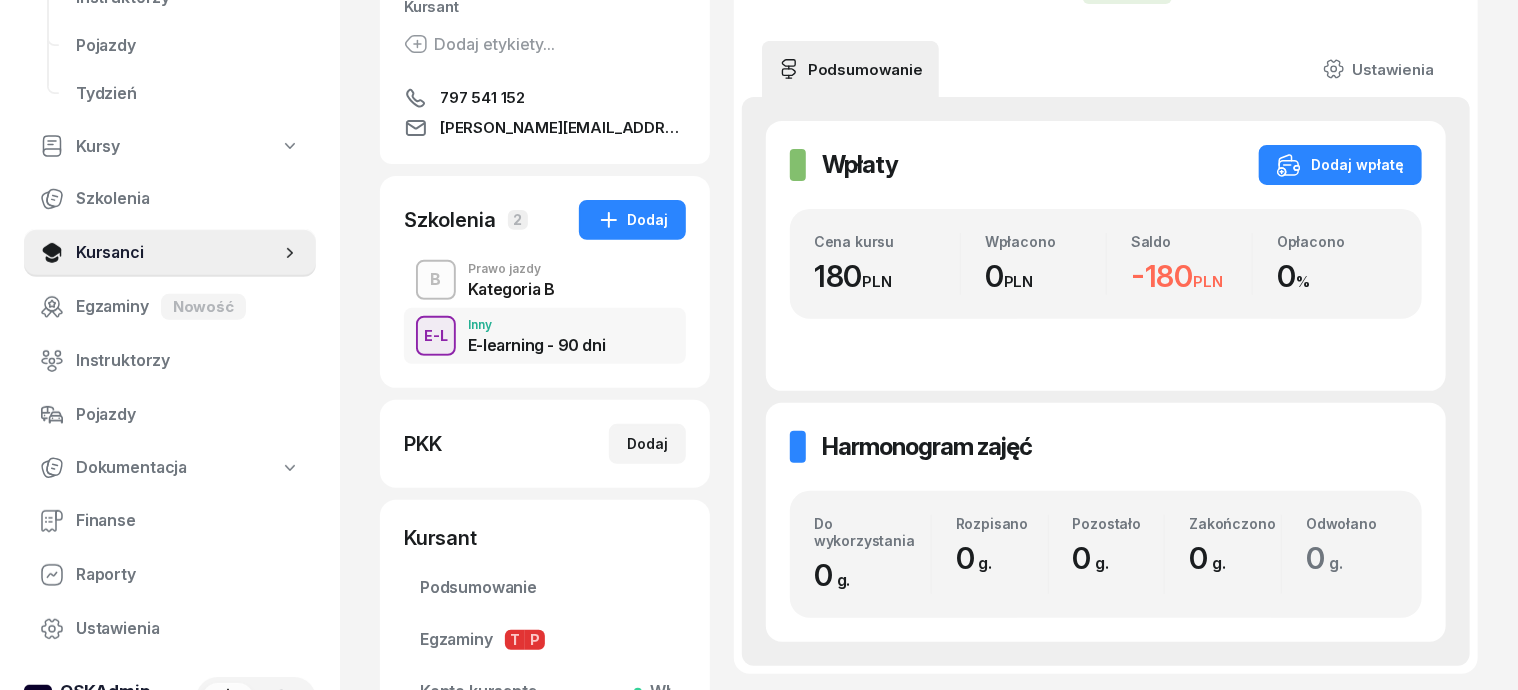 scroll, scrollTop: 0, scrollLeft: 0, axis: both 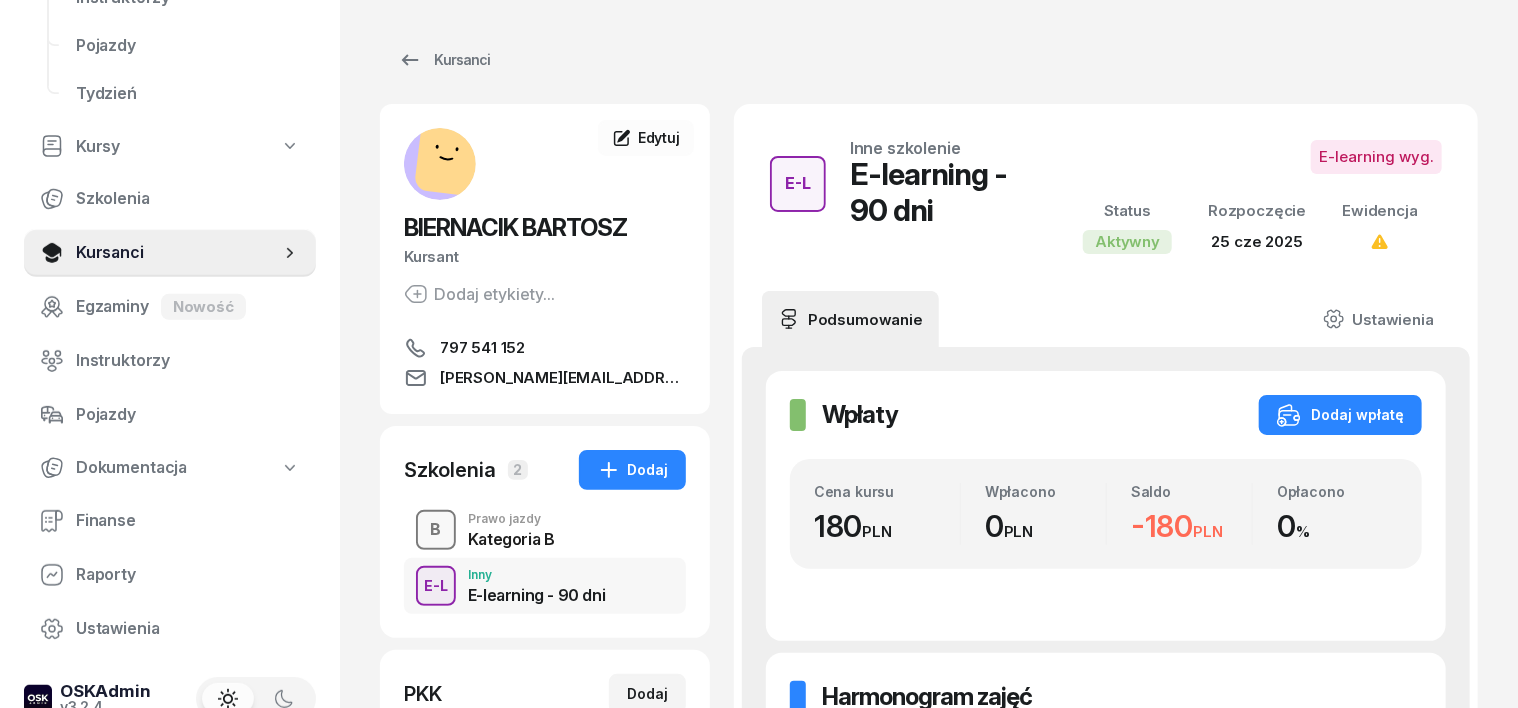 click on "B" at bounding box center (436, 530) 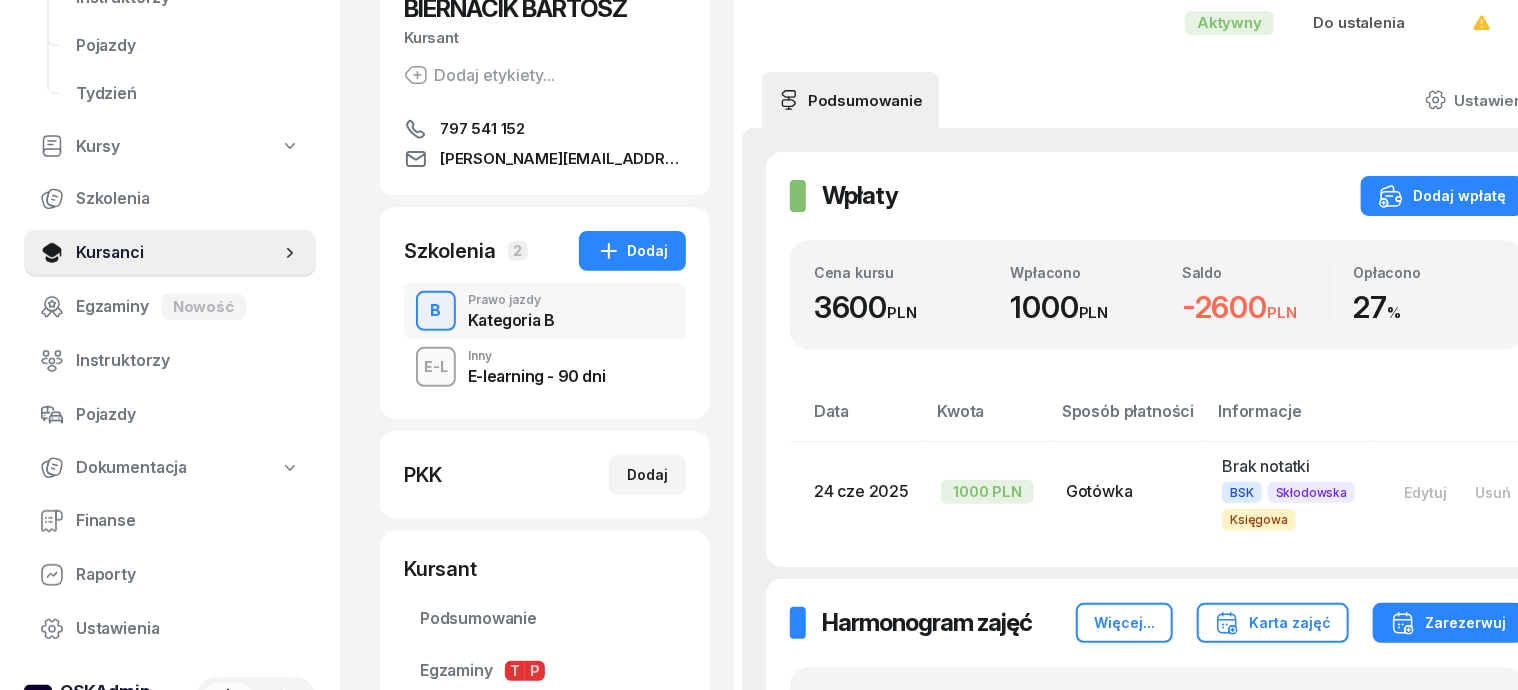 scroll, scrollTop: 250, scrollLeft: 0, axis: vertical 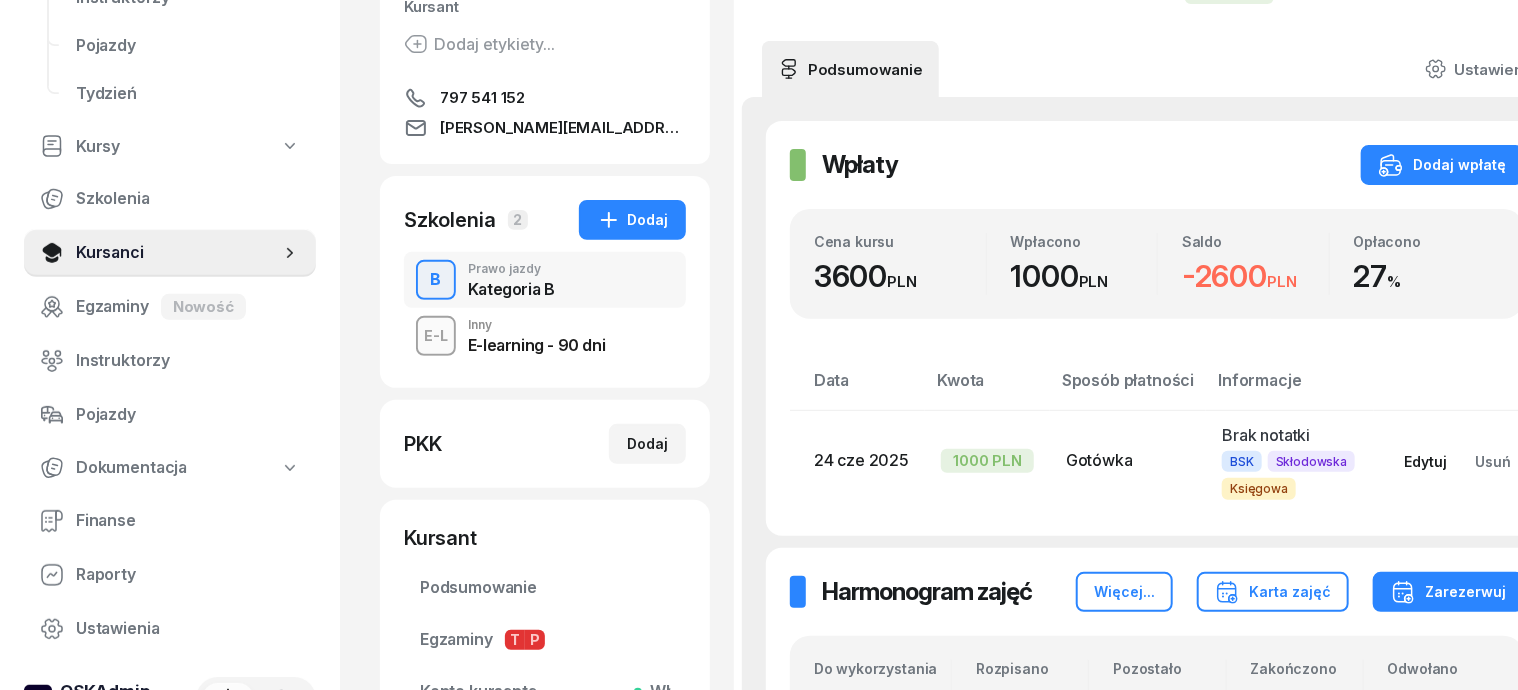 click on "Edytuj" at bounding box center (1425, 461) 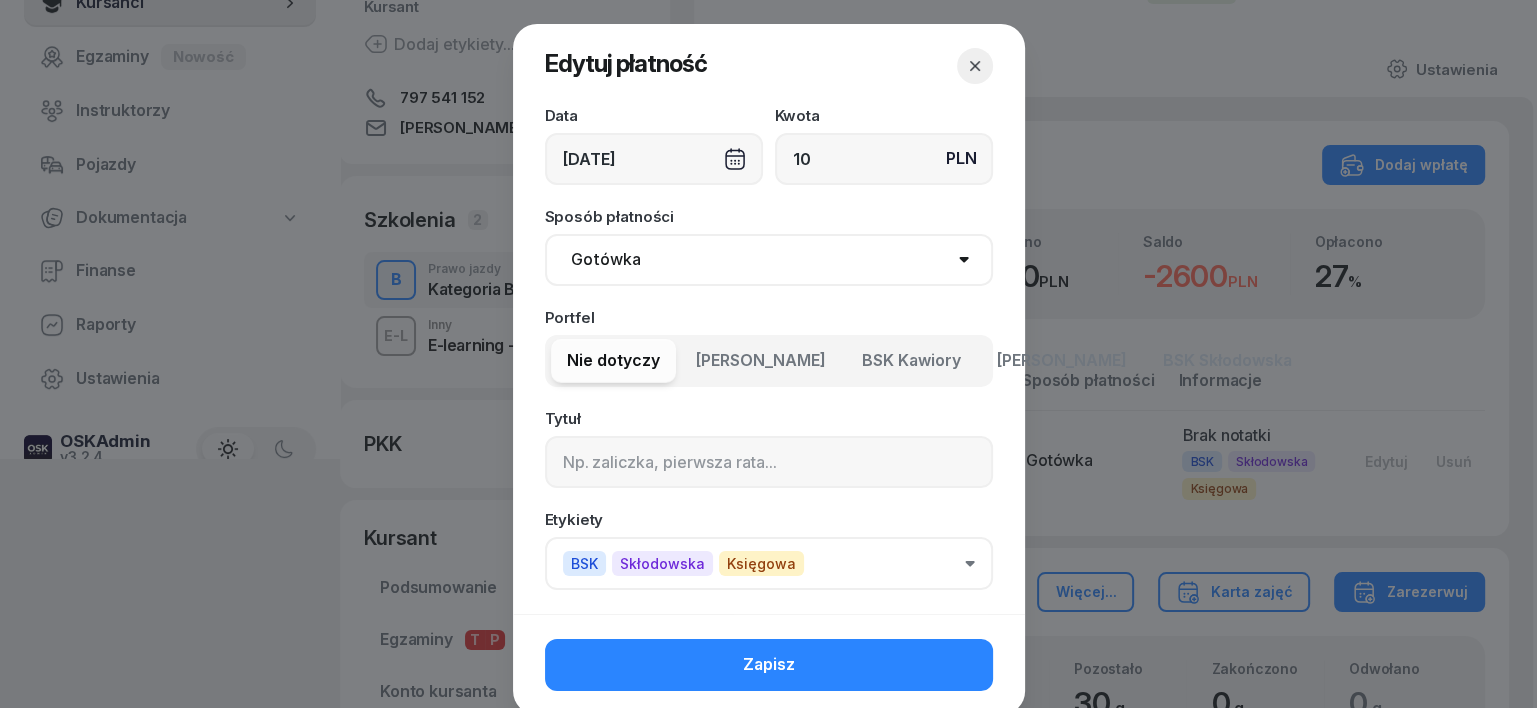 type on "1" 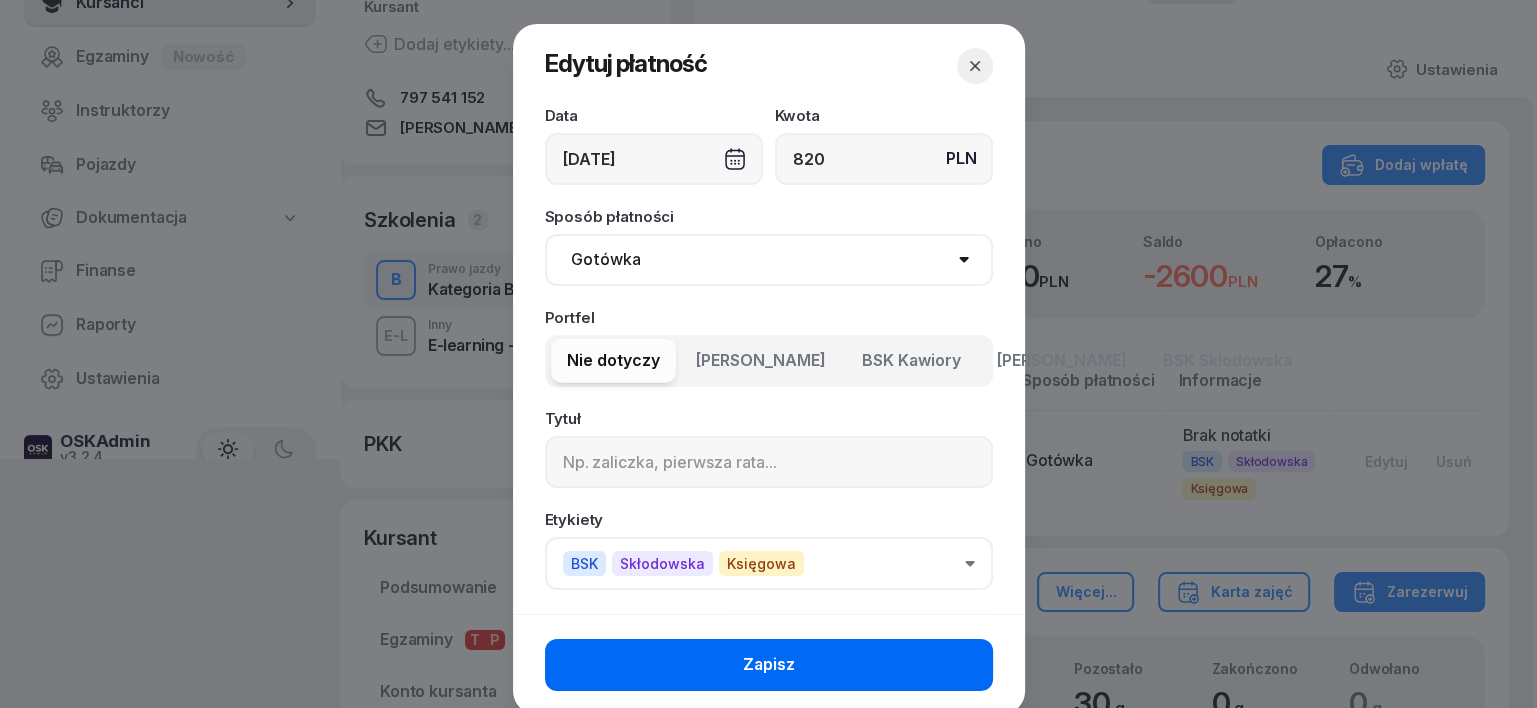 type on "820" 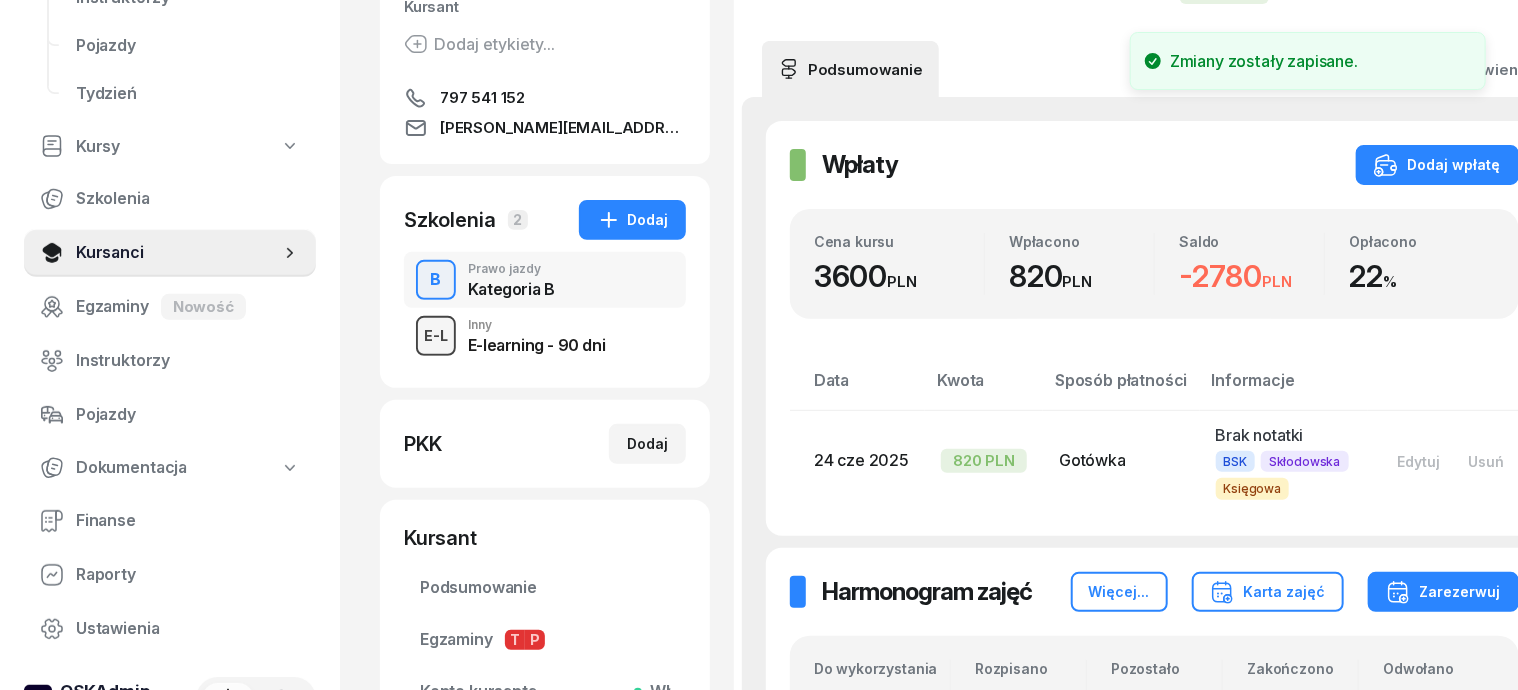 click on "E-L" at bounding box center [436, 335] 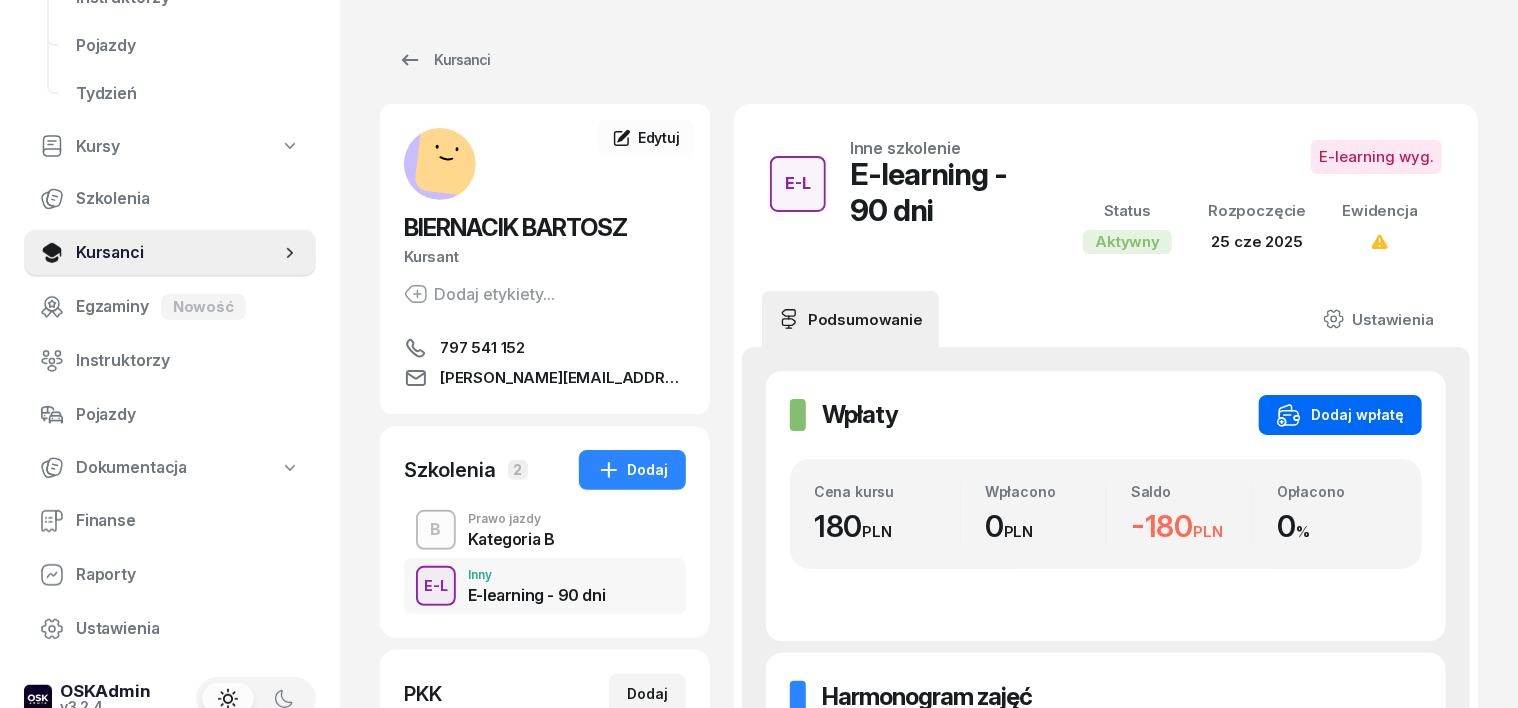 click on "Dodaj wpłatę" at bounding box center (1340, 415) 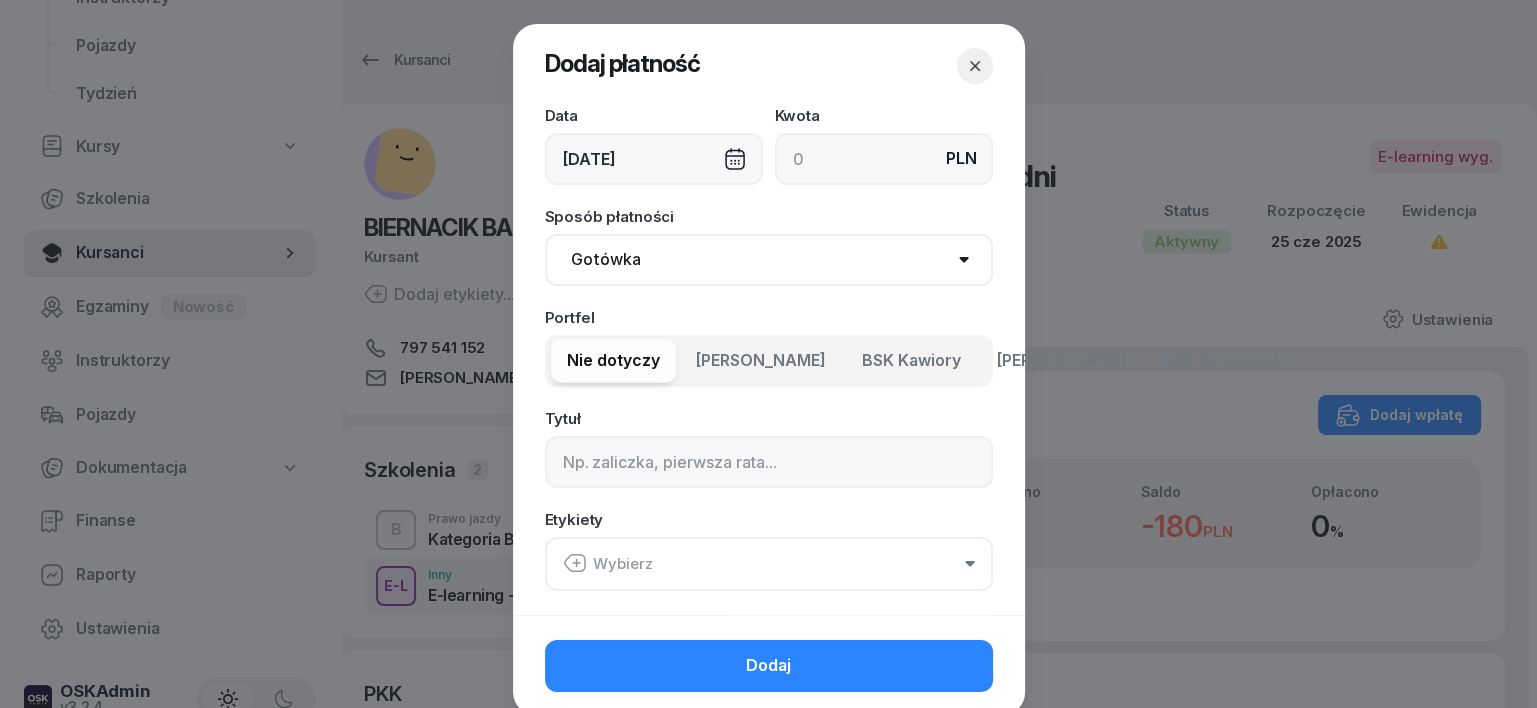 click on "02/07/2025" at bounding box center (654, 159) 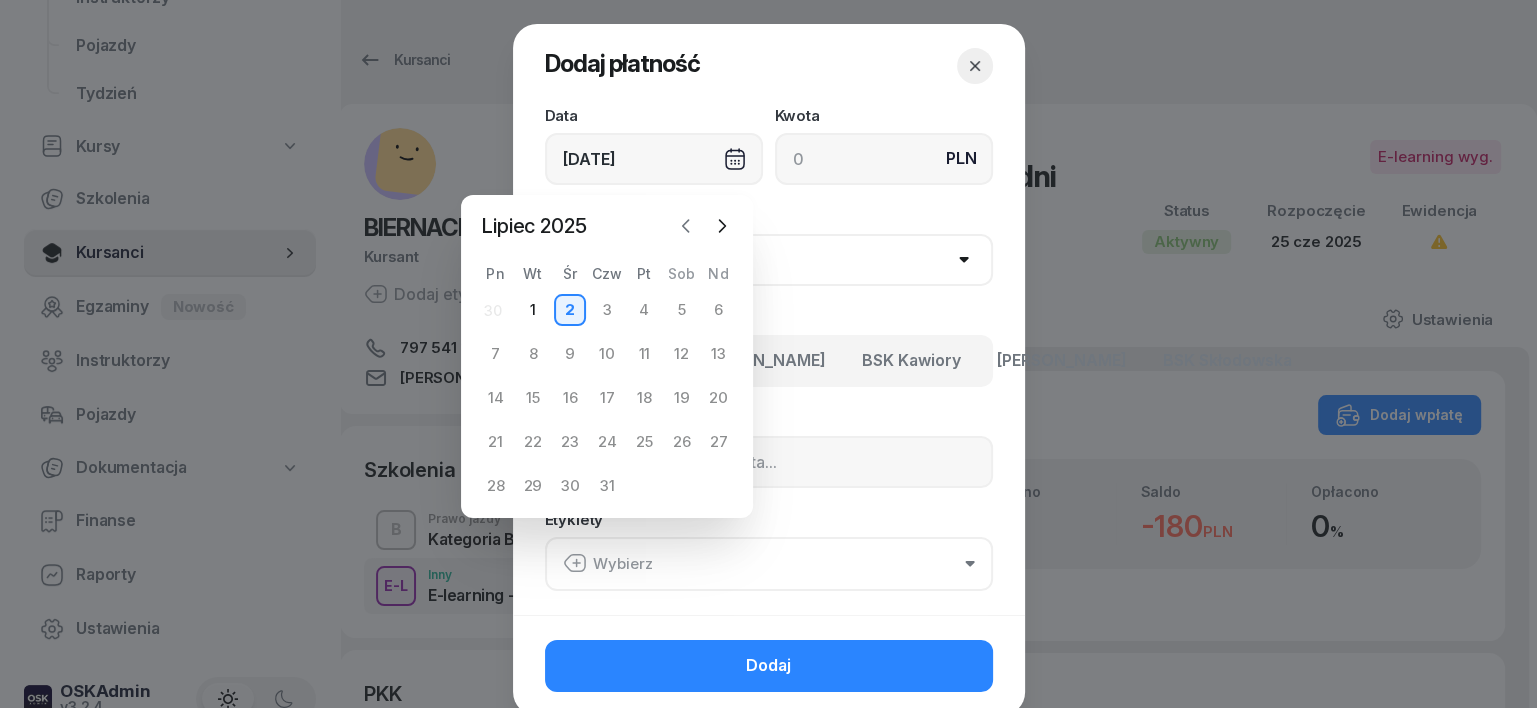 click 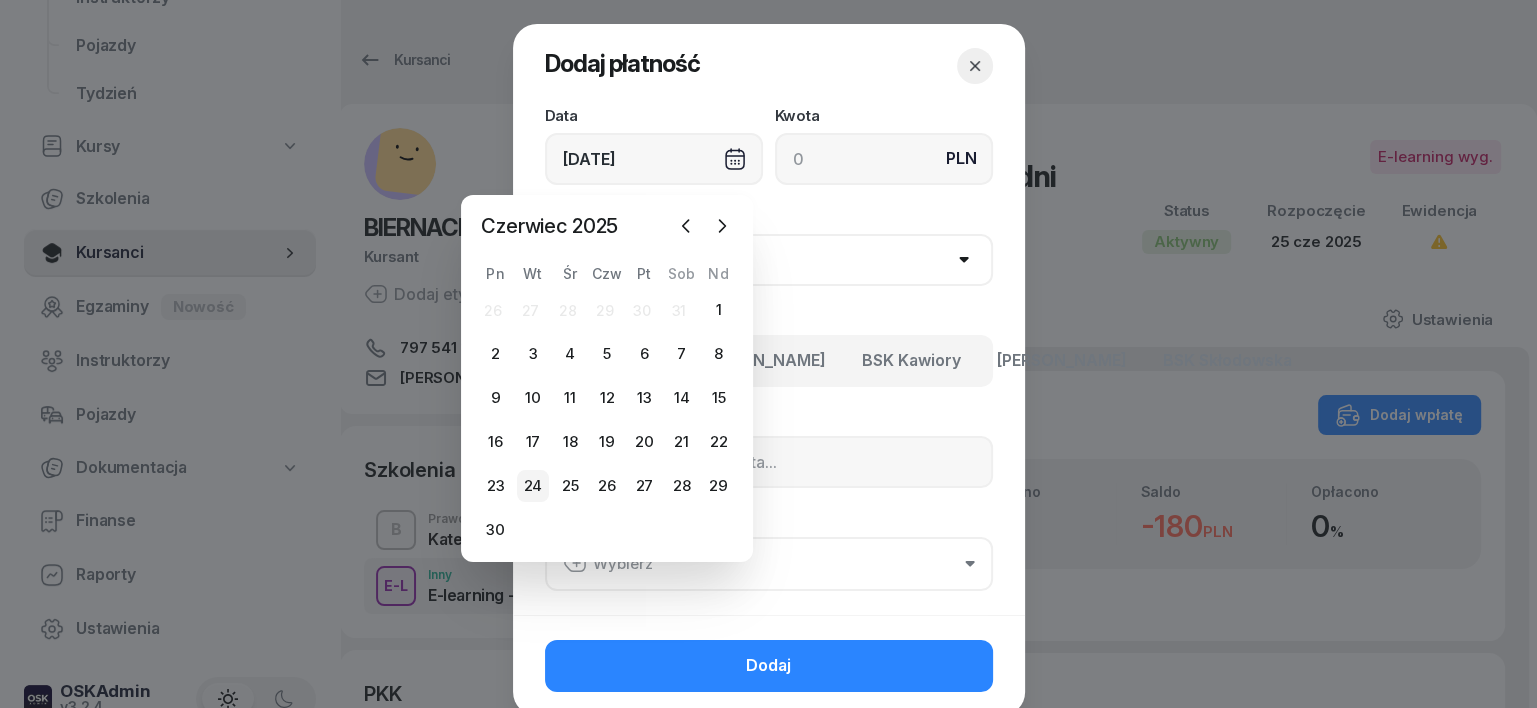 click on "24" at bounding box center (533, 486) 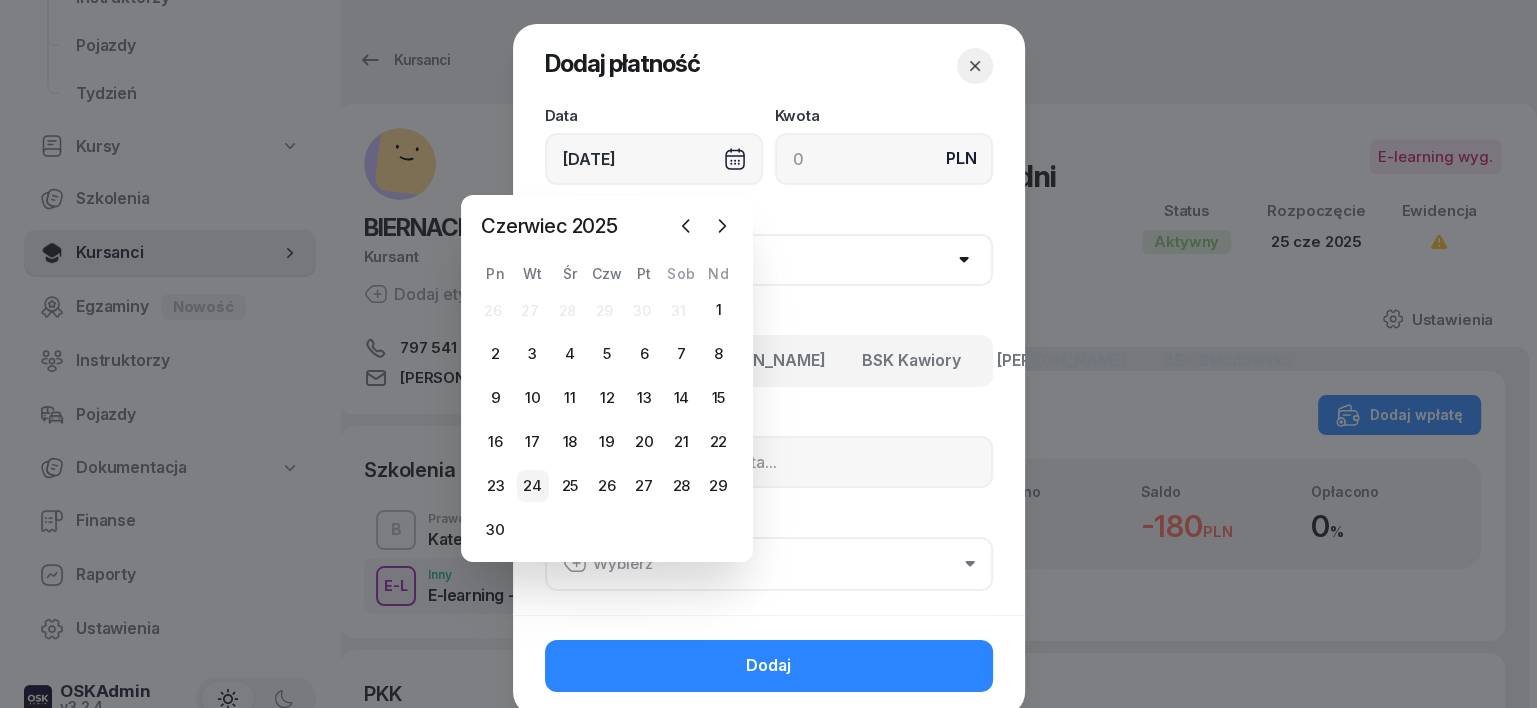 type on "24/06/2025" 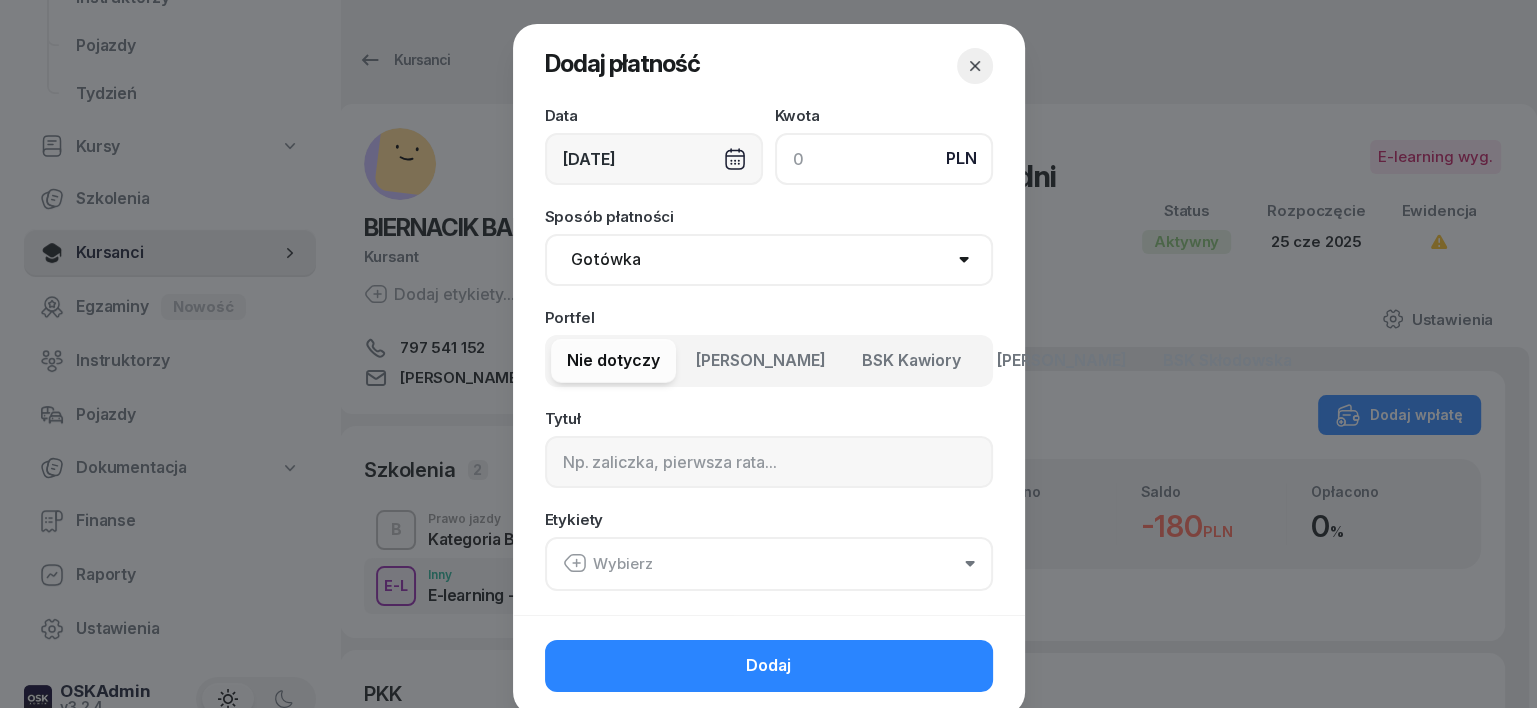 click 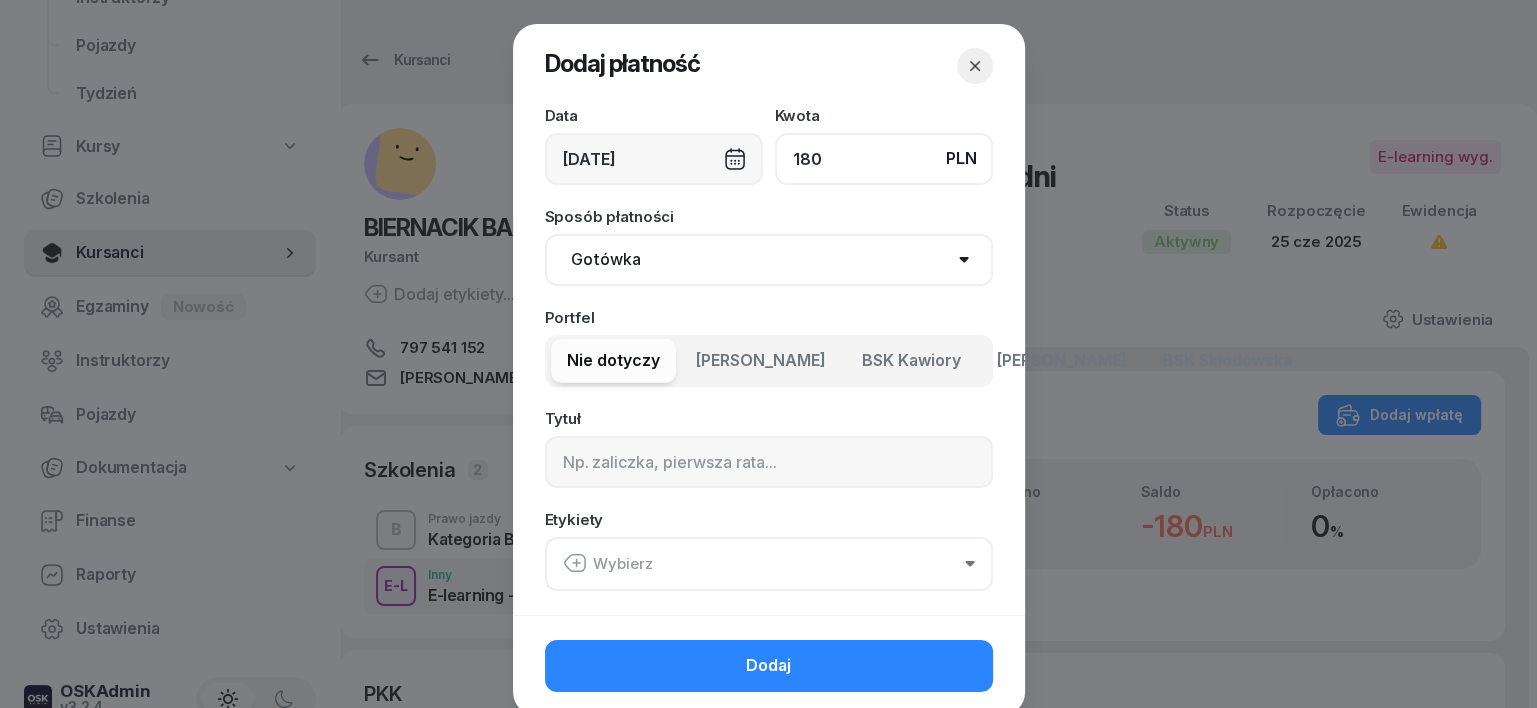 type on "180" 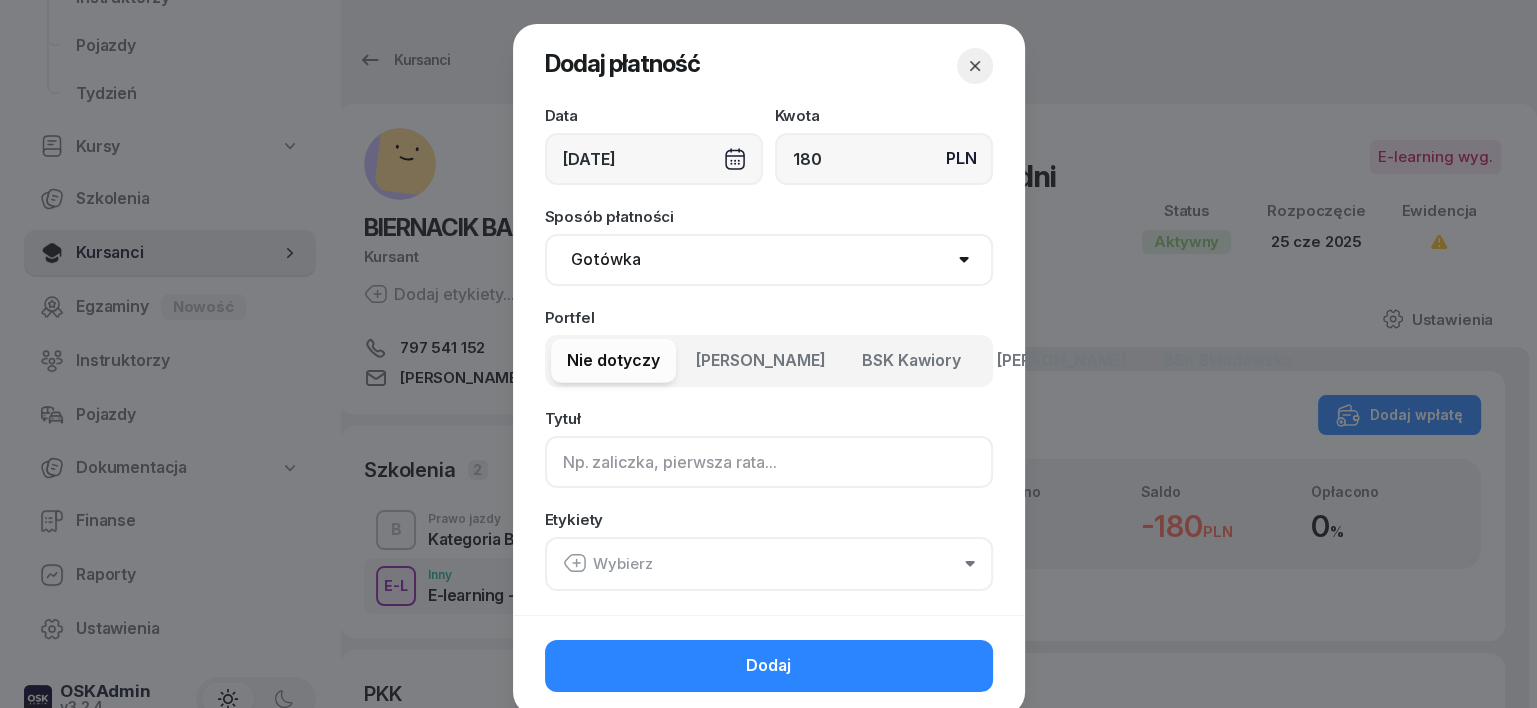 click 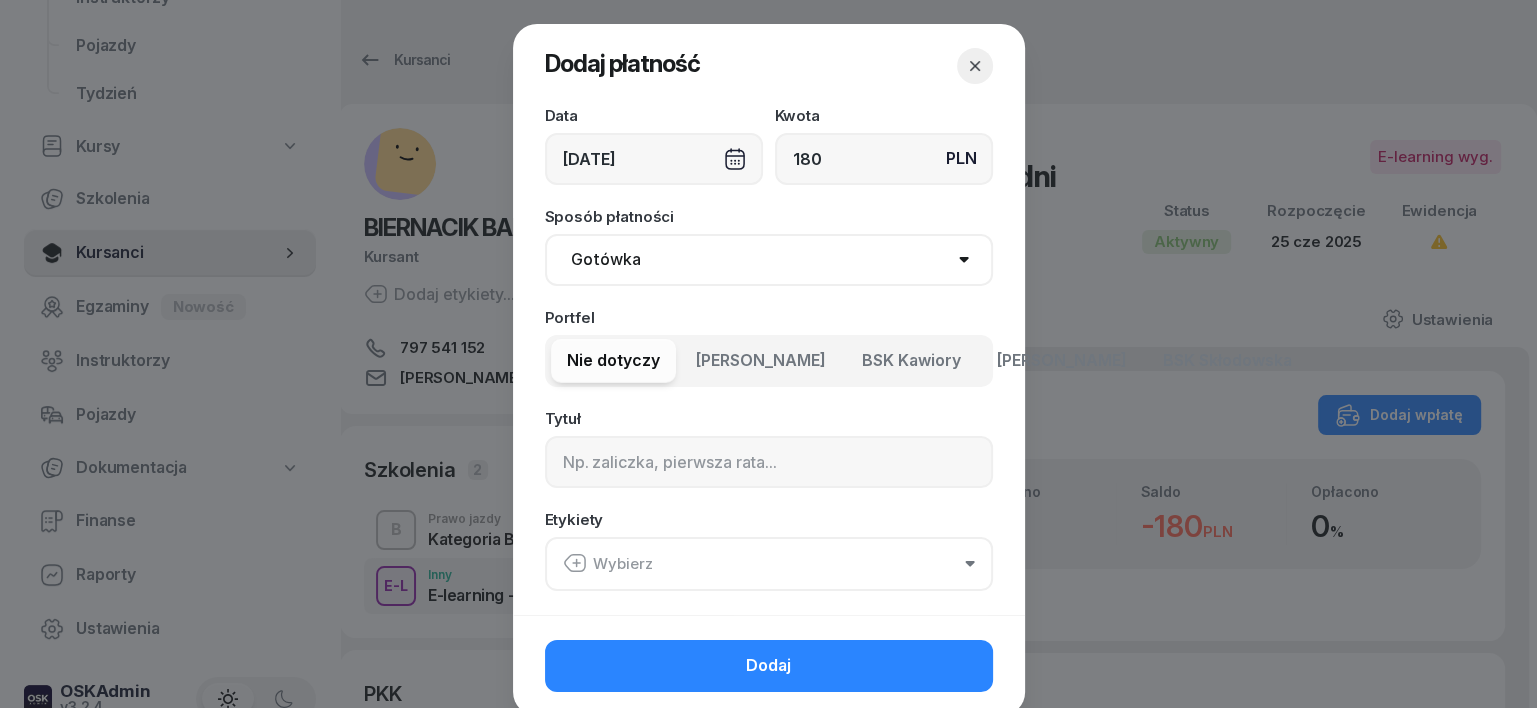 click 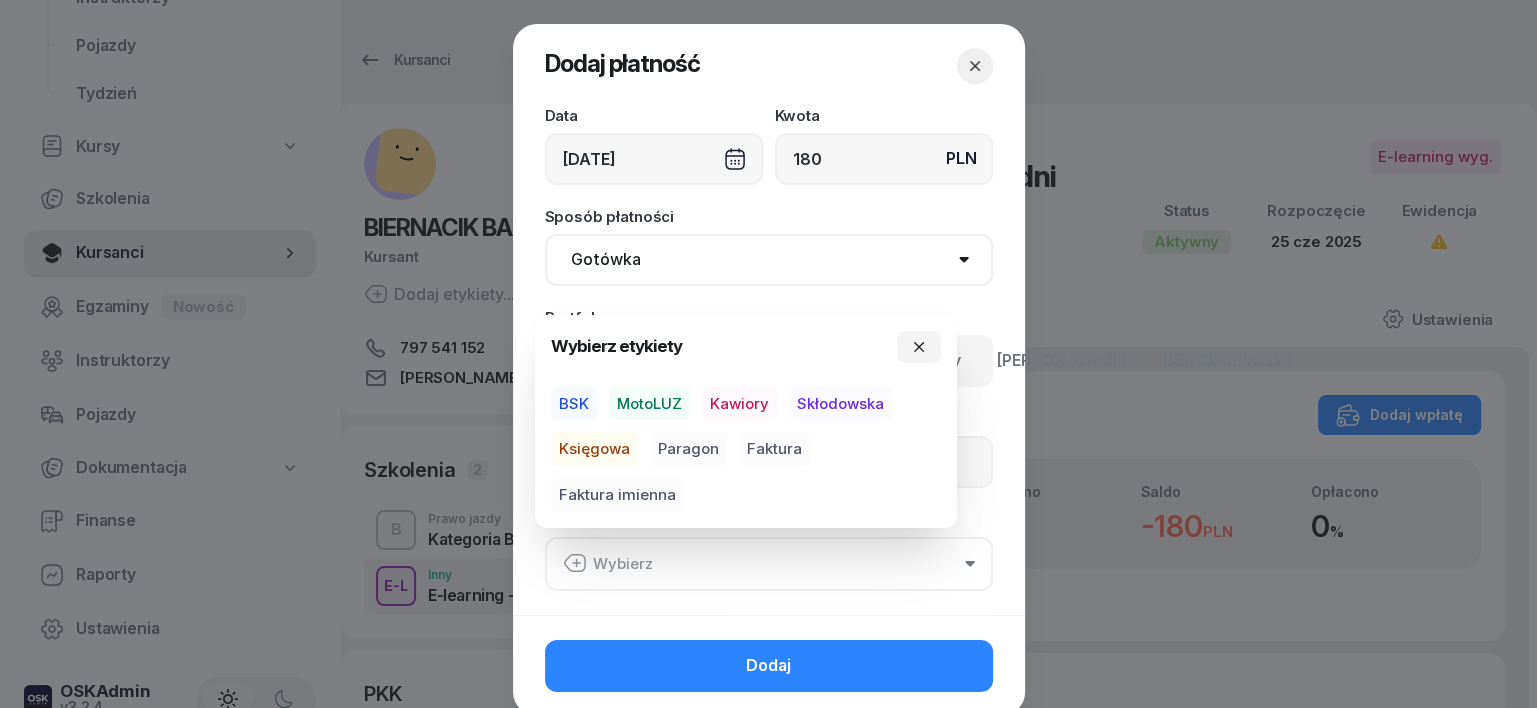 click on "MotoLUZ" at bounding box center (649, 404) 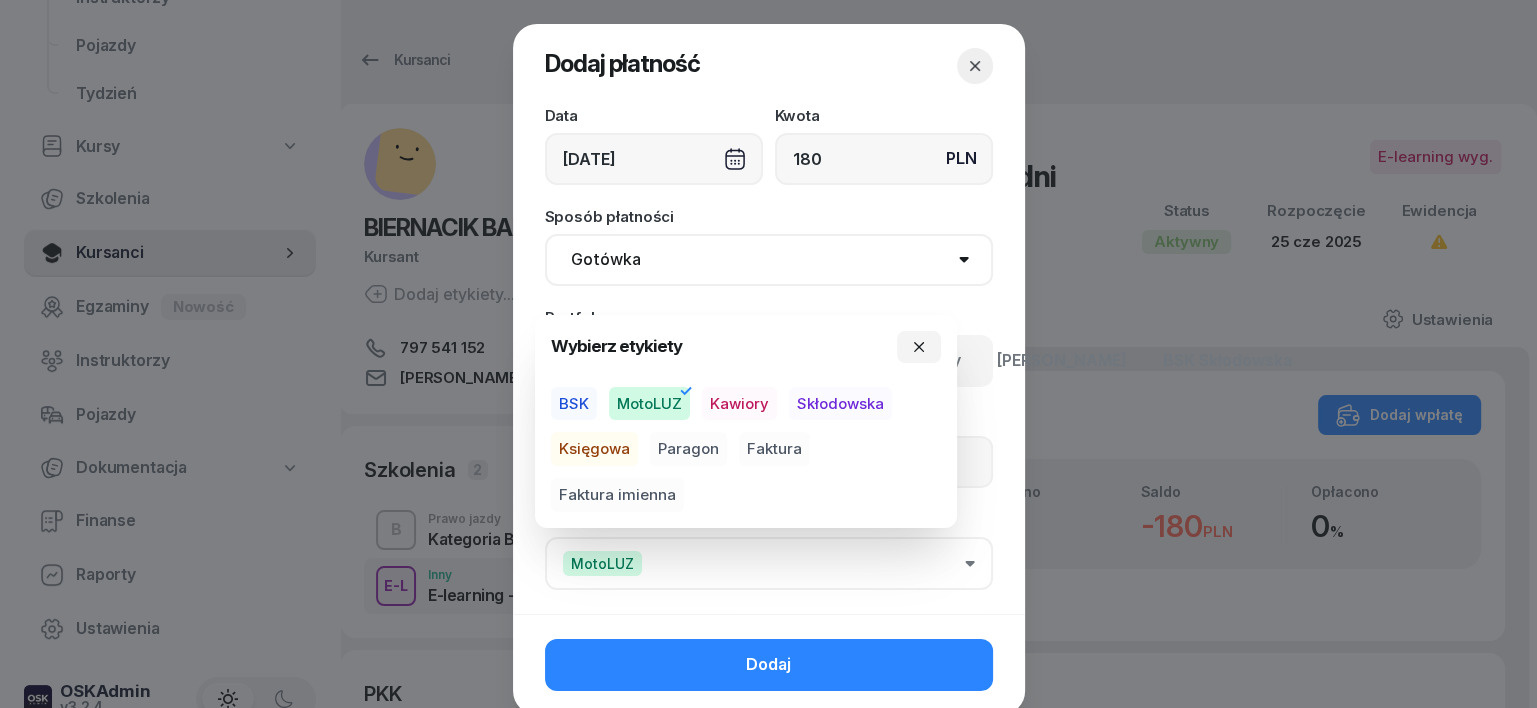 click on "Skłodowska" at bounding box center (840, 404) 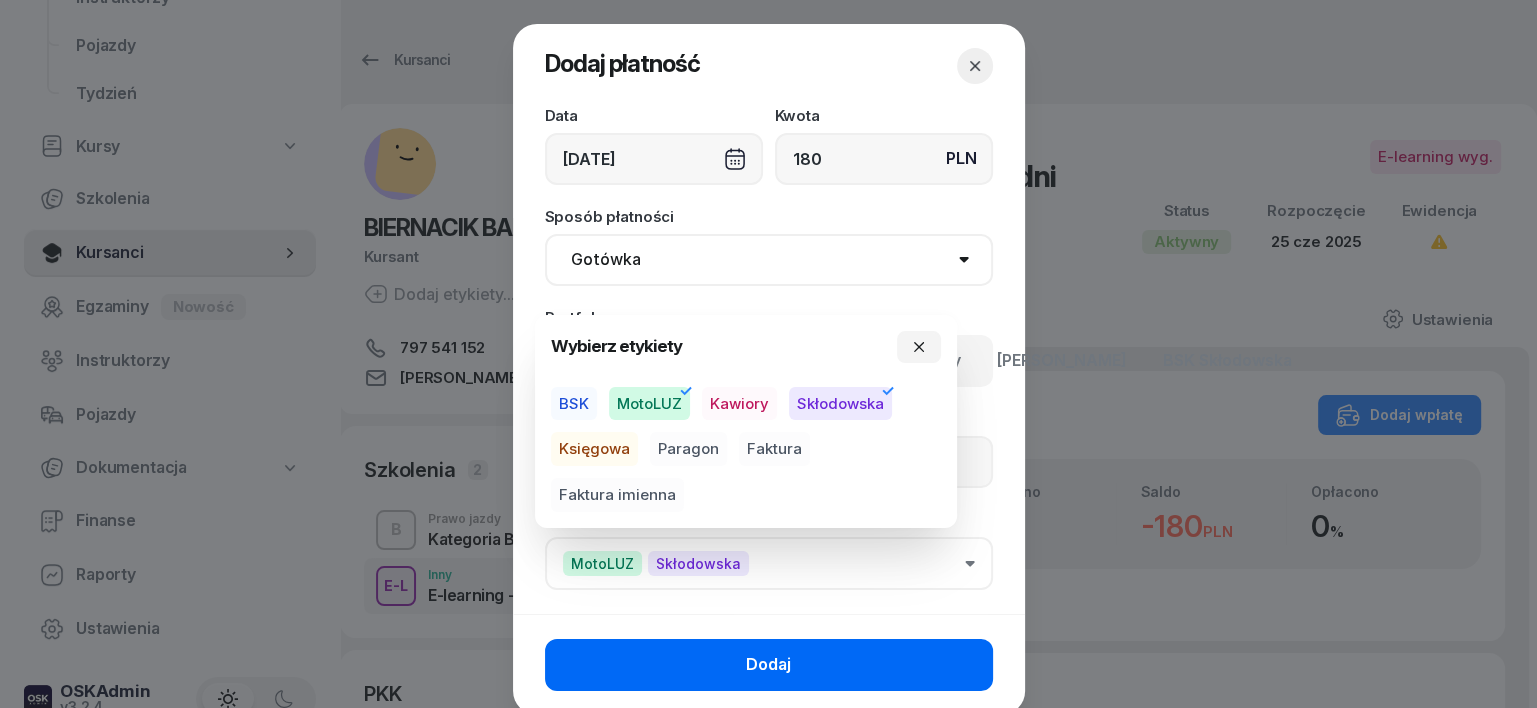 click on "Dodaj" 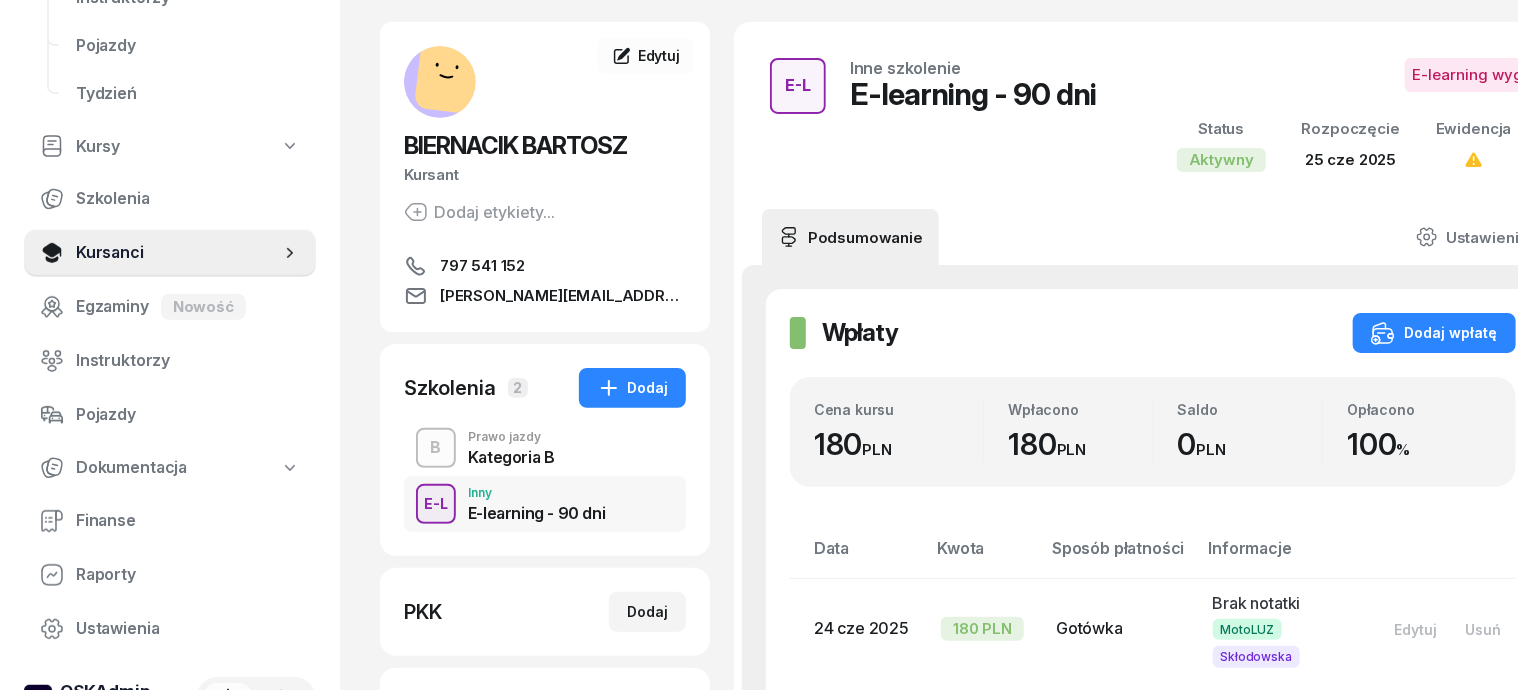 scroll, scrollTop: 0, scrollLeft: 0, axis: both 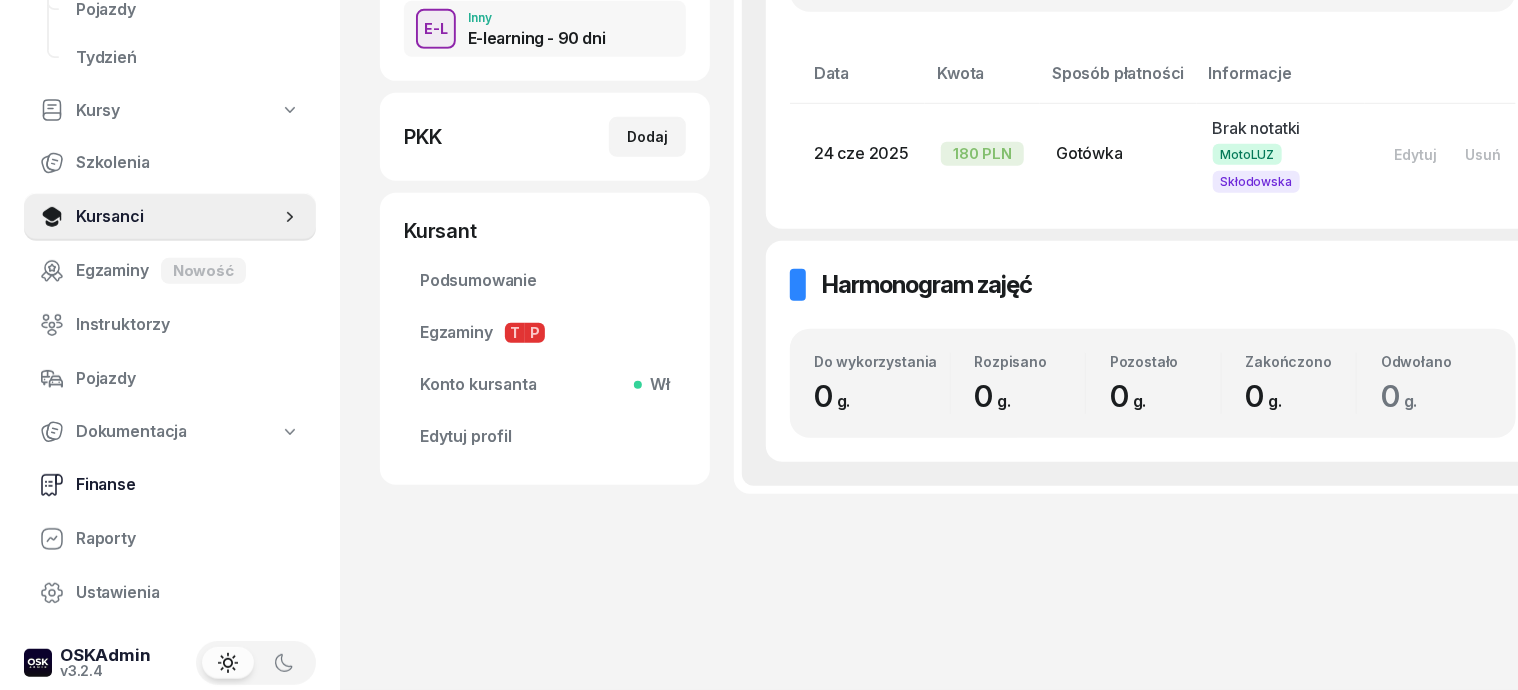 click on "Finanse" at bounding box center (188, 485) 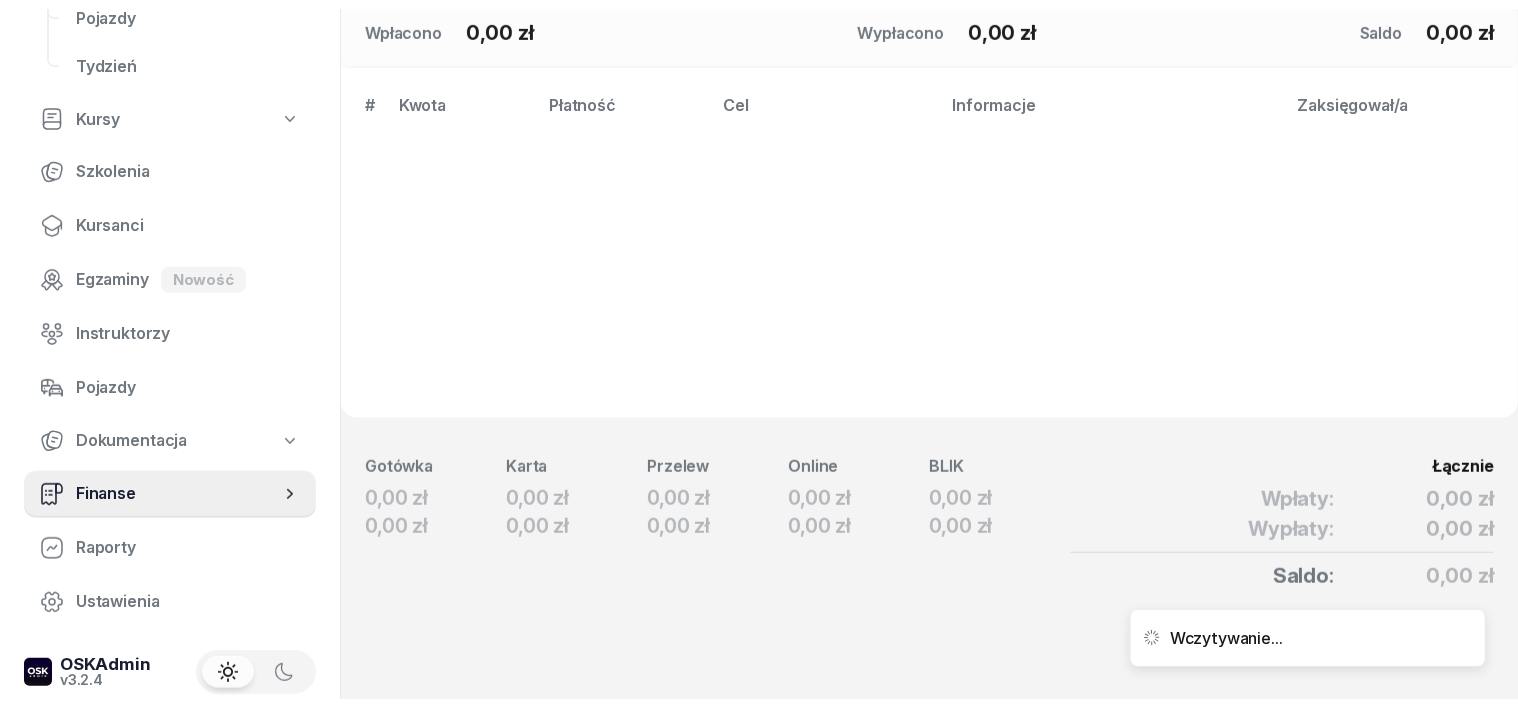scroll, scrollTop: 0, scrollLeft: 0, axis: both 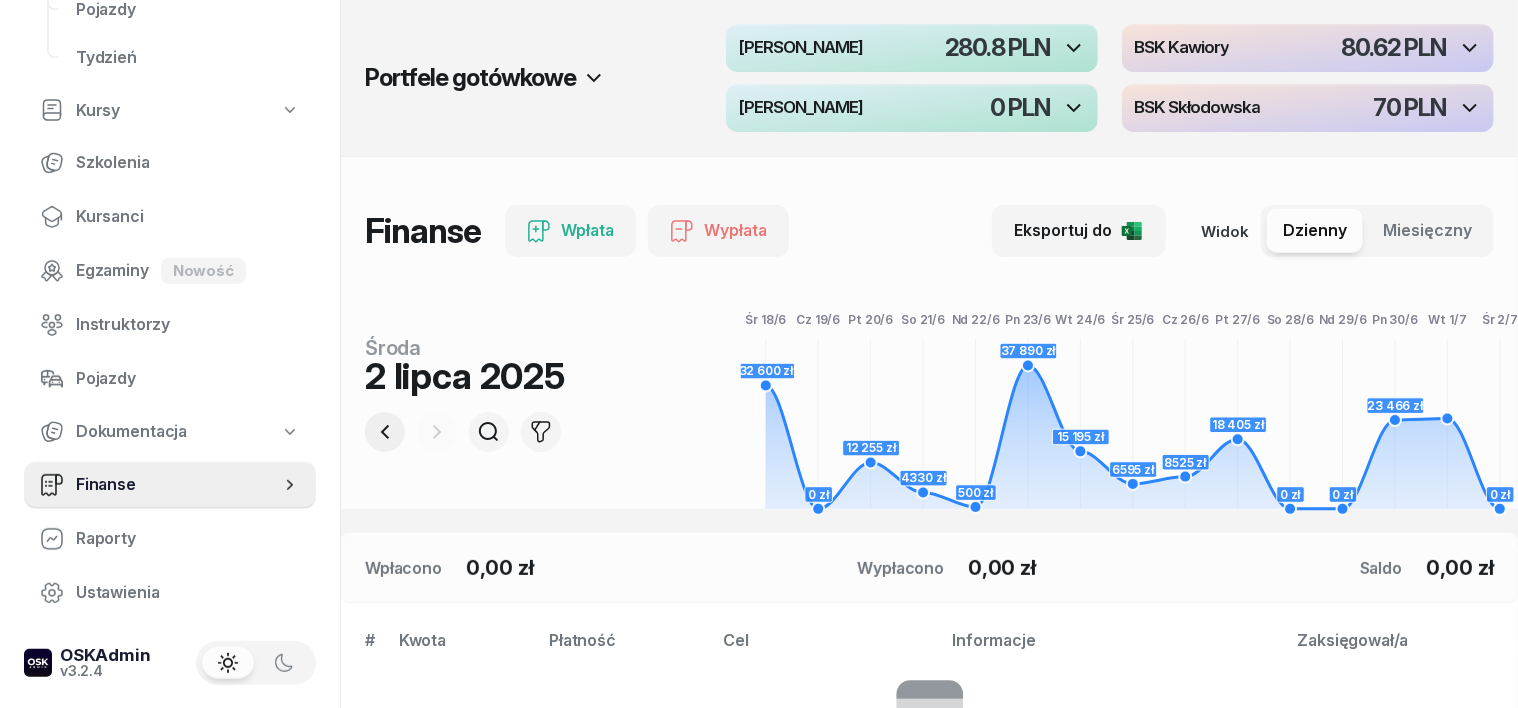 click 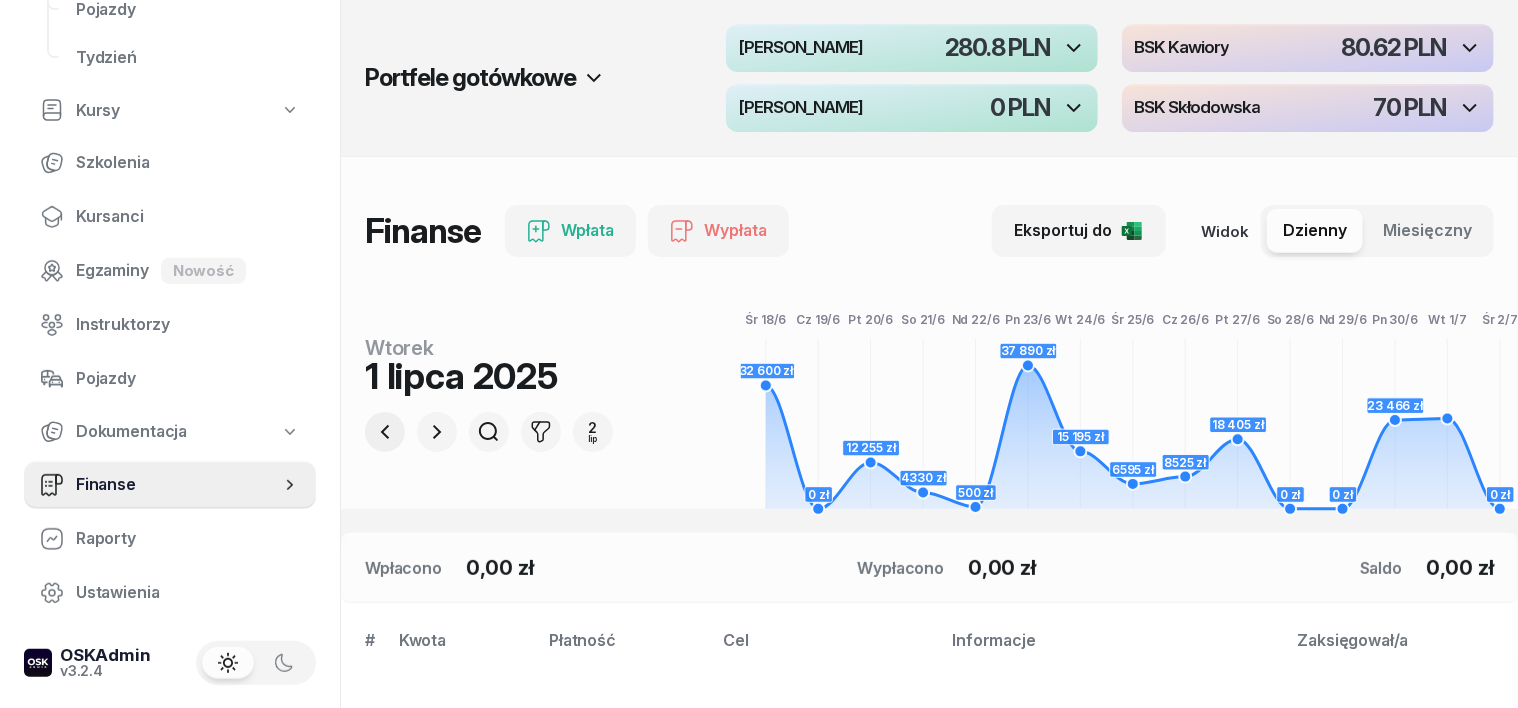 click 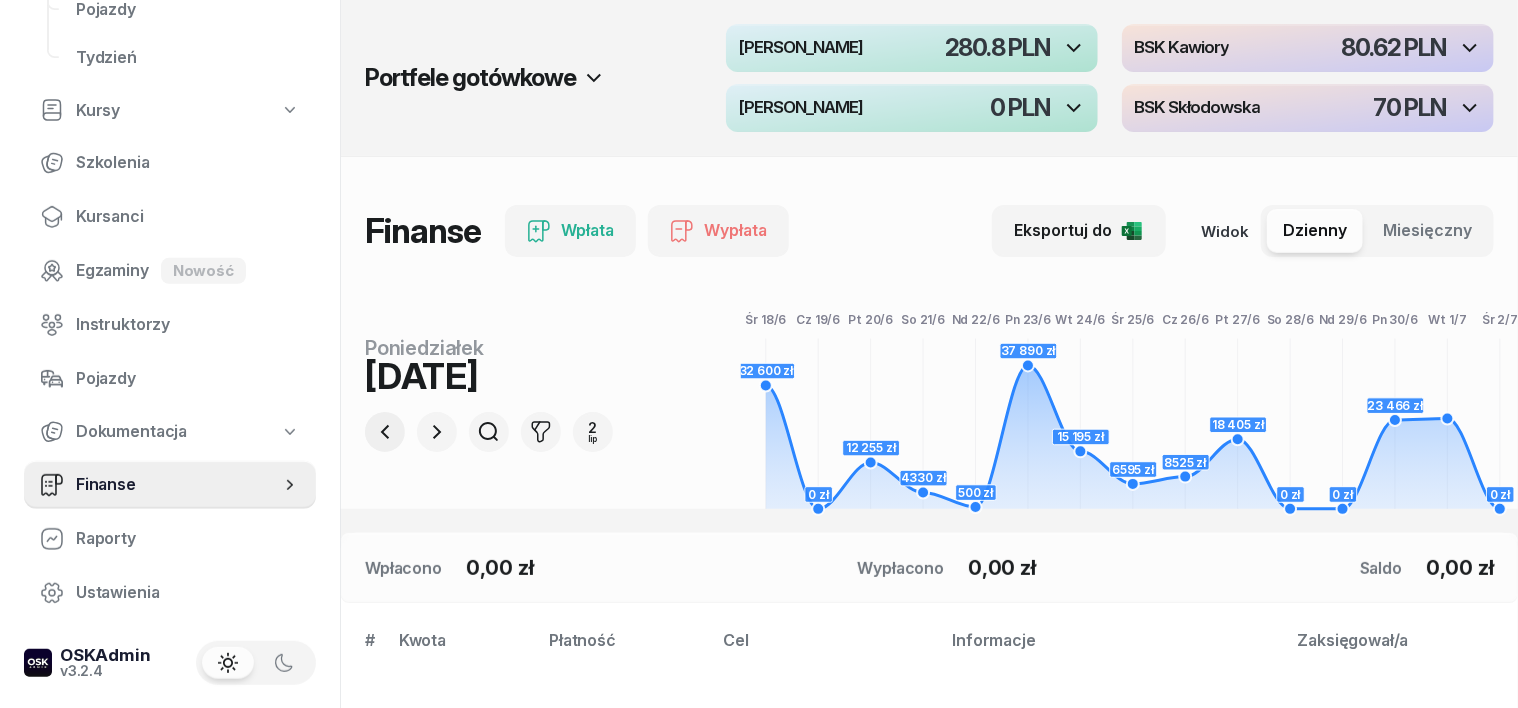 click 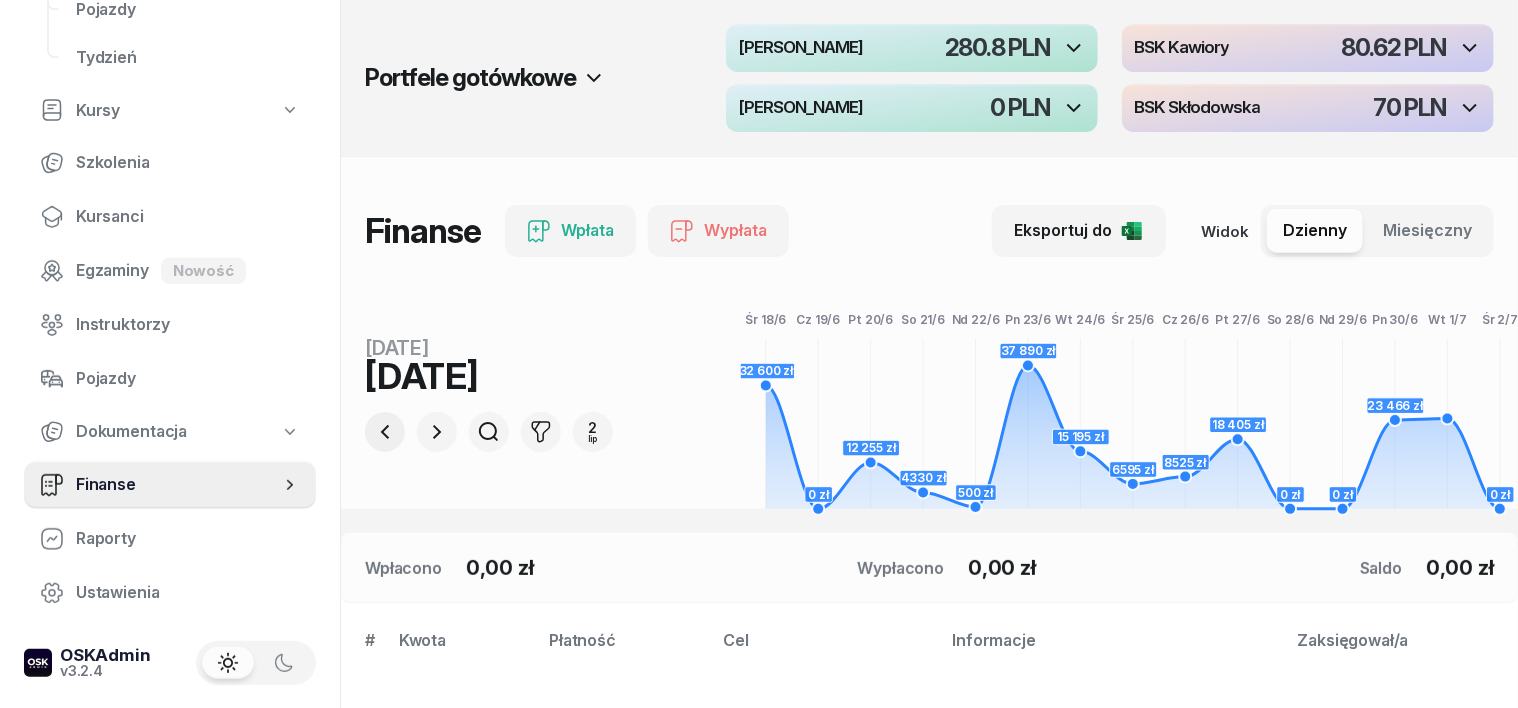 click 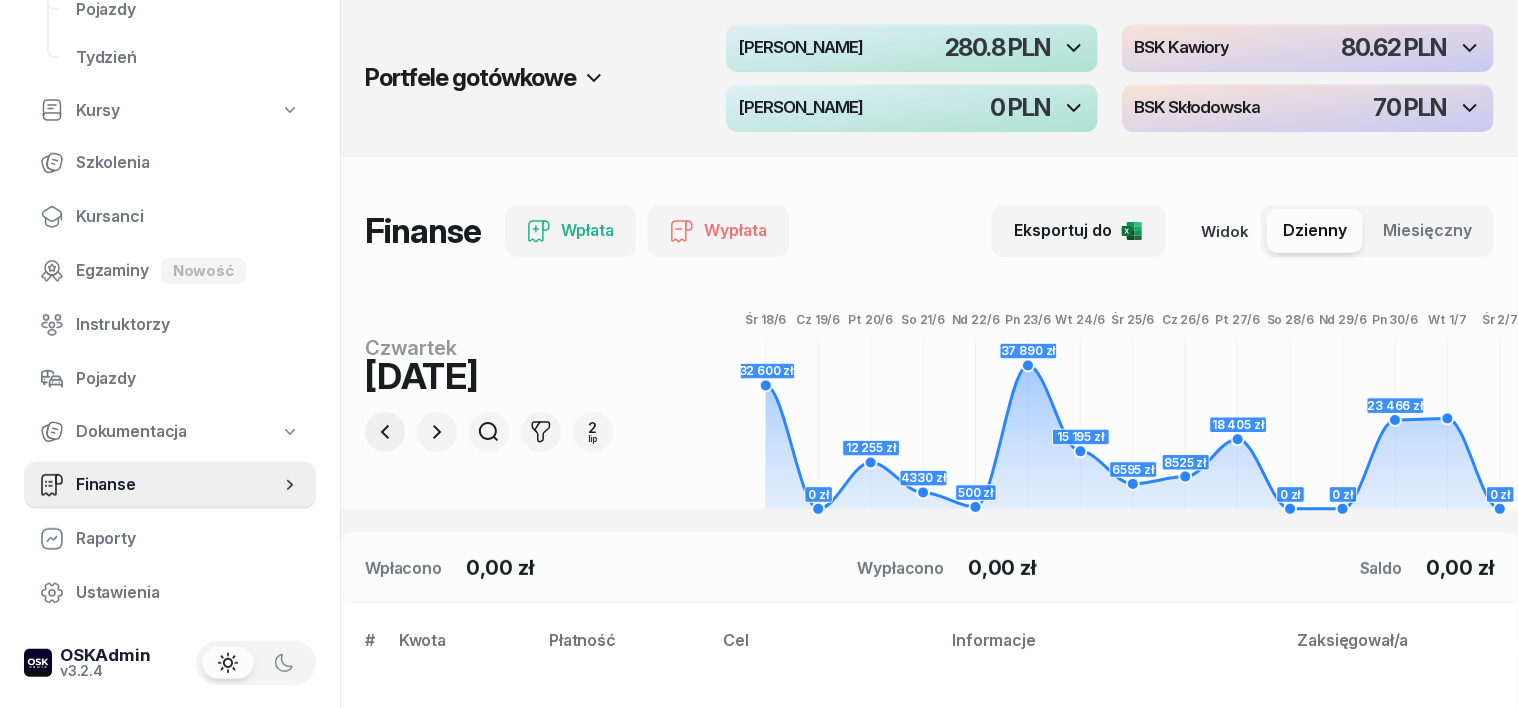 click 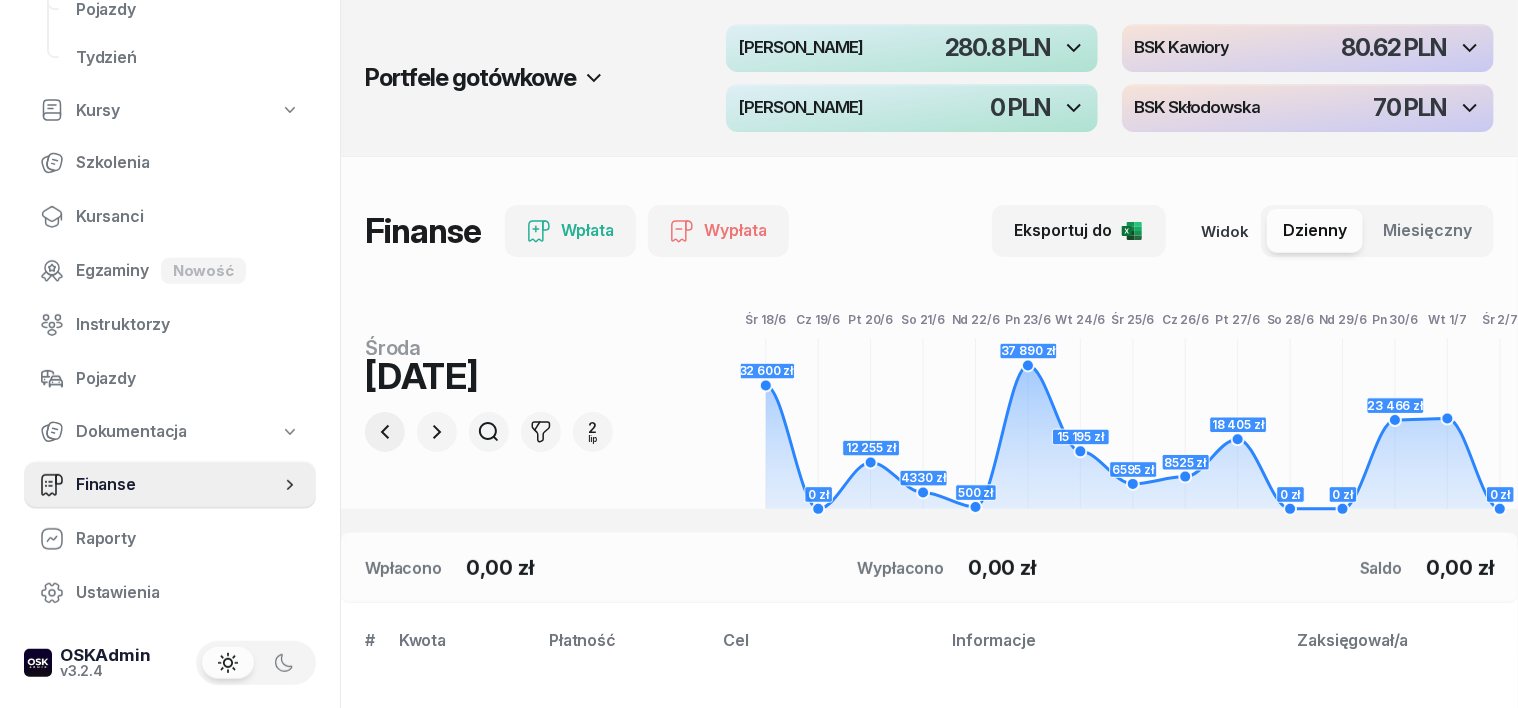 click 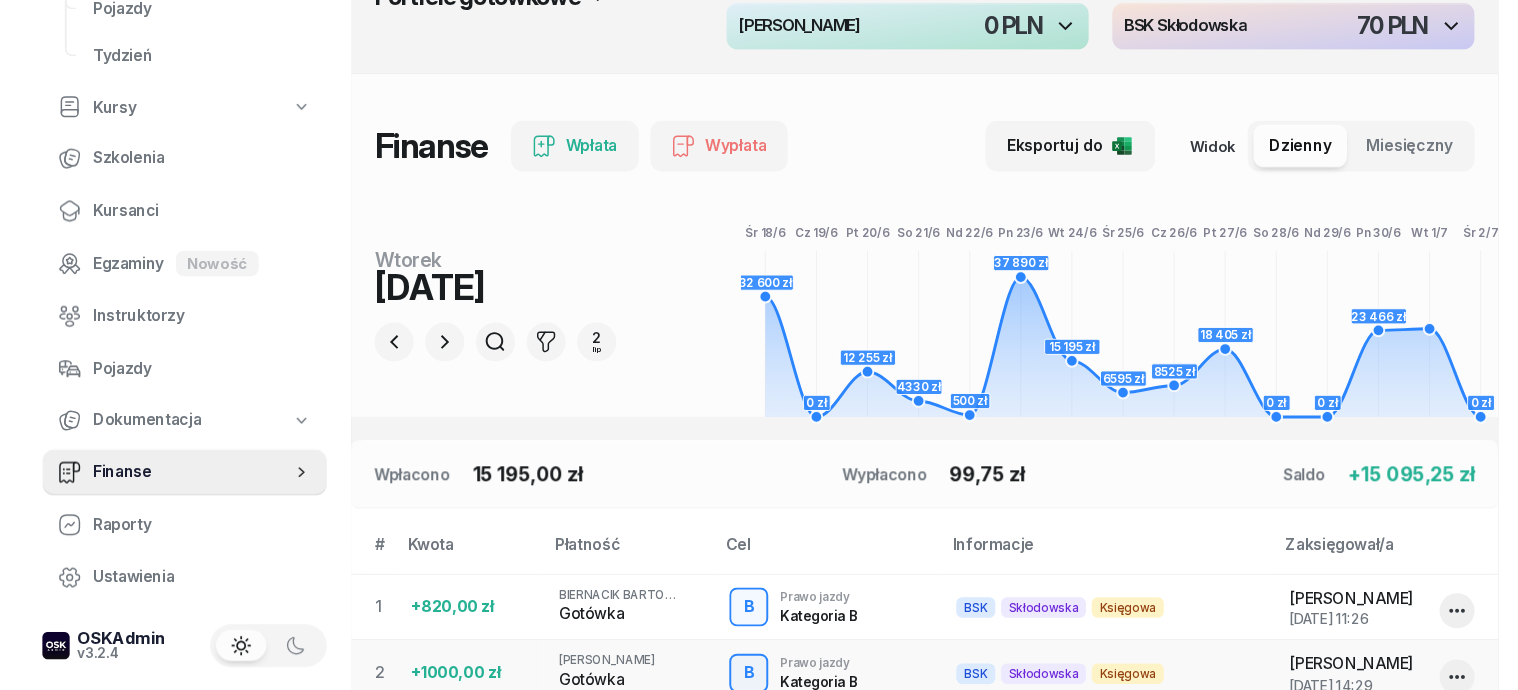 scroll, scrollTop: 0, scrollLeft: 0, axis: both 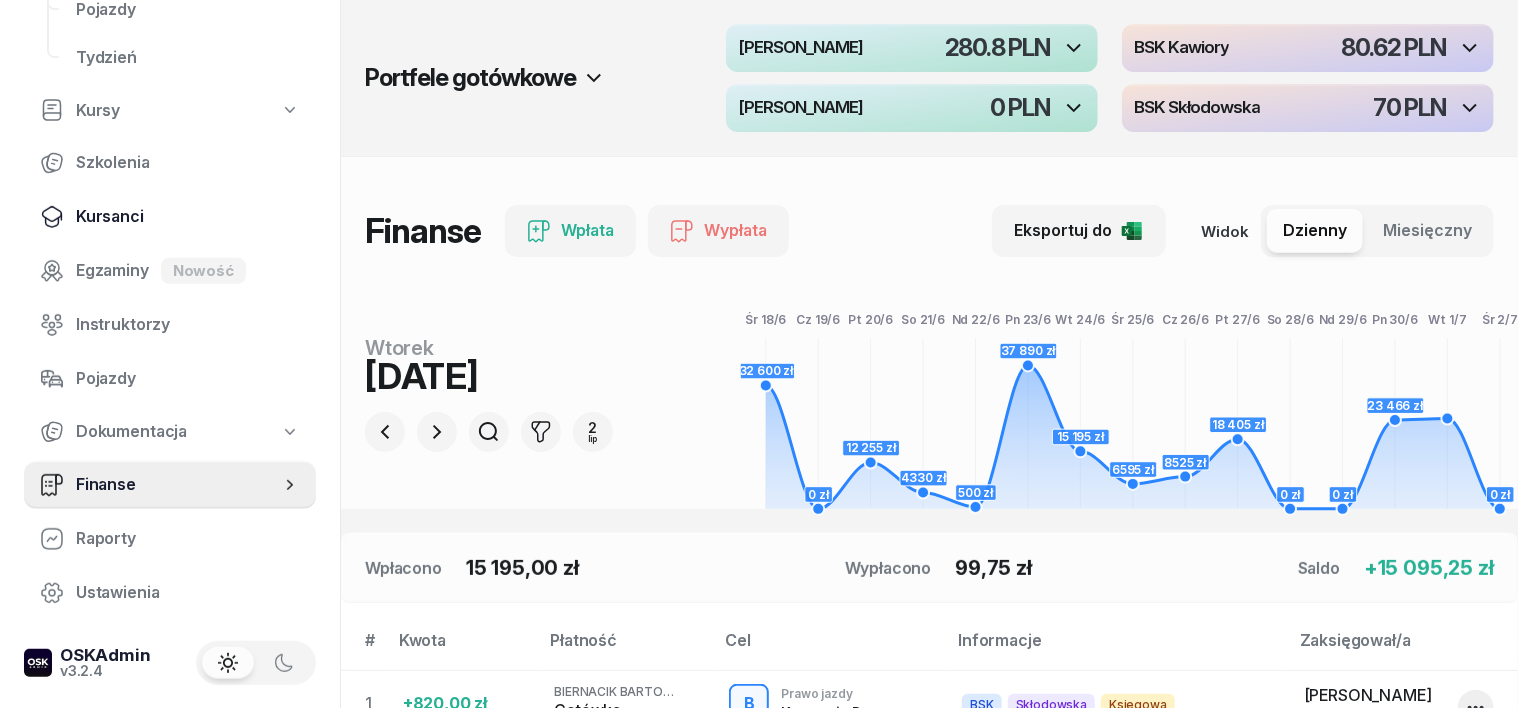 click on "Kursanci" at bounding box center (188, 217) 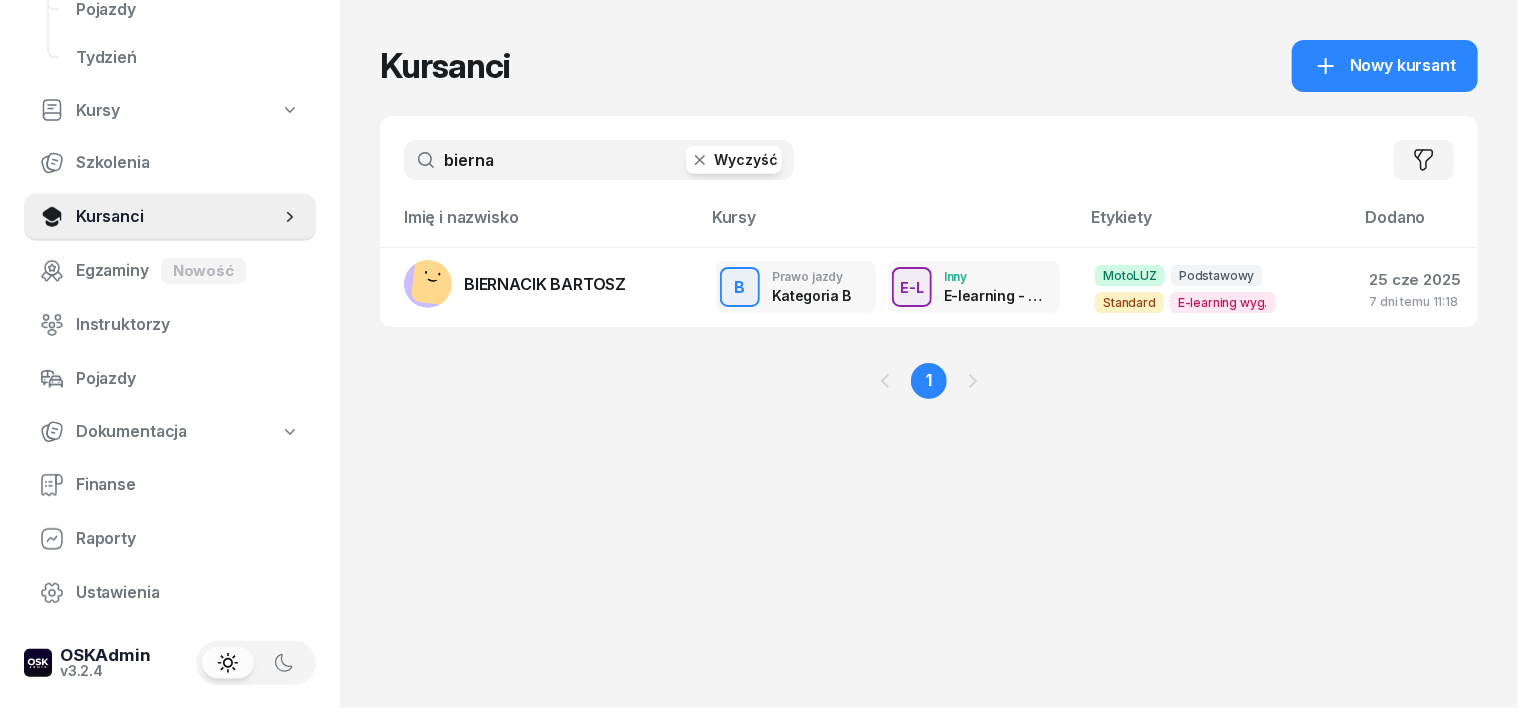 click 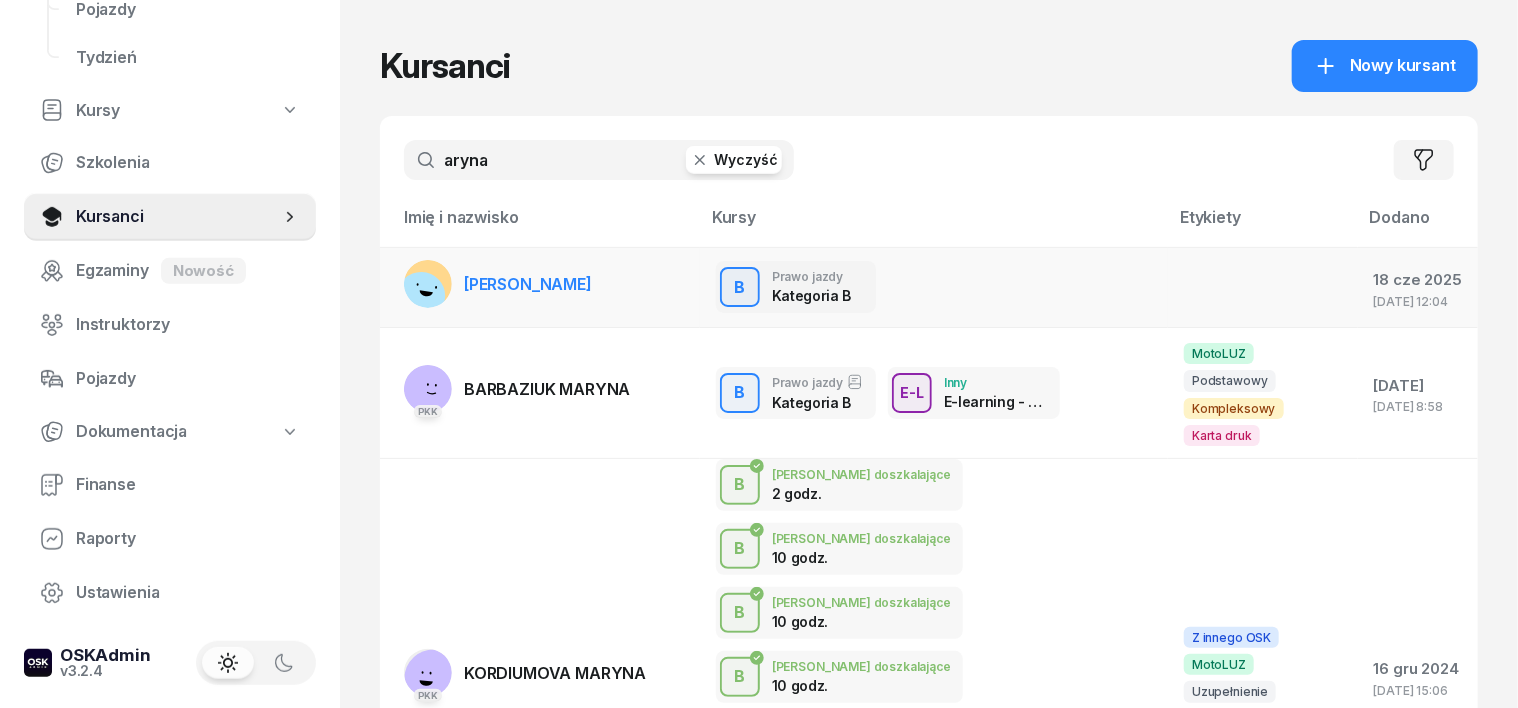 type on "aryna" 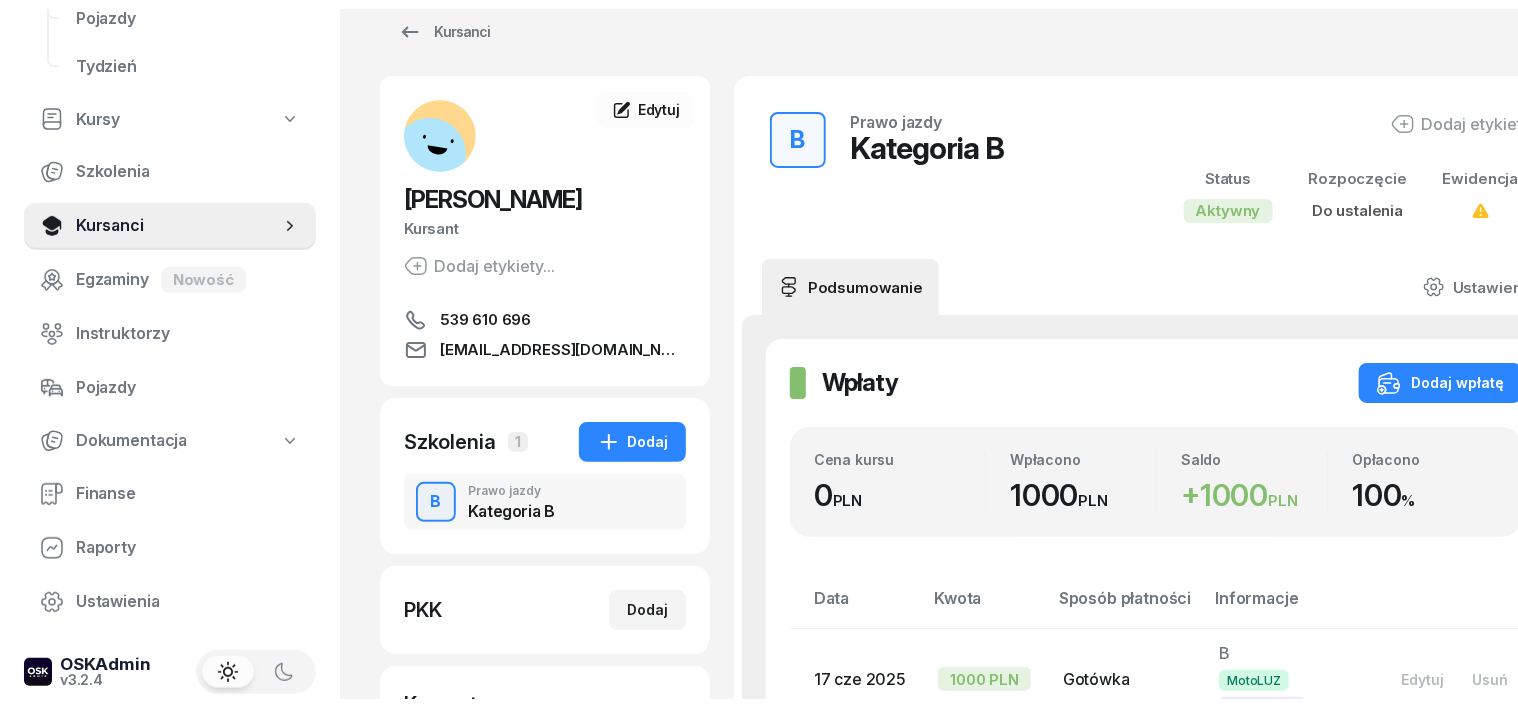 scroll, scrollTop: 0, scrollLeft: 0, axis: both 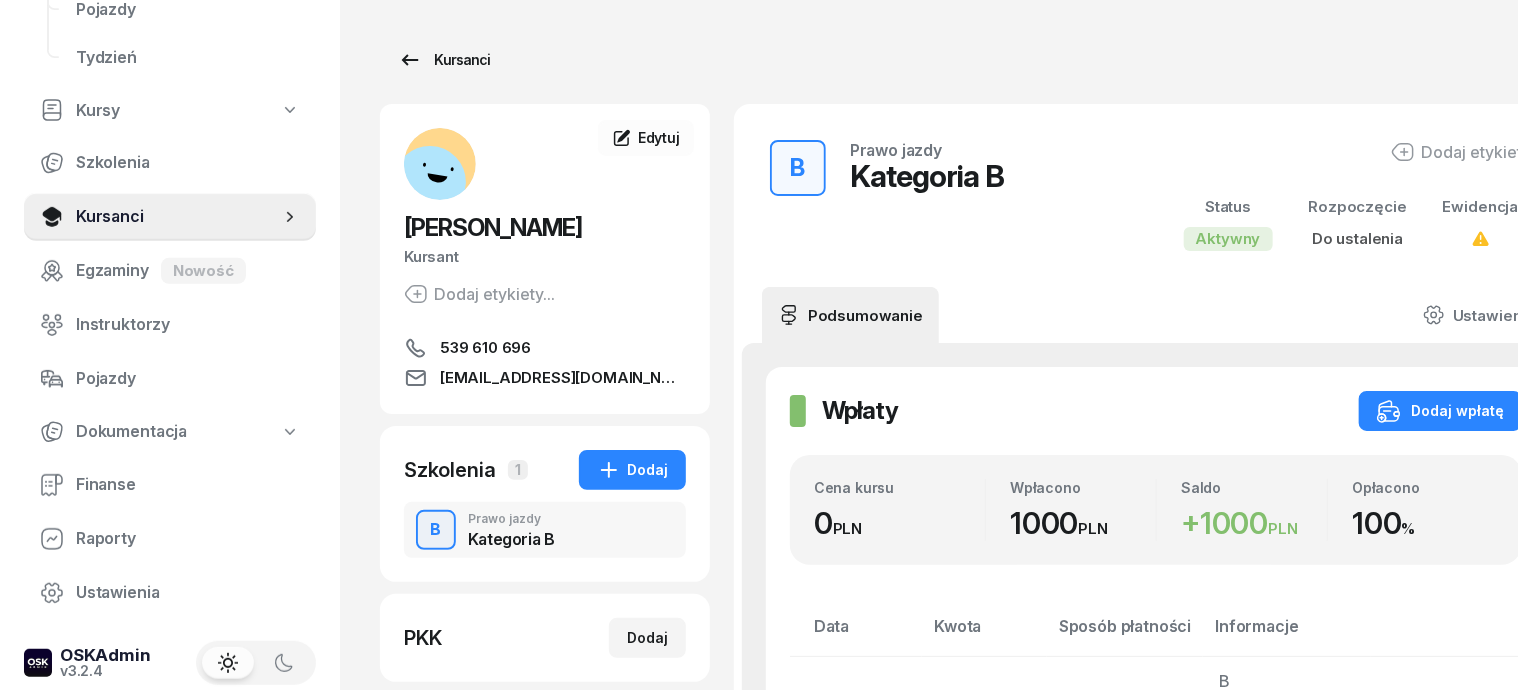 click on "Kursanci" at bounding box center (444, 60) 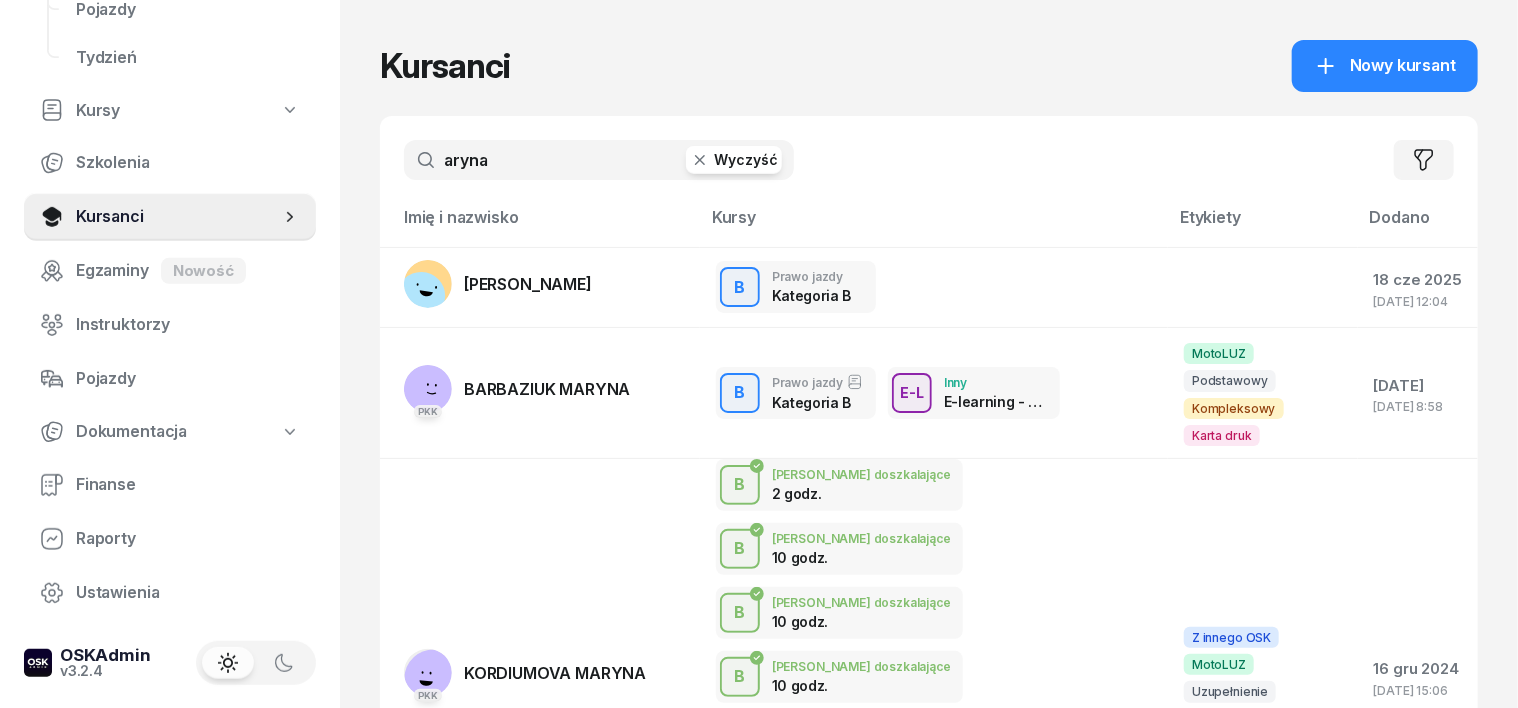click on "aryna" at bounding box center (599, 160) 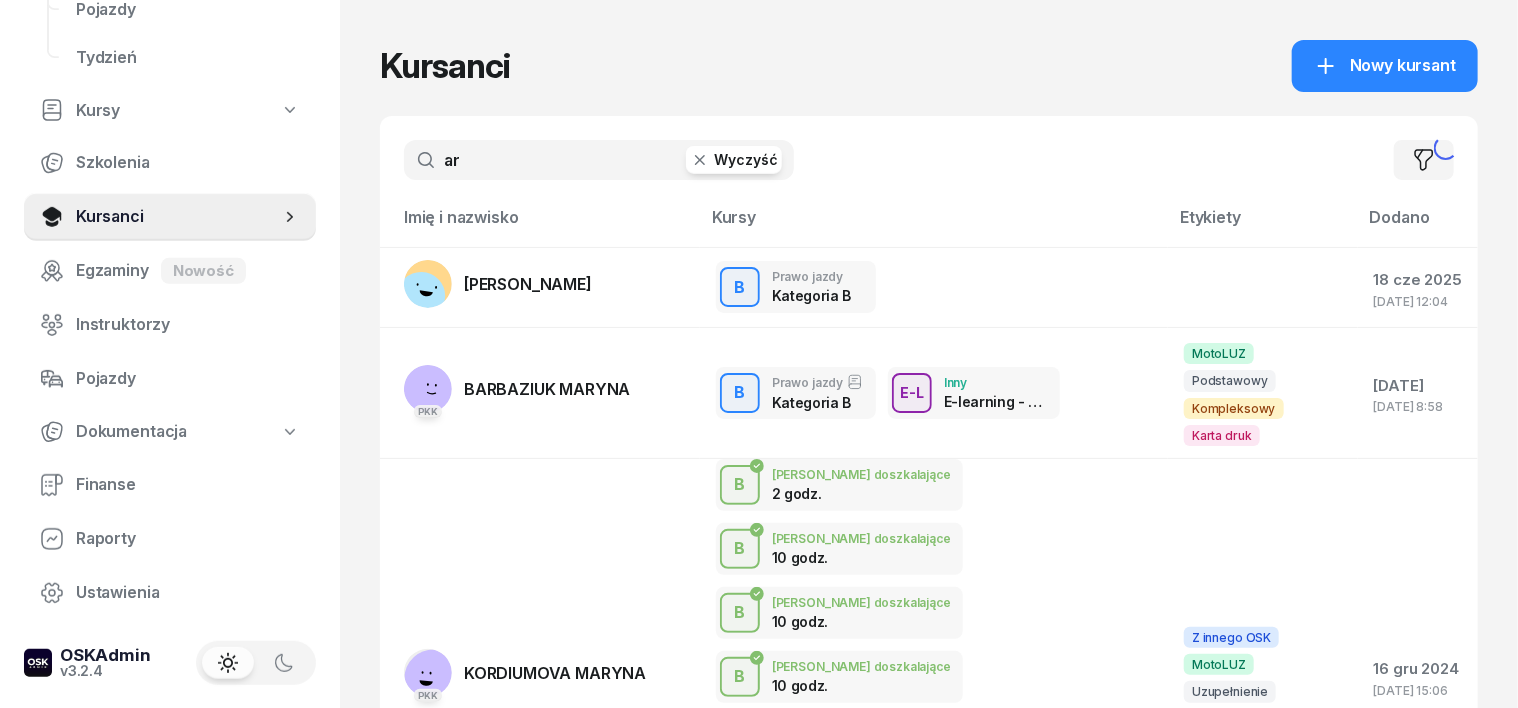 type on "a" 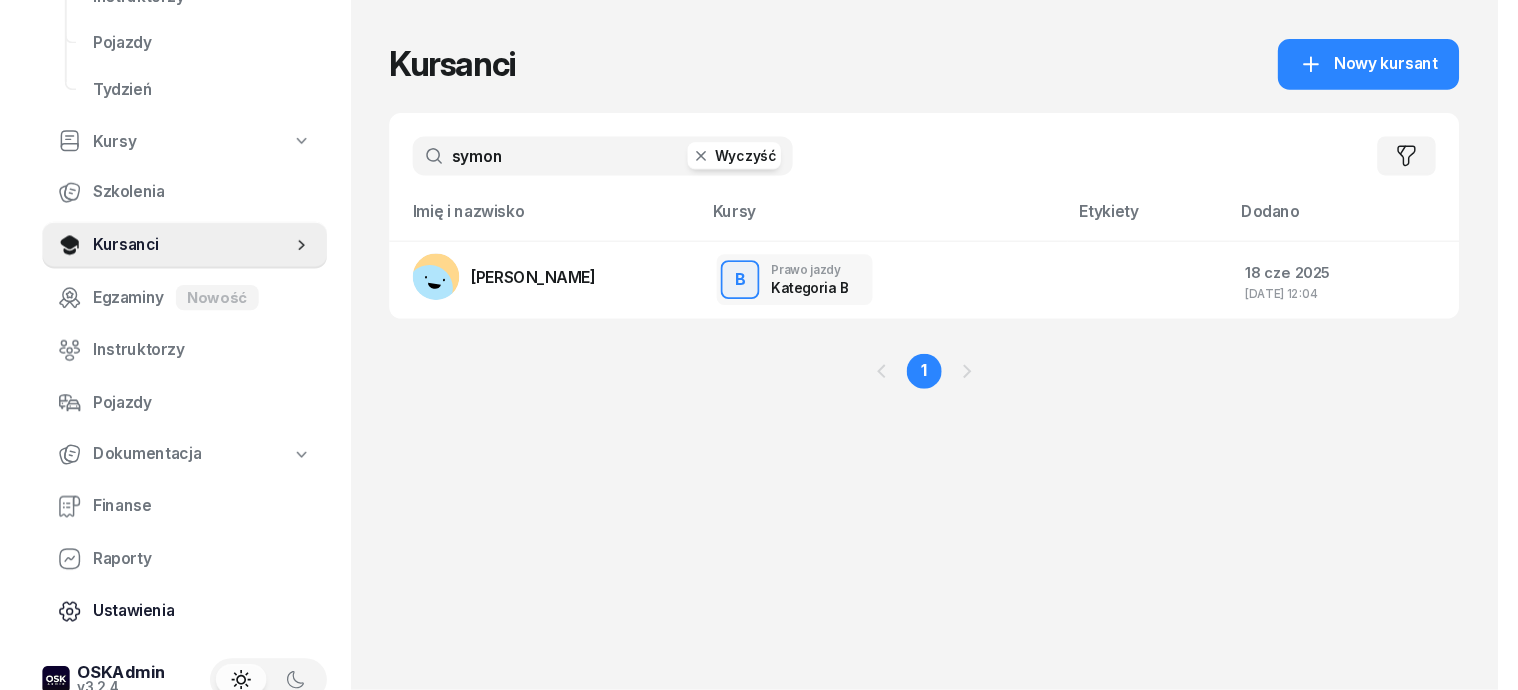 scroll, scrollTop: 286, scrollLeft: 0, axis: vertical 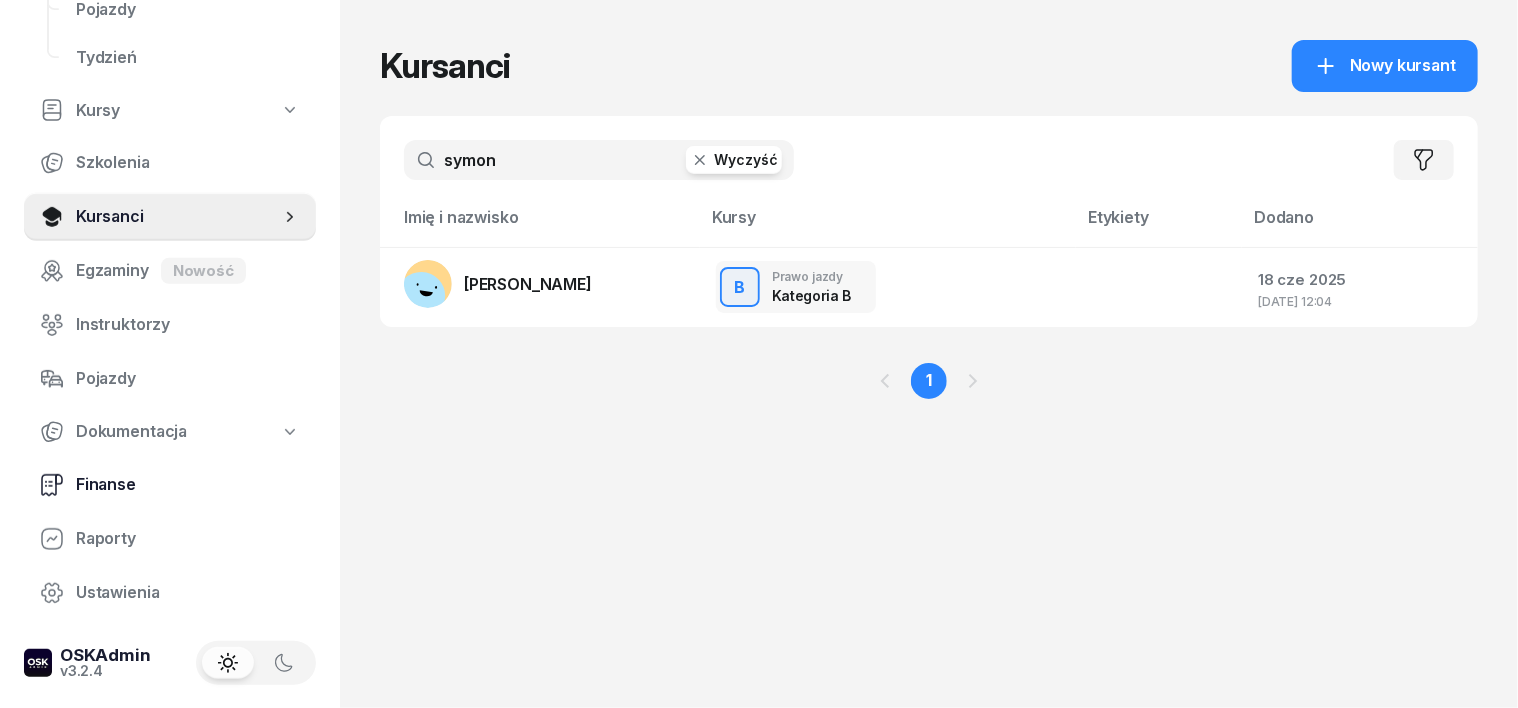 type on "symon" 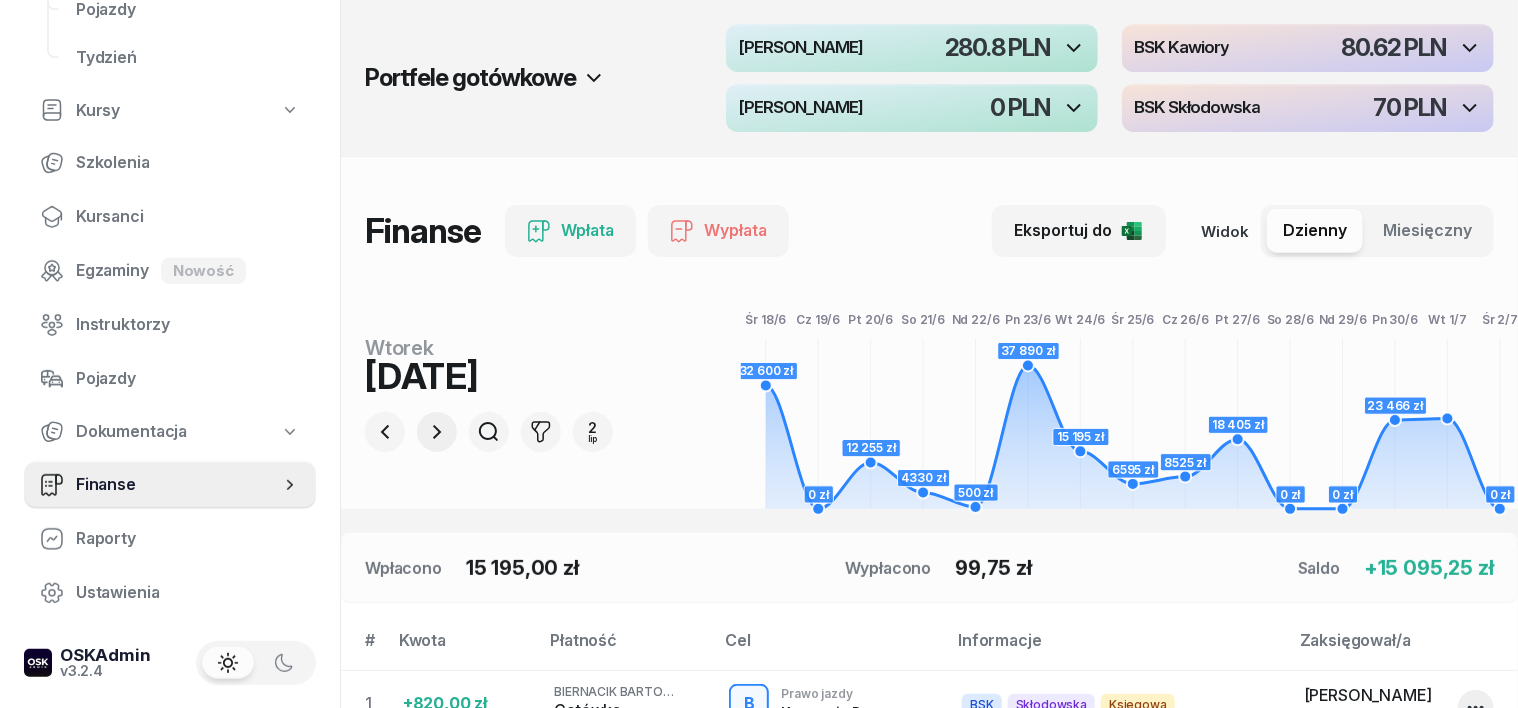 click 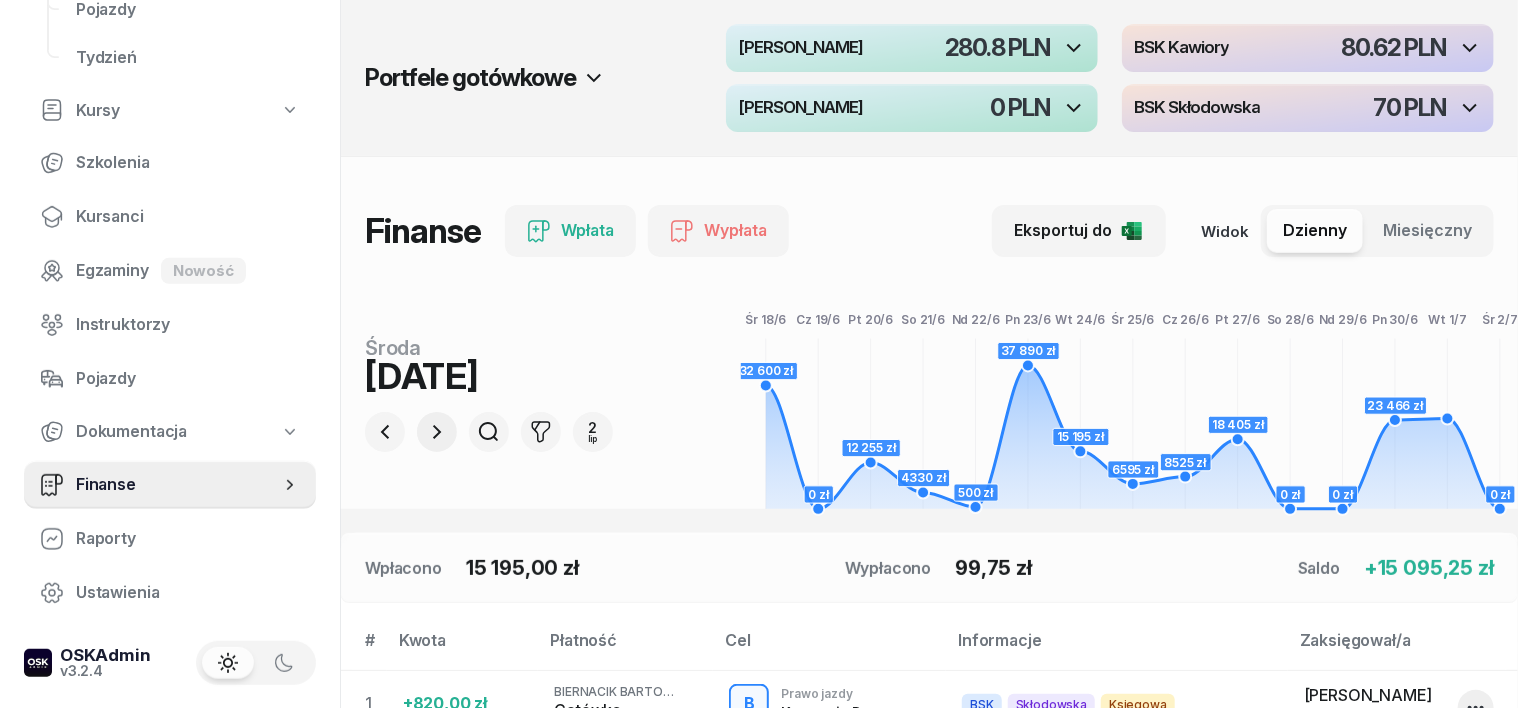 click 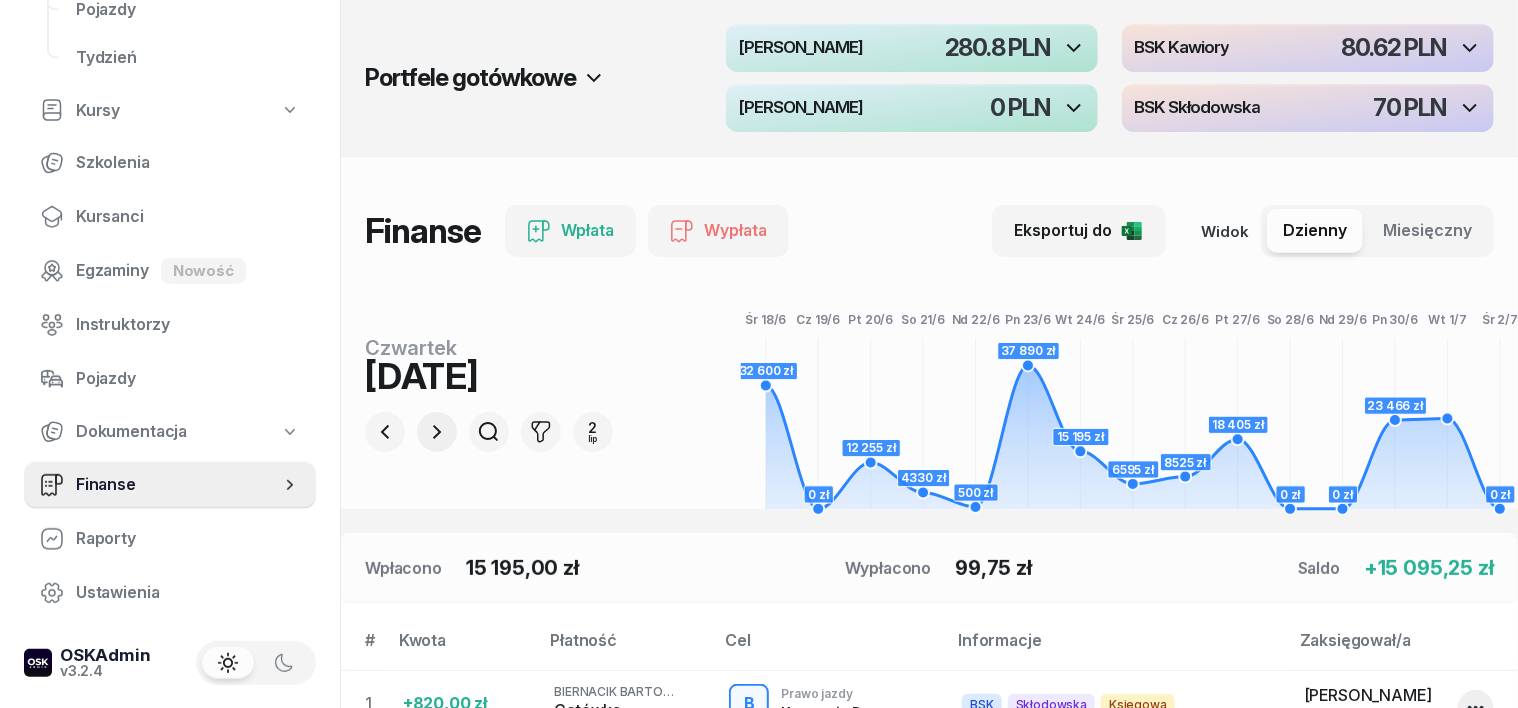 click 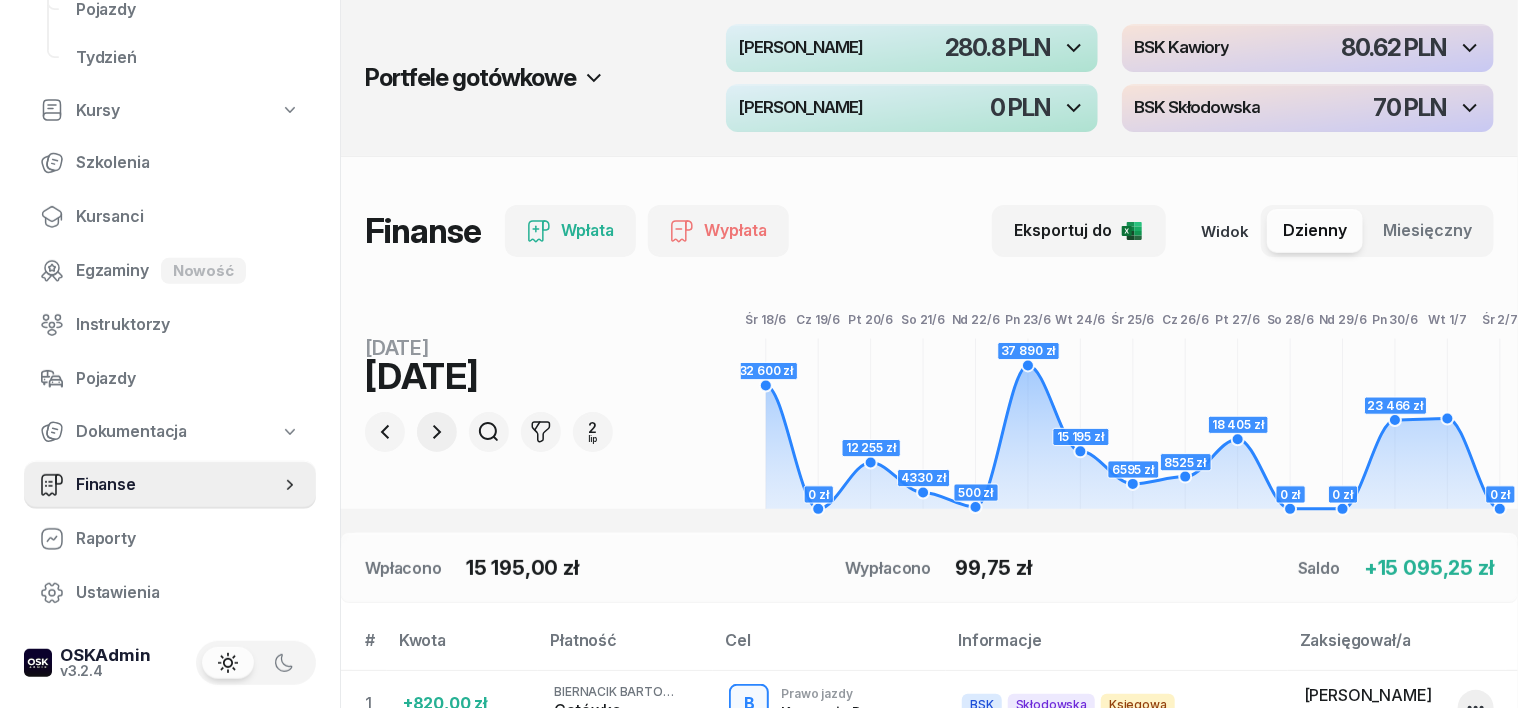 click 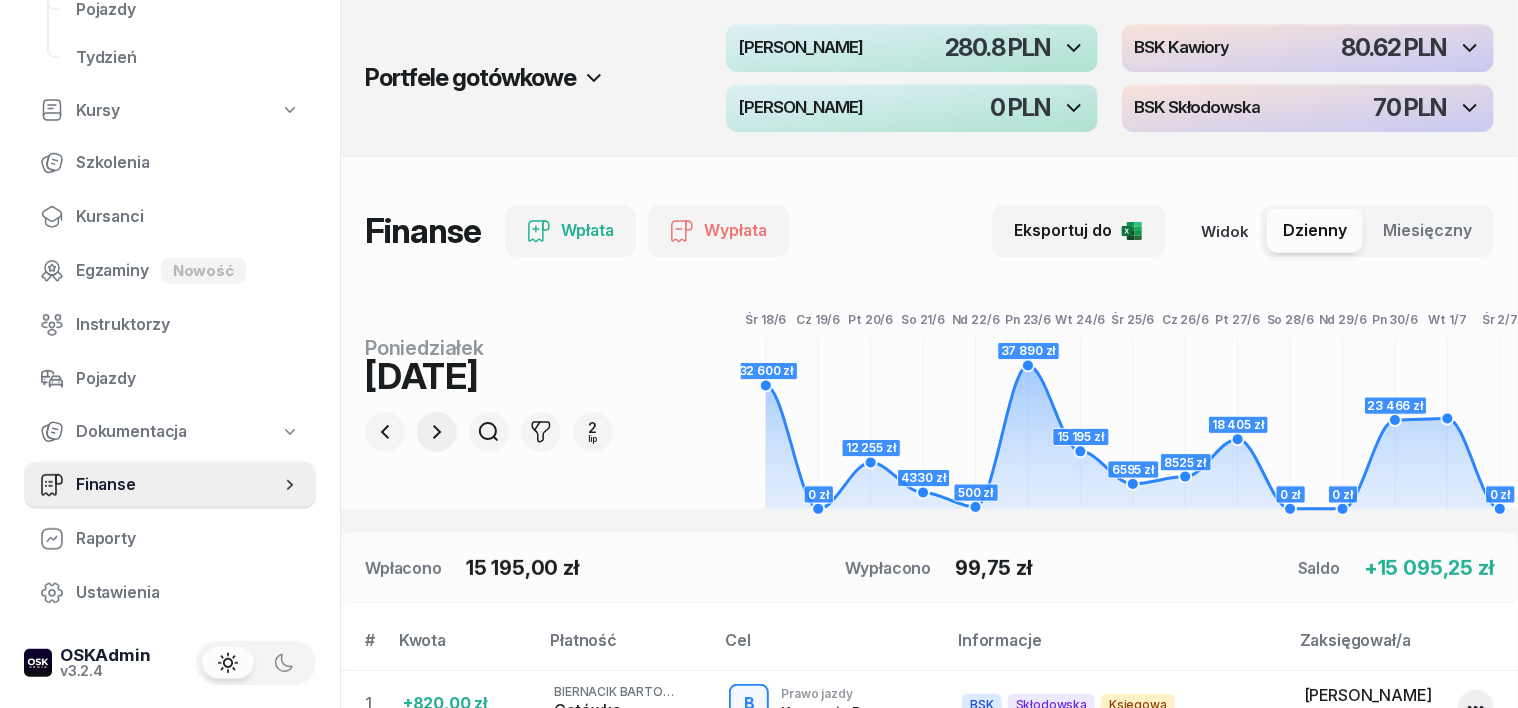 click 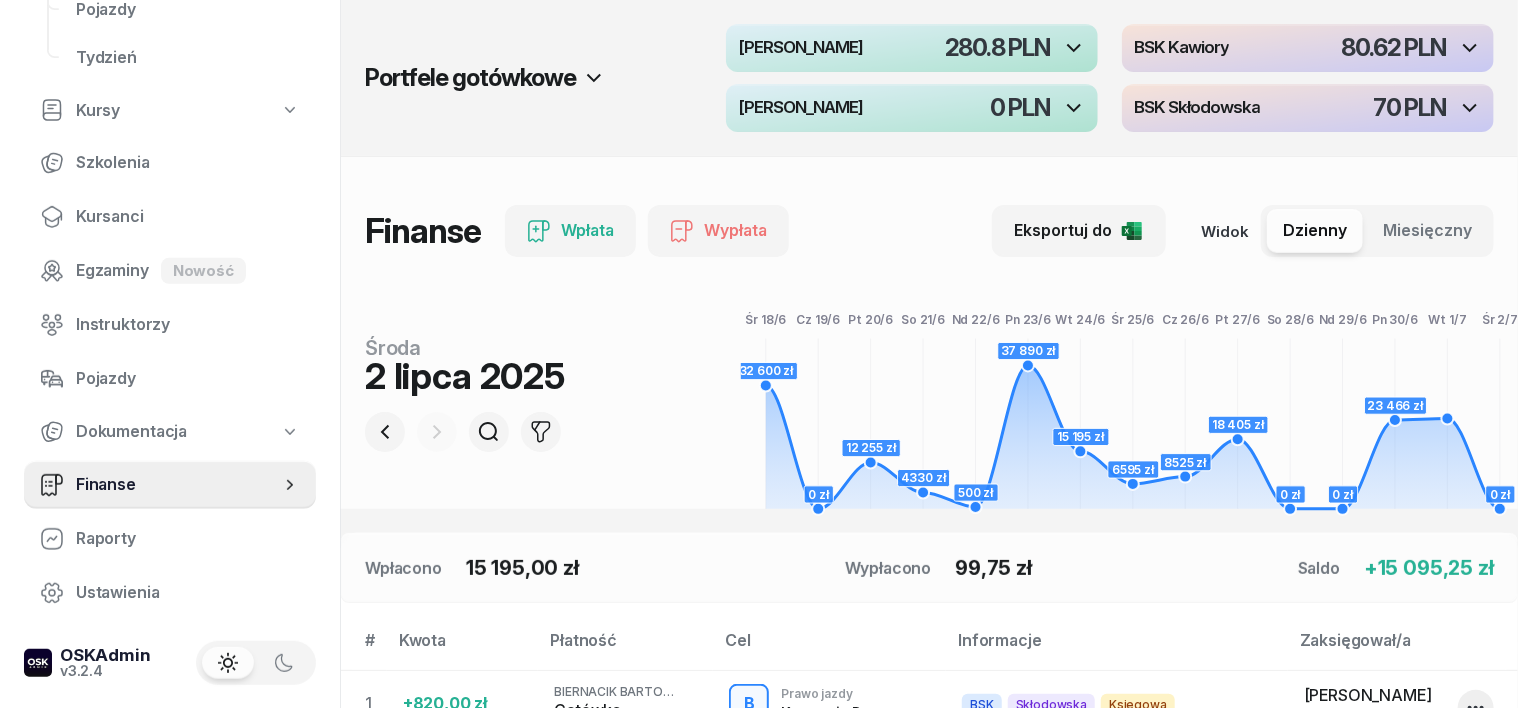 click at bounding box center (437, 432) 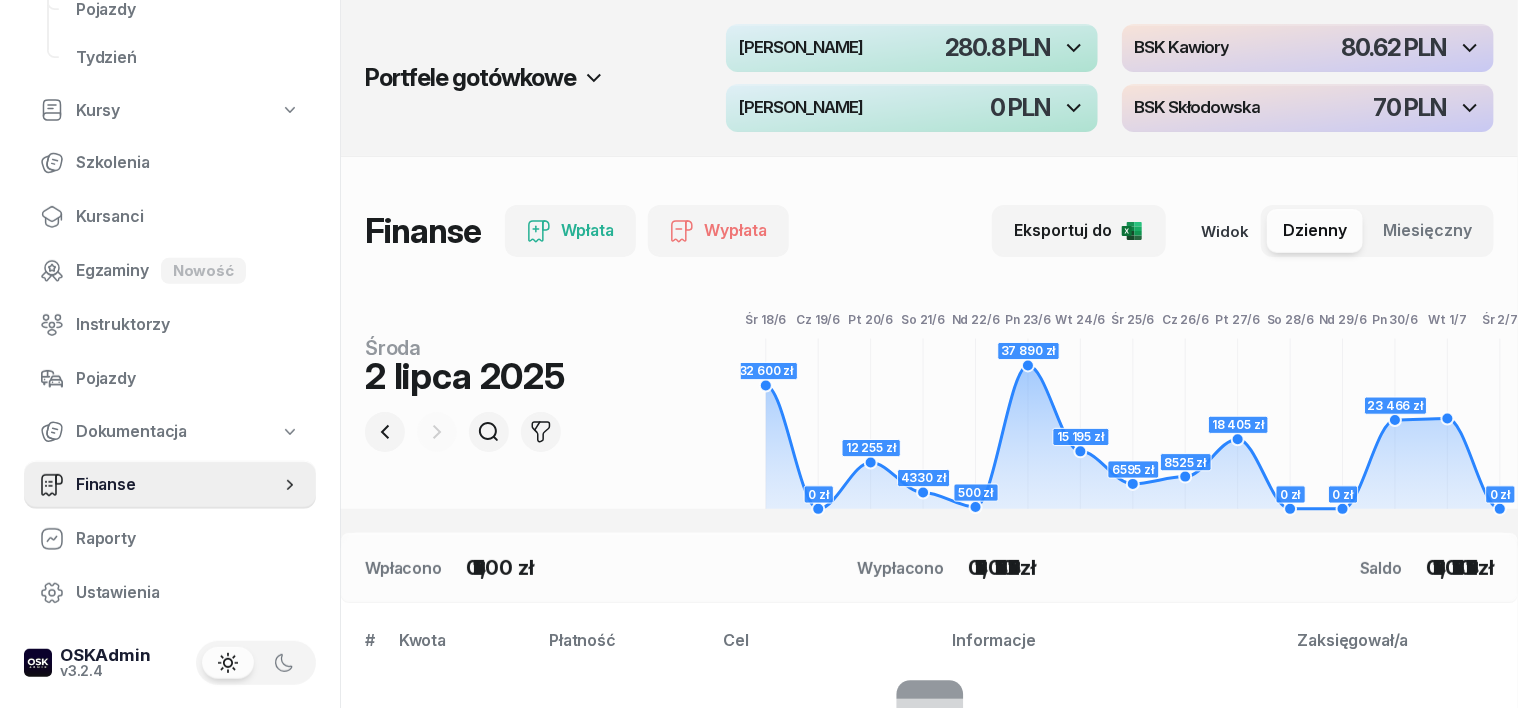 click at bounding box center (437, 432) 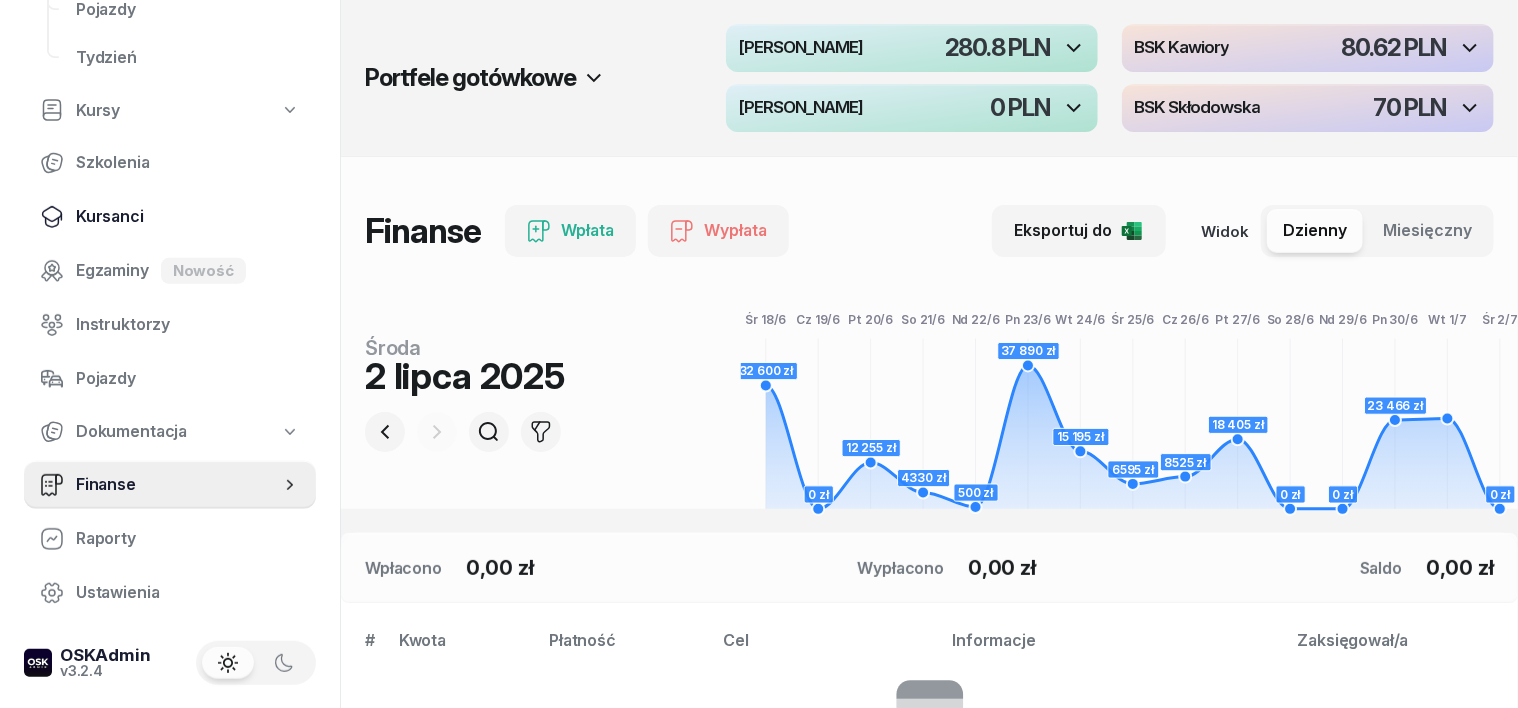 click on "Kursanci" at bounding box center (188, 217) 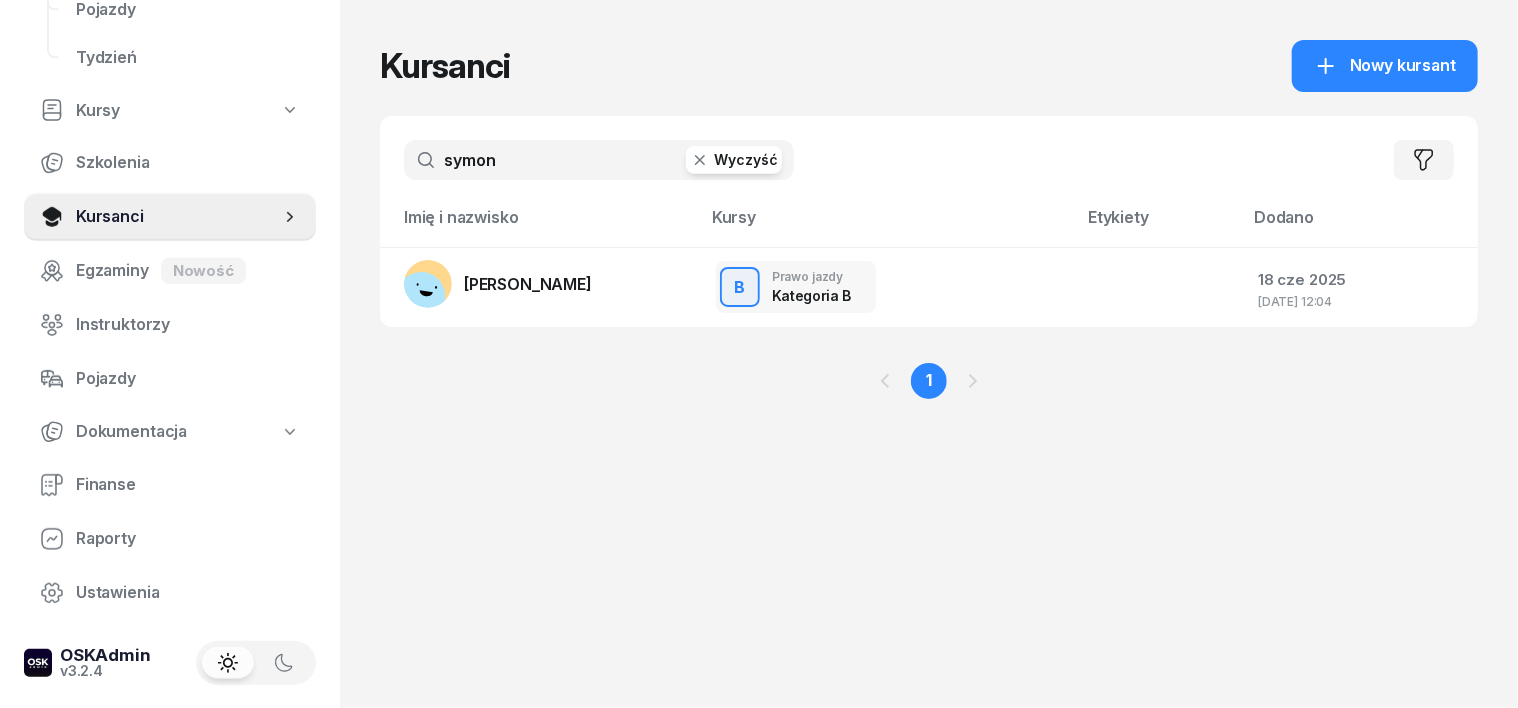 click 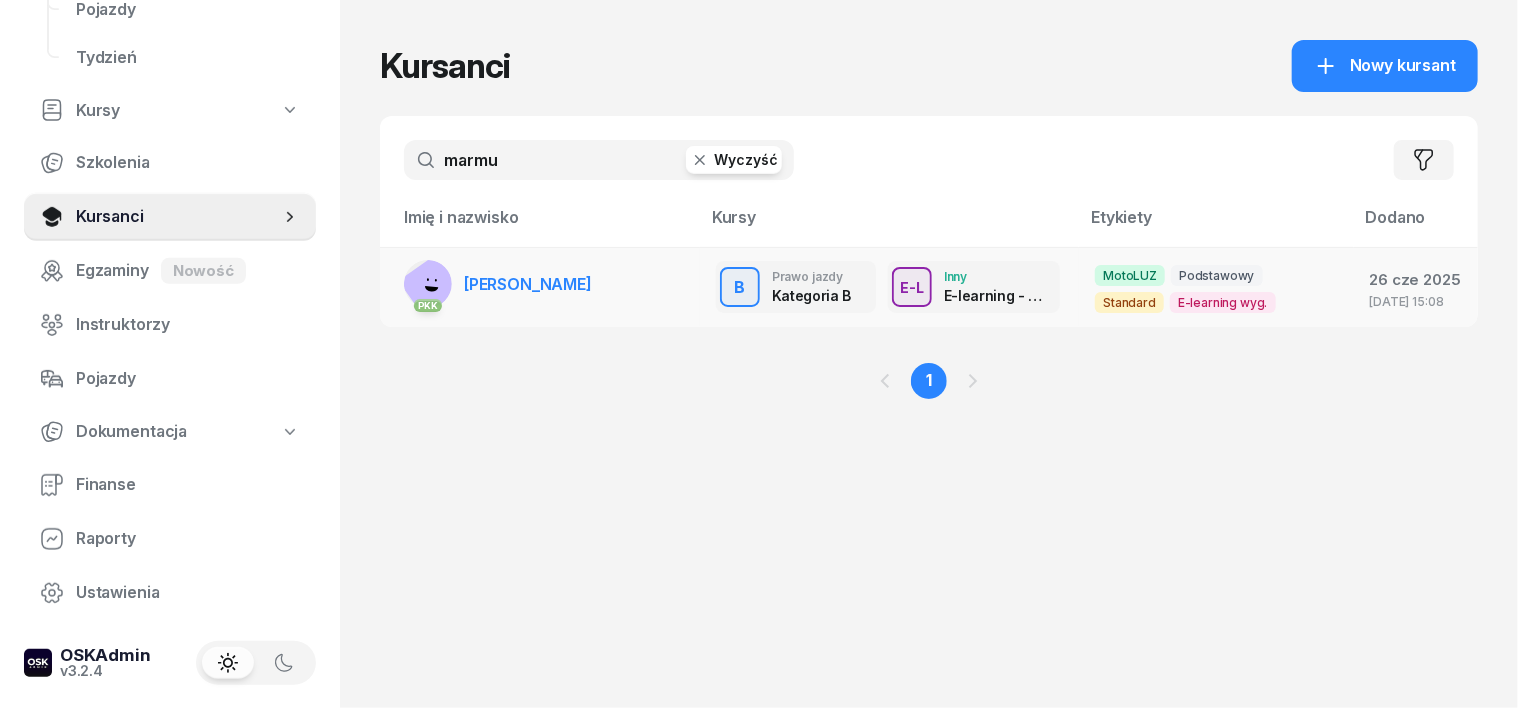 type on "marmu" 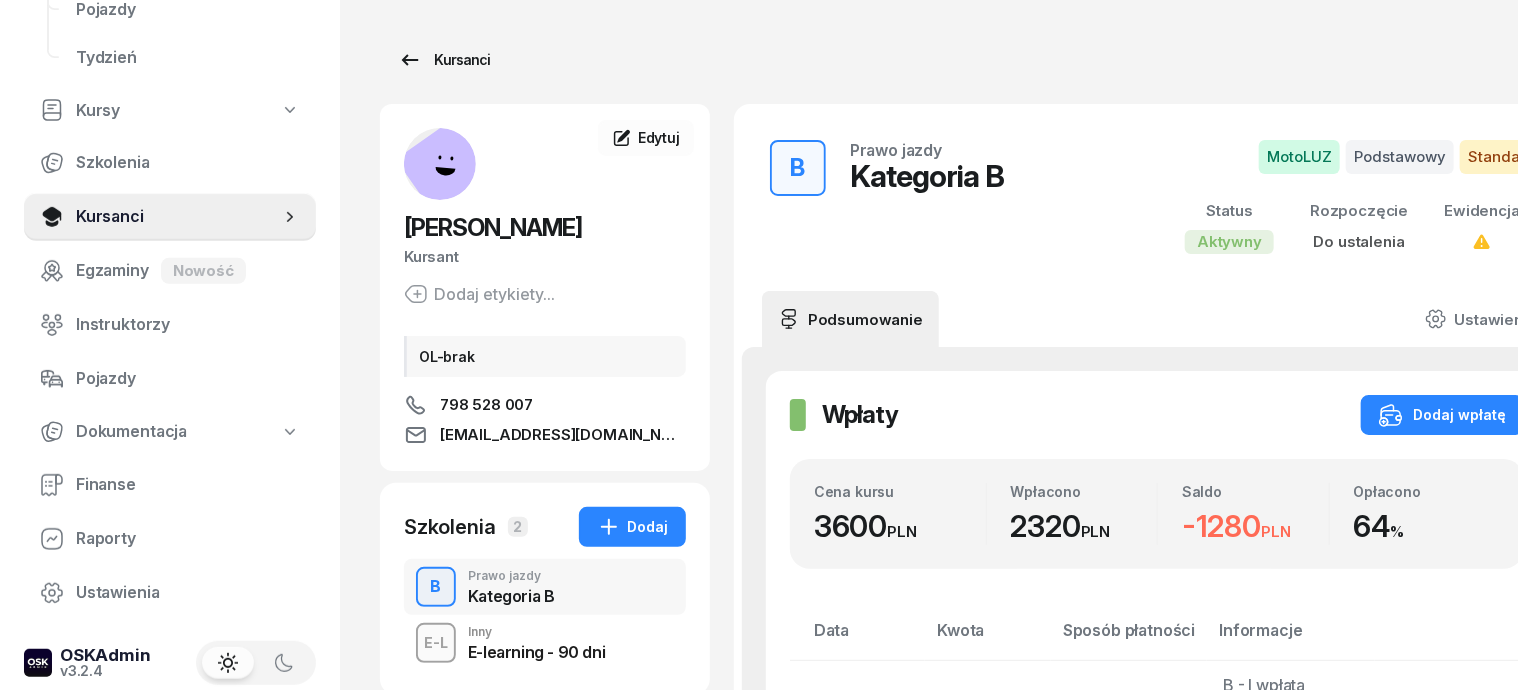 click on "Kursanci" at bounding box center (444, 60) 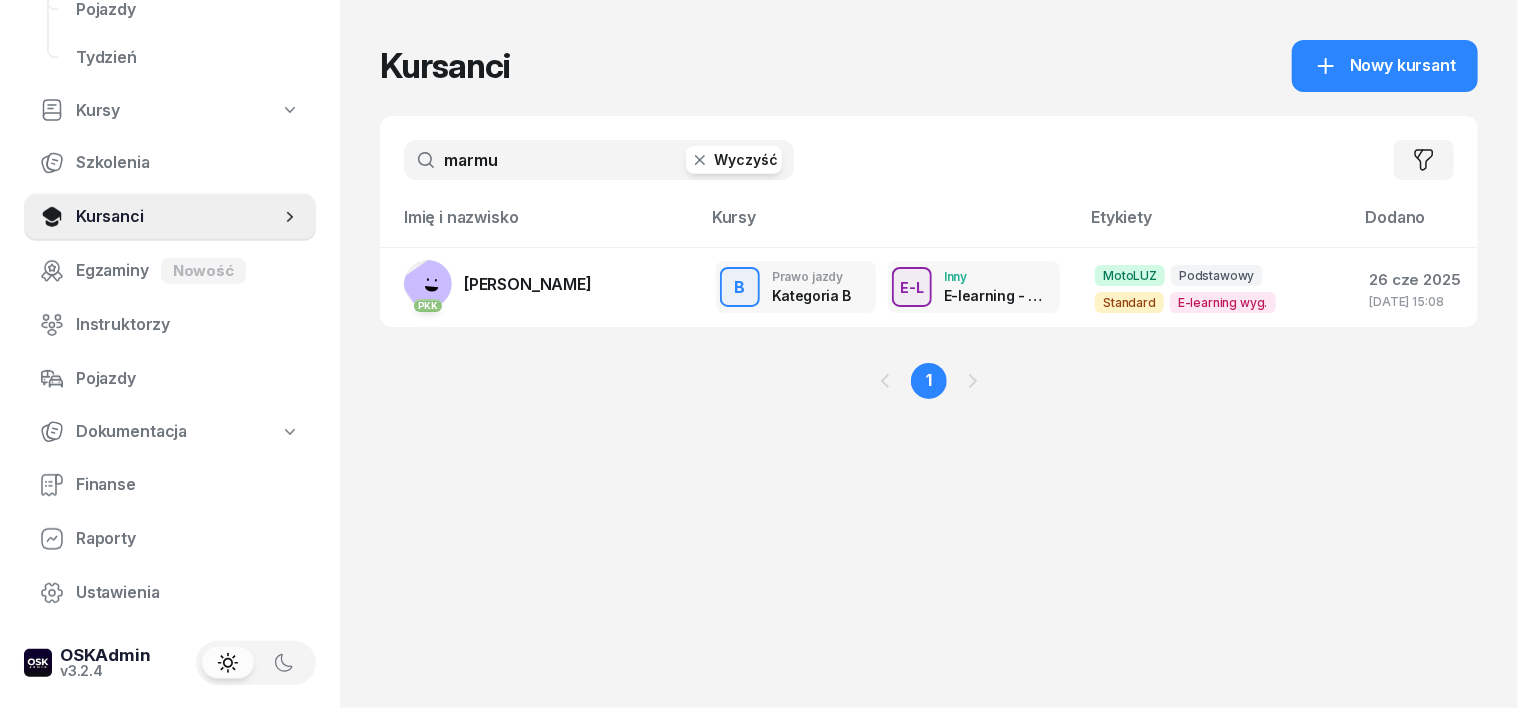 click 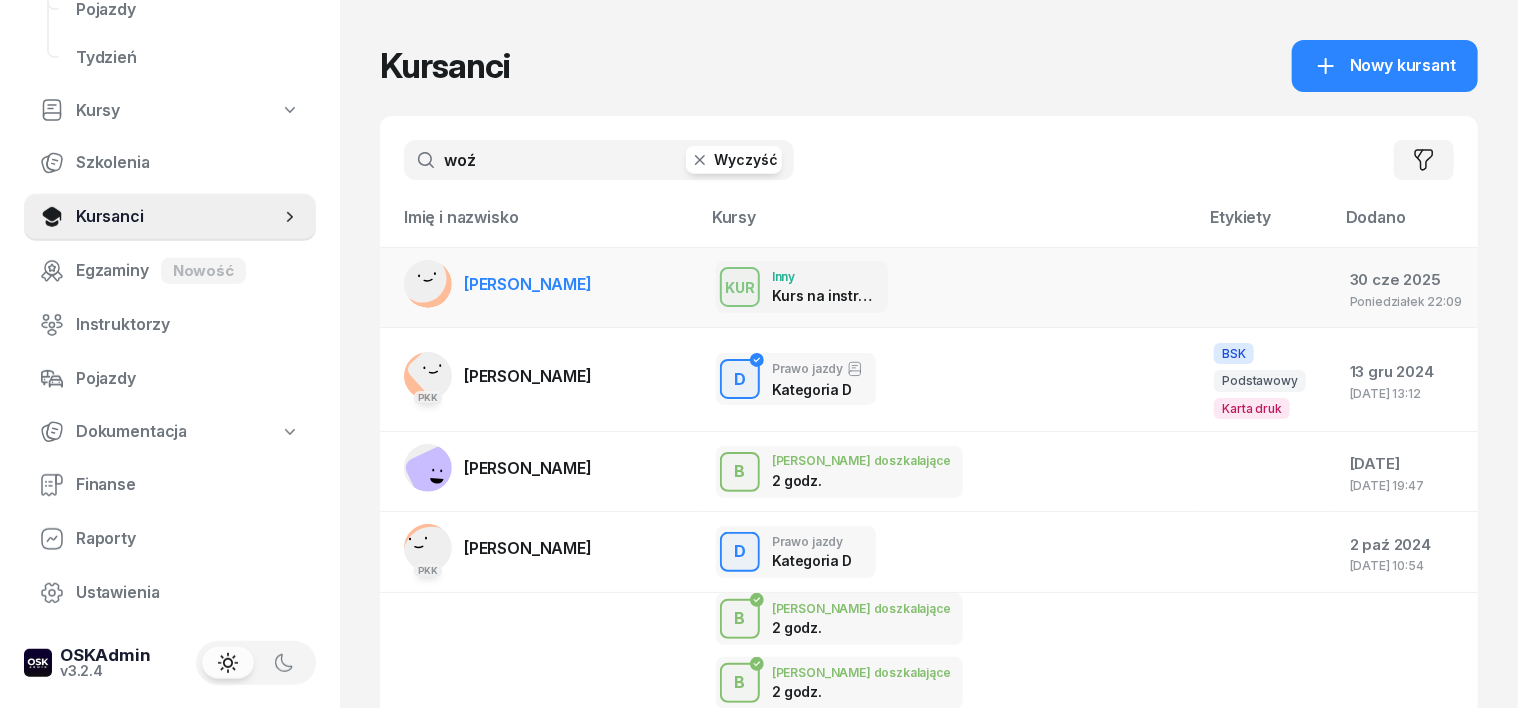type on "woź" 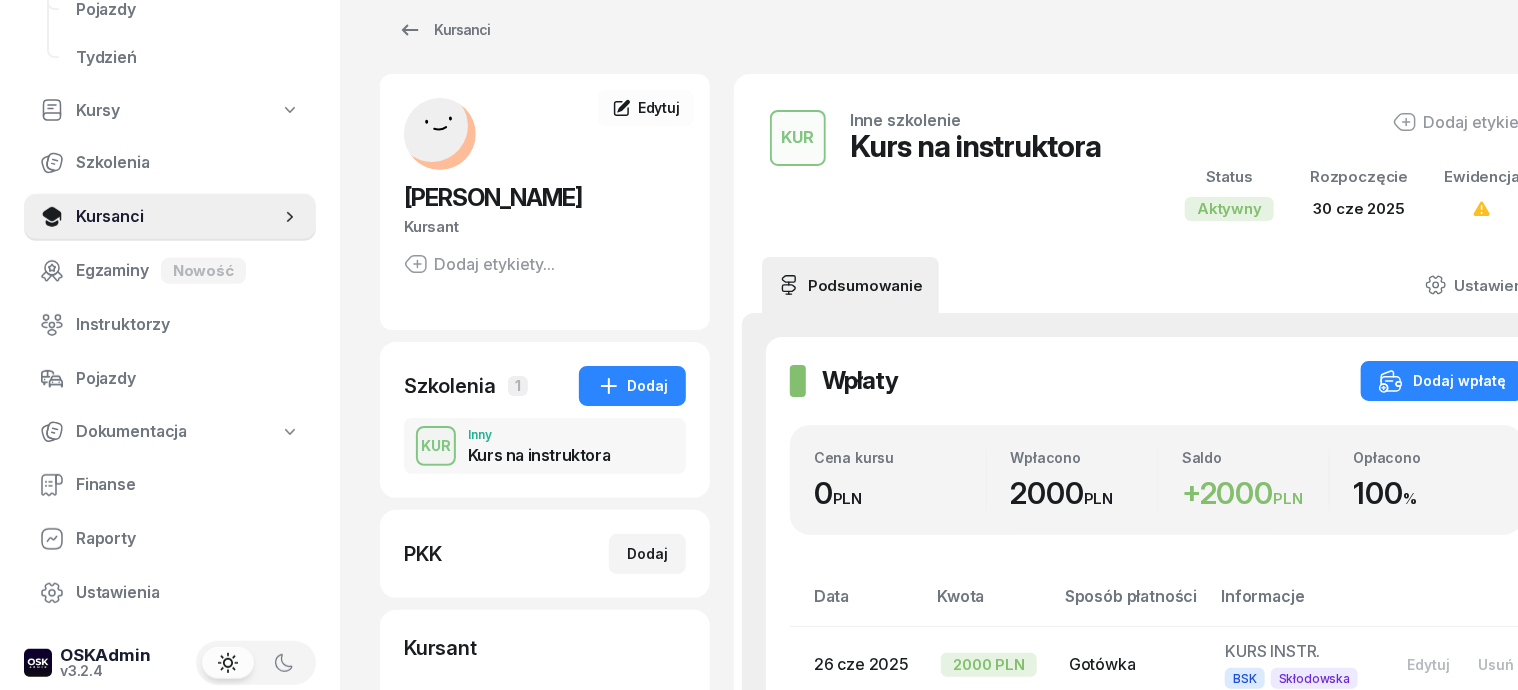 scroll, scrollTop: 0, scrollLeft: 0, axis: both 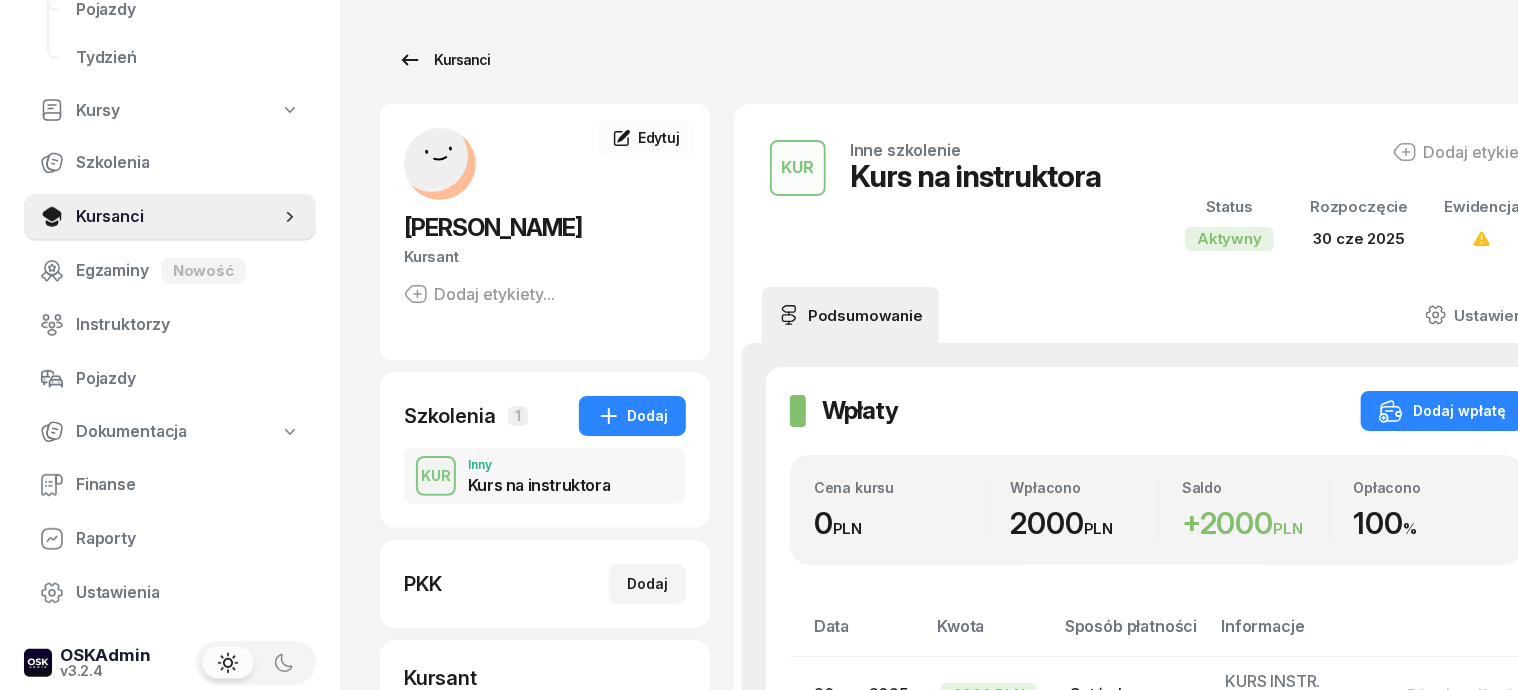 click on "Kursanci" at bounding box center (444, 60) 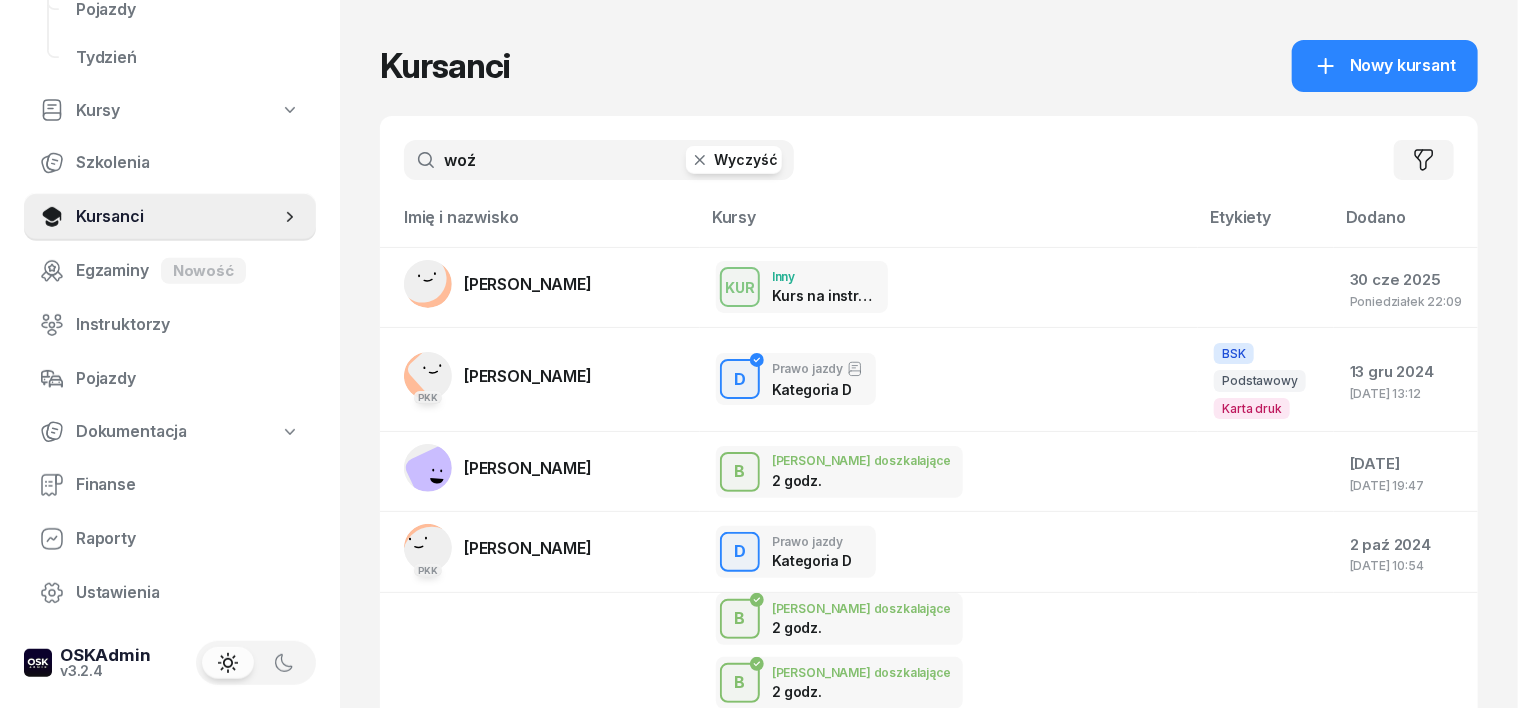 click on "woź" at bounding box center [599, 160] 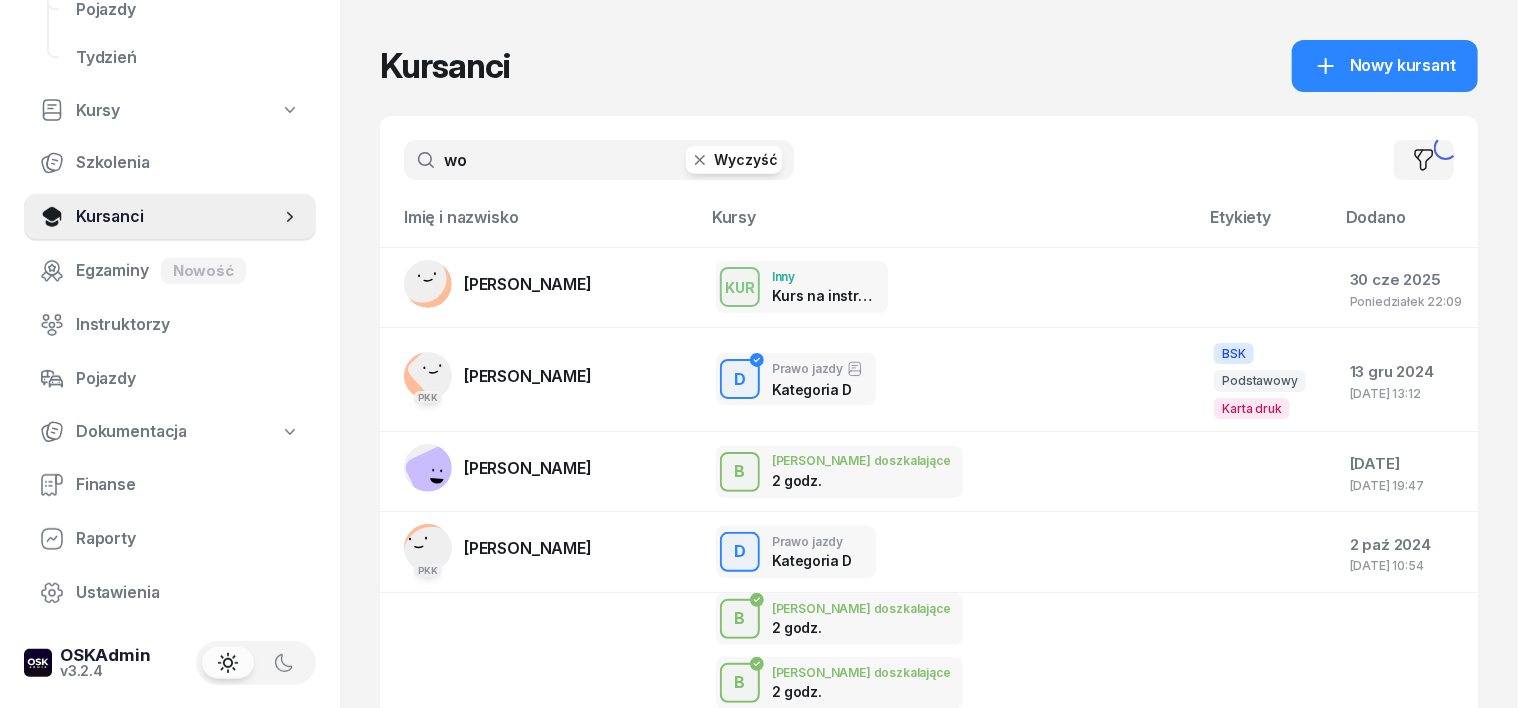 type on "w" 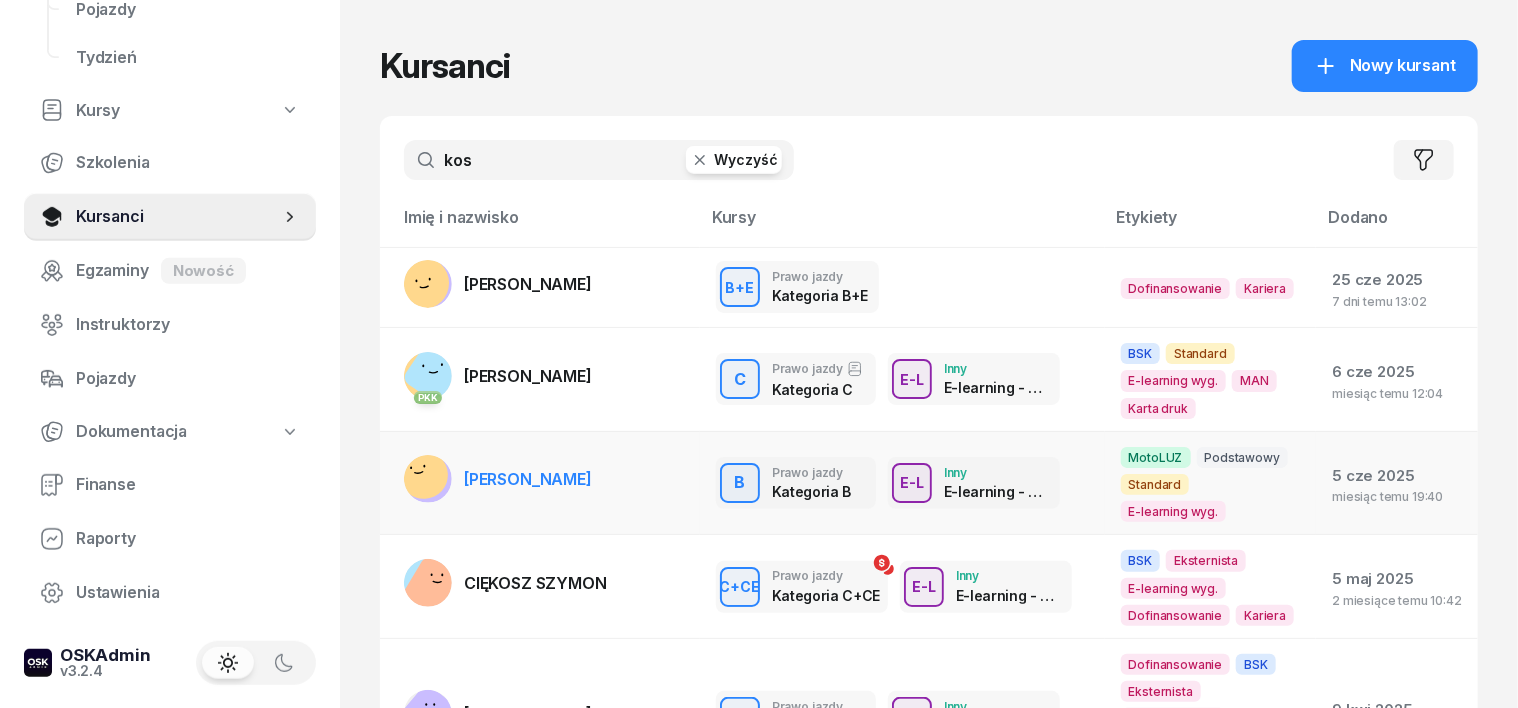 type on "kos" 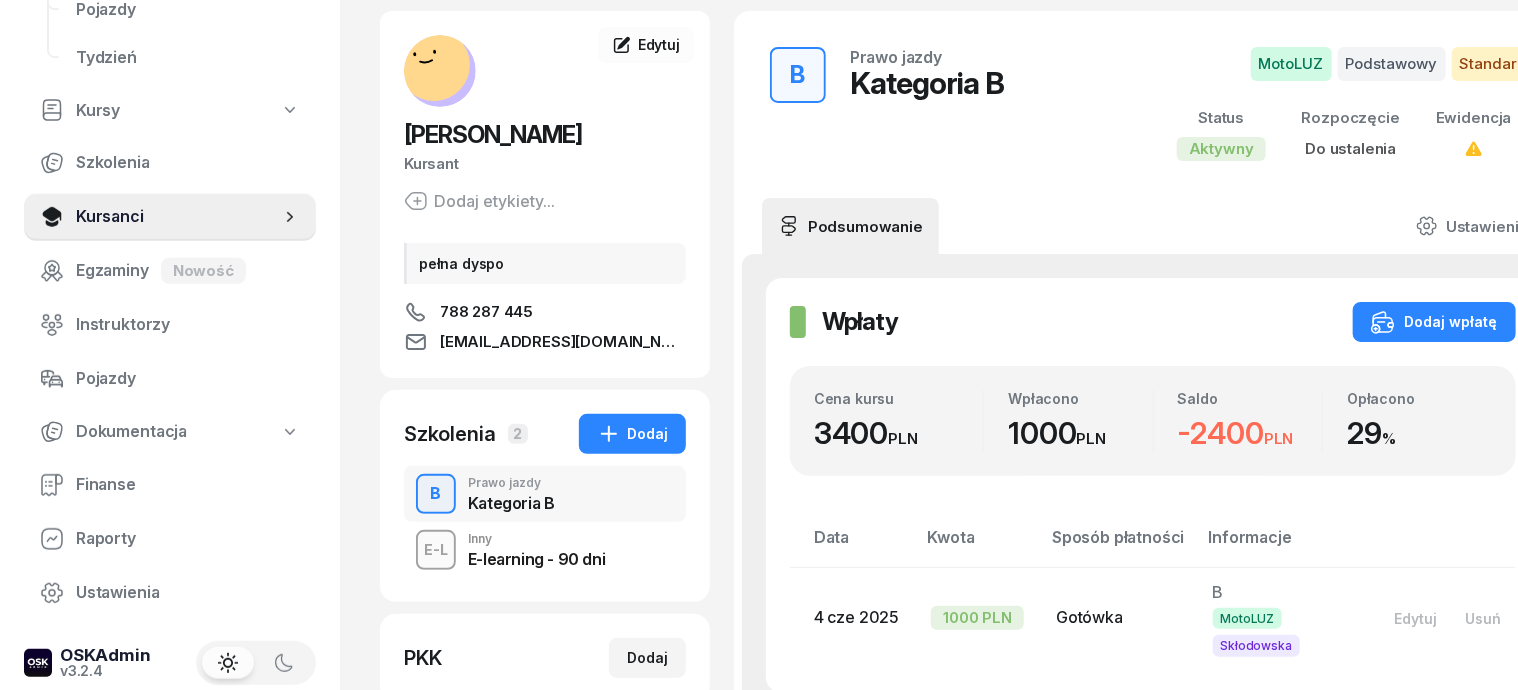 scroll, scrollTop: 124, scrollLeft: 0, axis: vertical 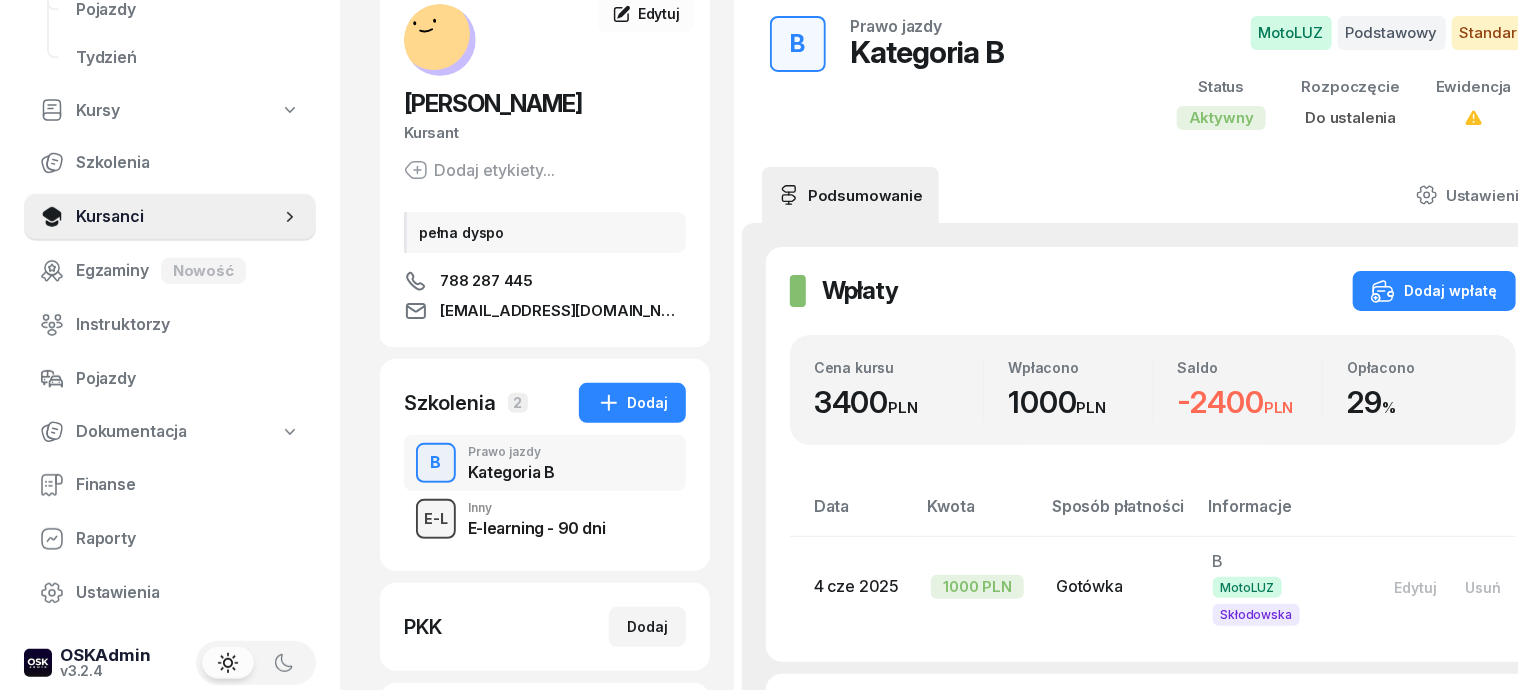 click on "E-L" at bounding box center (436, 518) 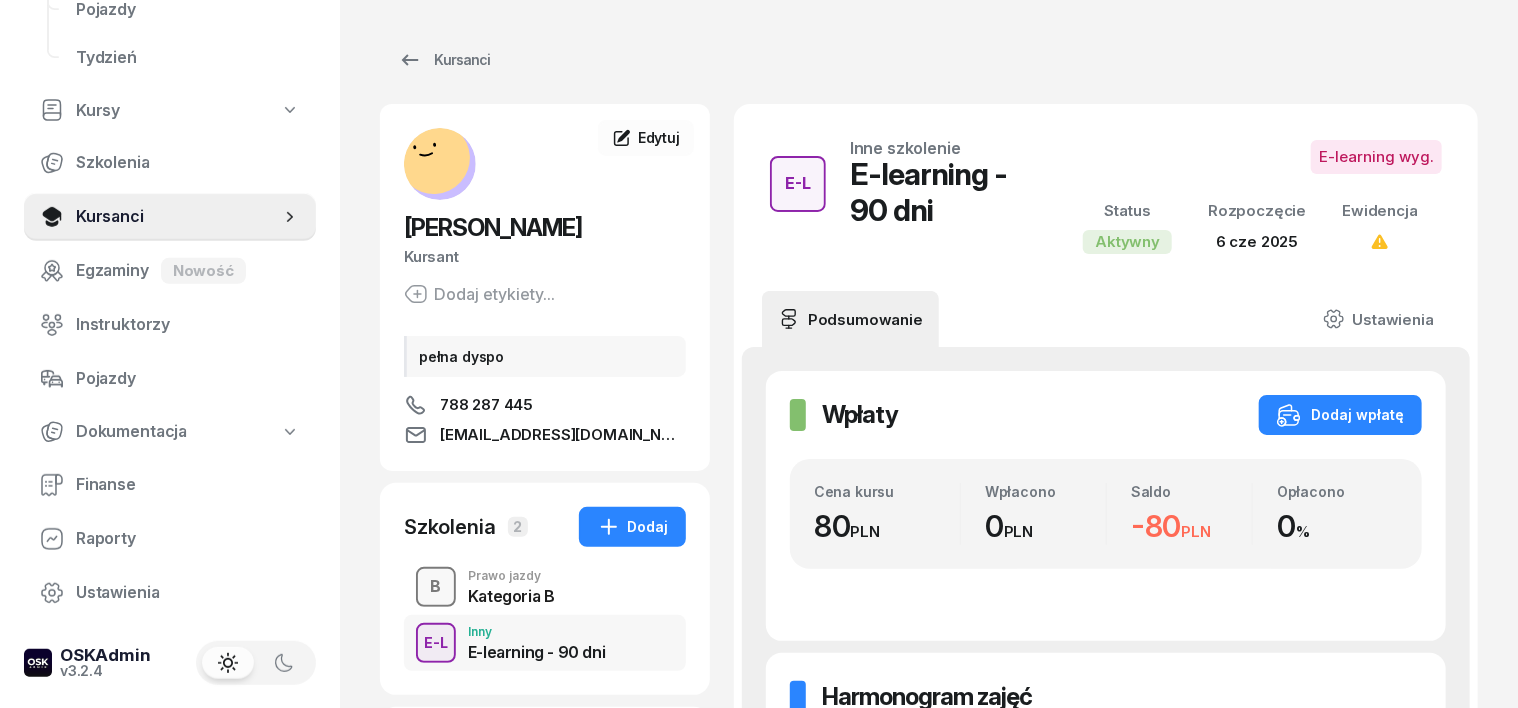 click on "B" at bounding box center (436, 587) 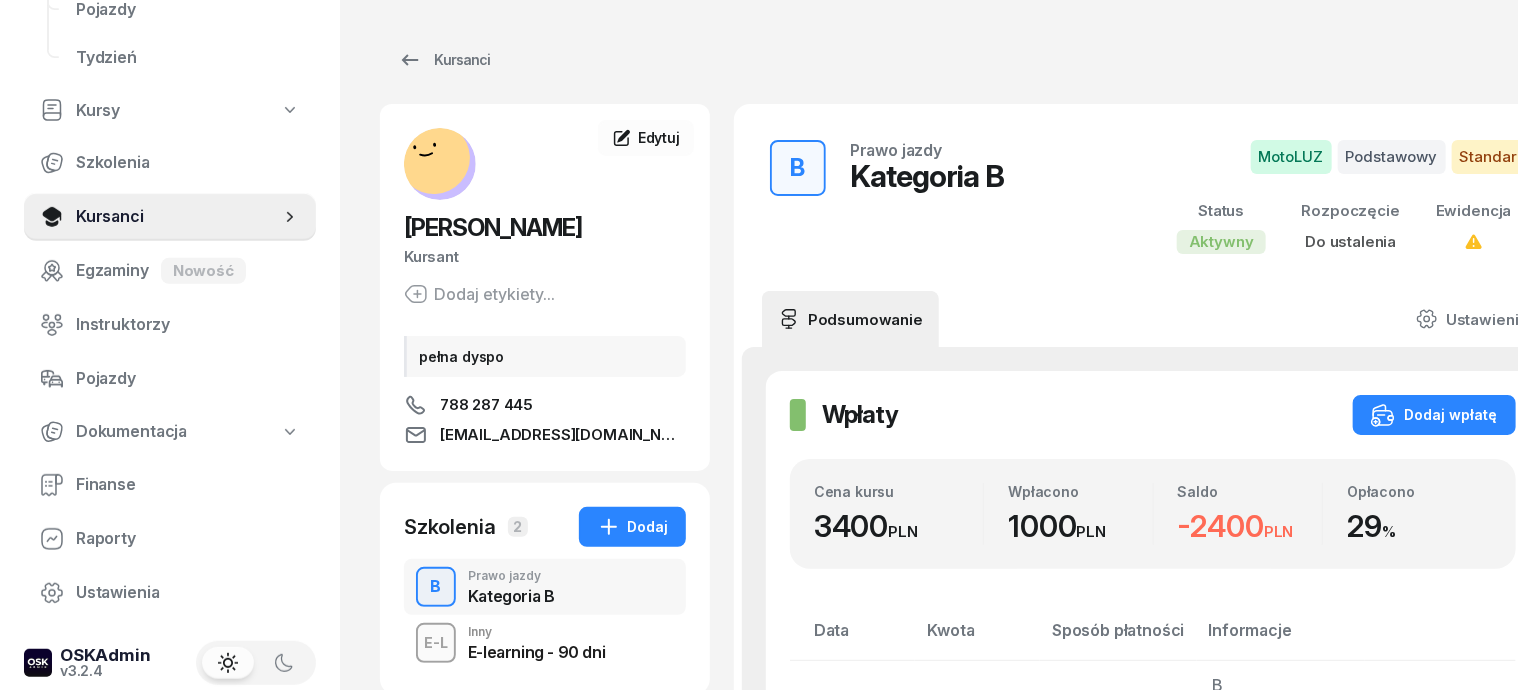 scroll, scrollTop: 125, scrollLeft: 0, axis: vertical 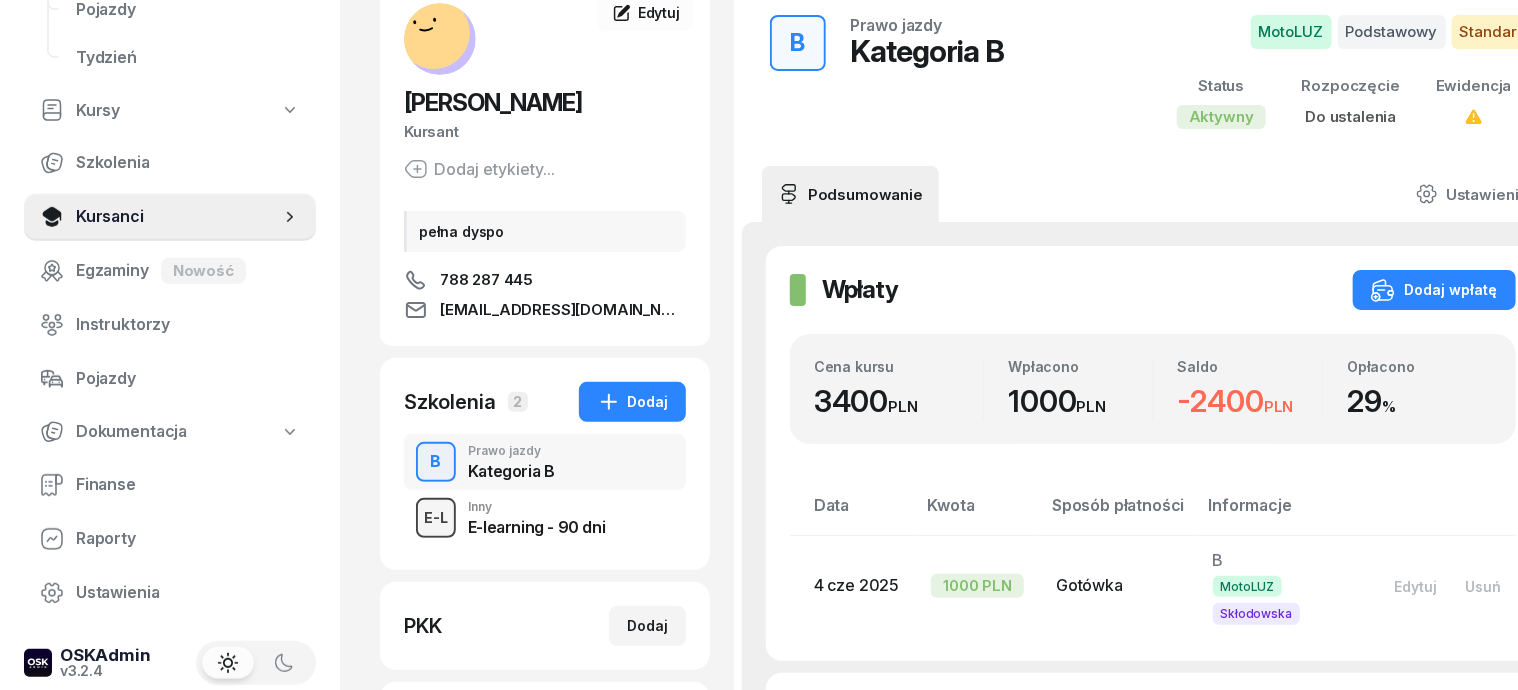 click on "E-L" at bounding box center (436, 517) 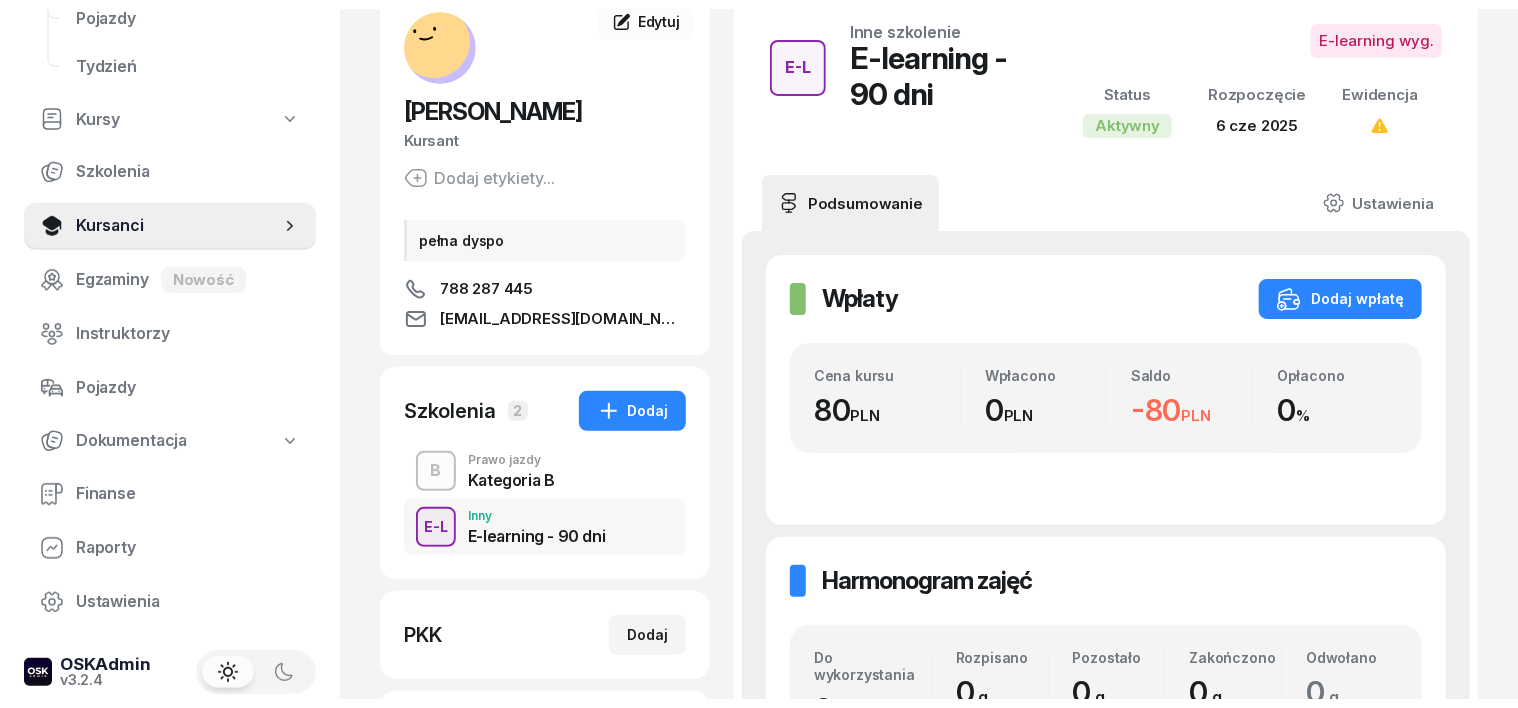 scroll, scrollTop: 0, scrollLeft: 0, axis: both 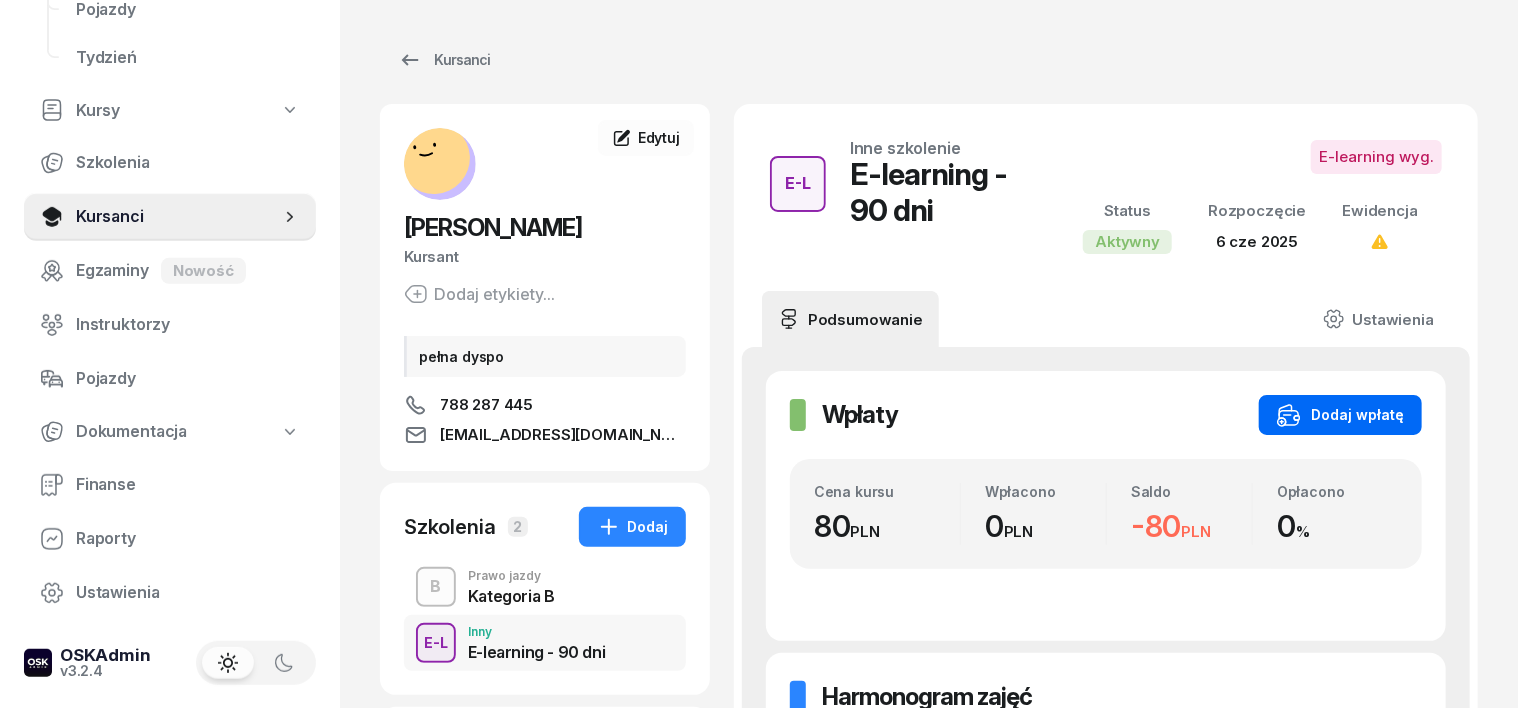 click on "Dodaj wpłatę" at bounding box center (1340, 415) 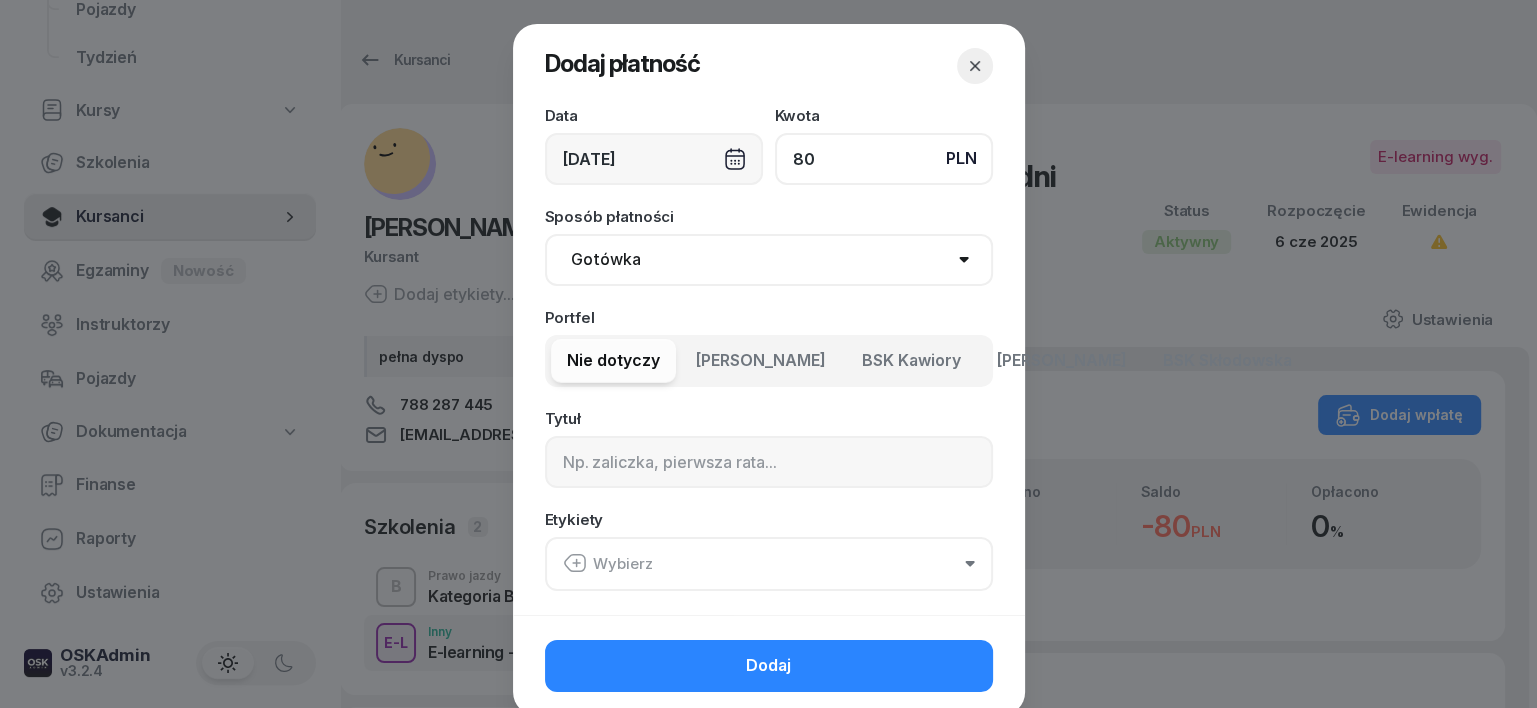 type on "80" 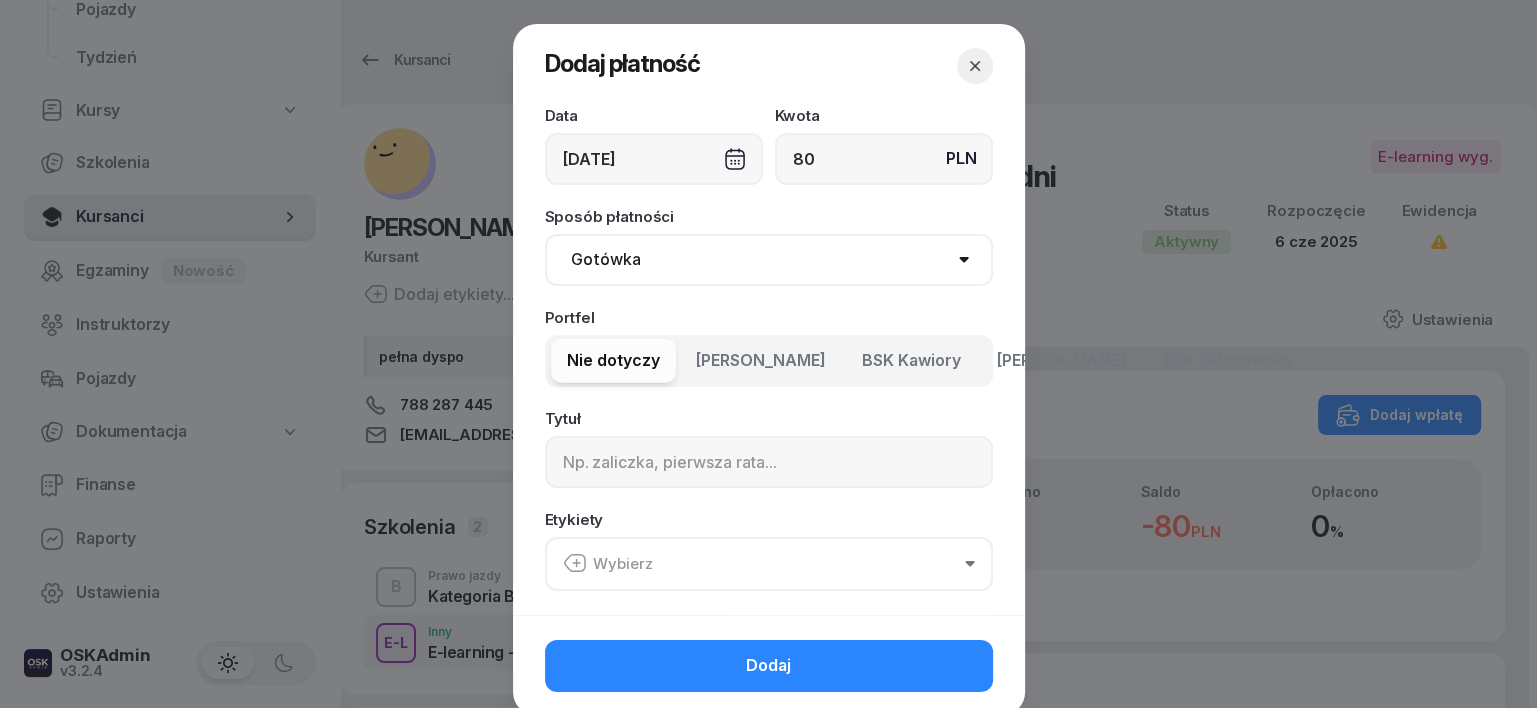 click on "02/07/2025" at bounding box center [654, 159] 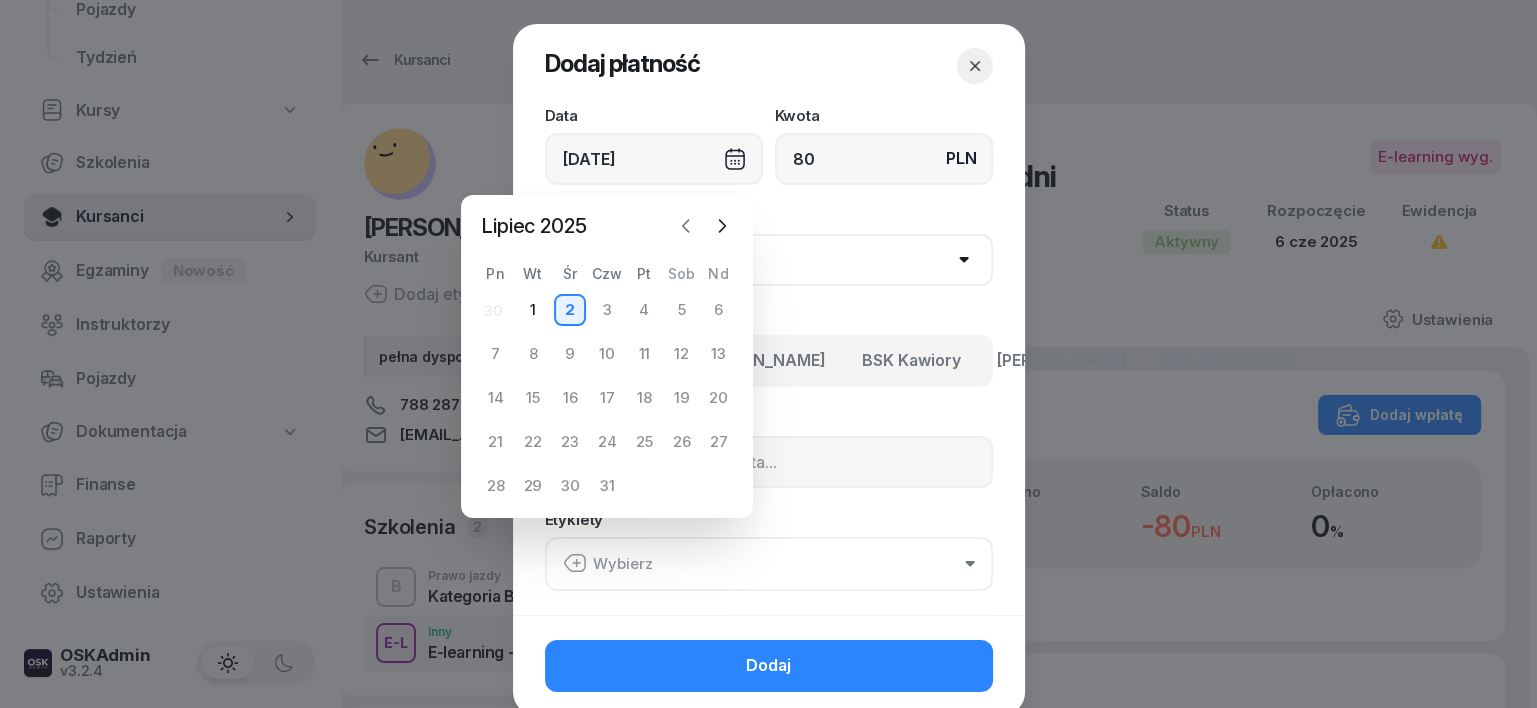 click 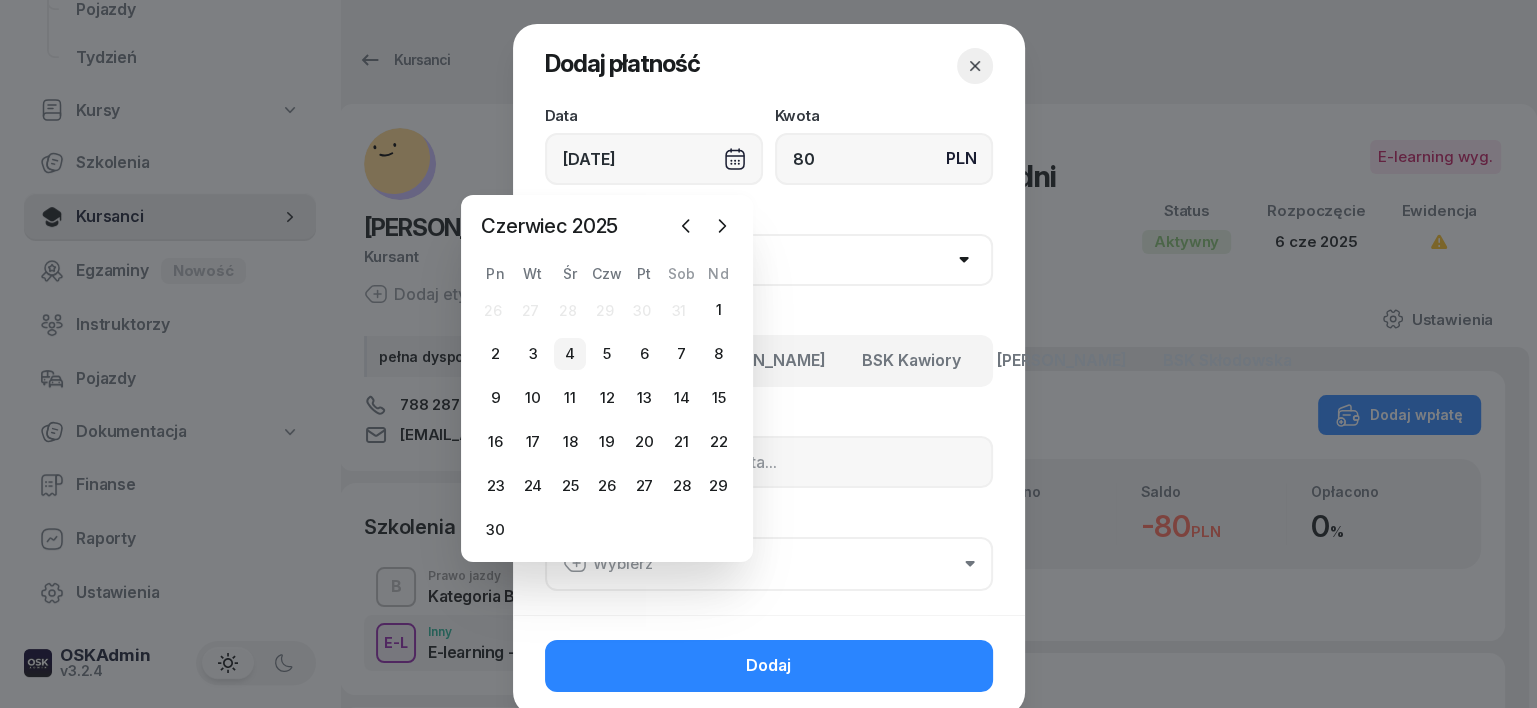 click on "4" at bounding box center (570, 354) 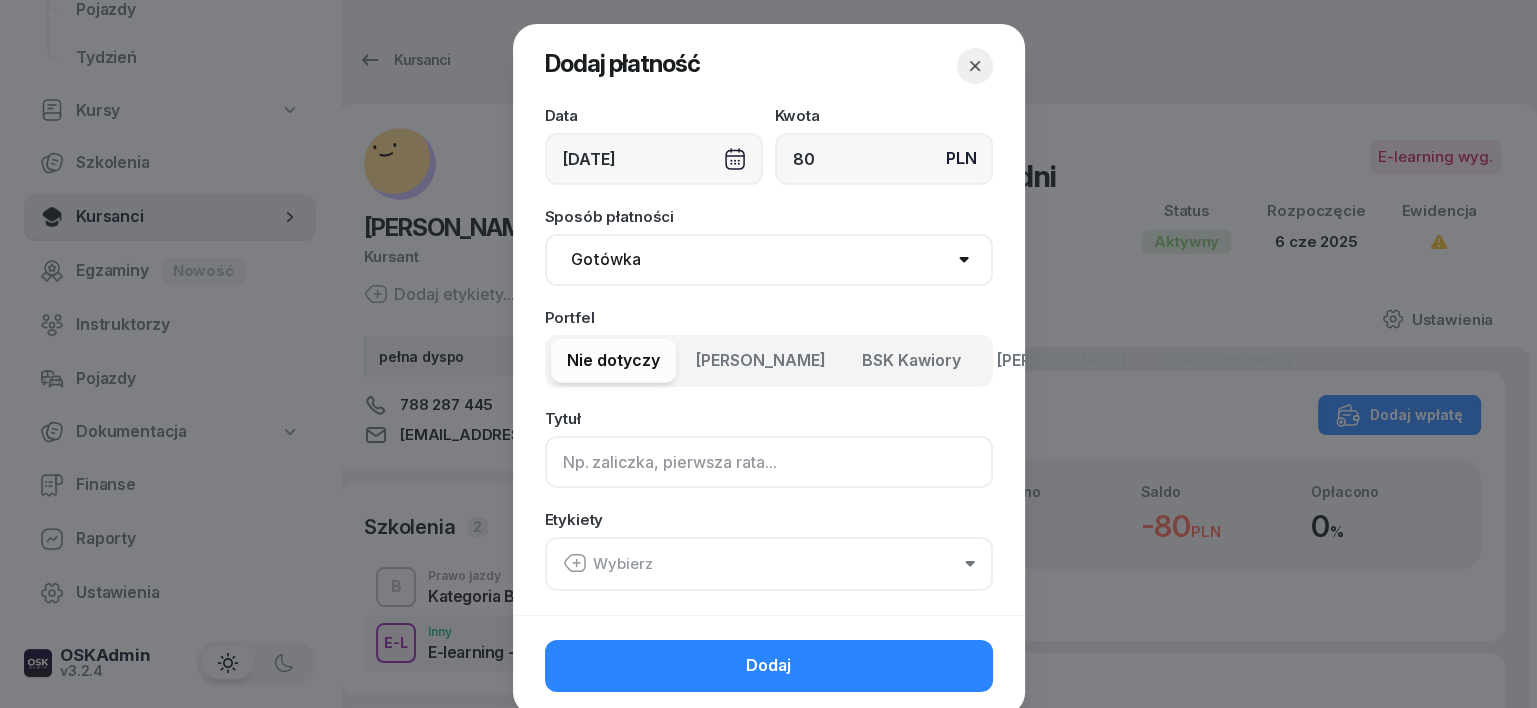 click 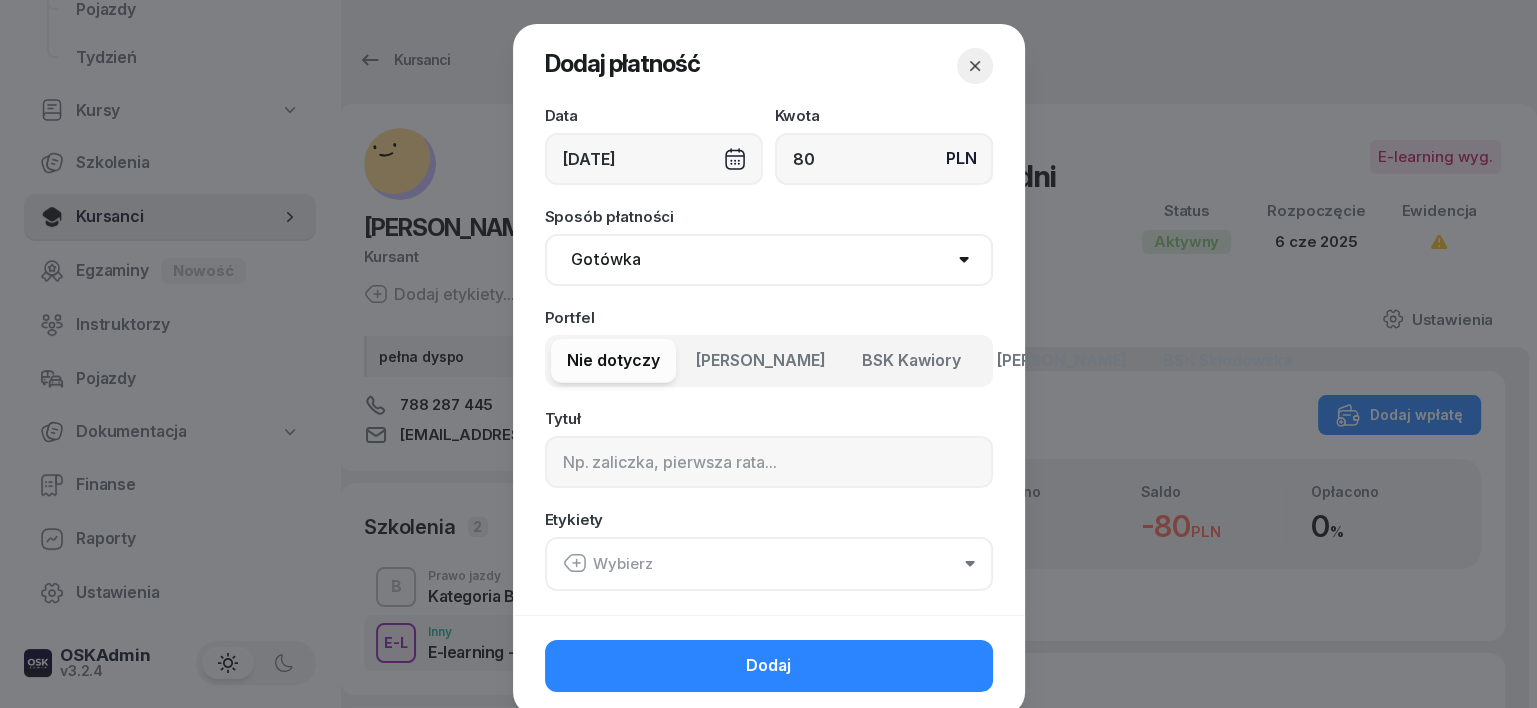 click 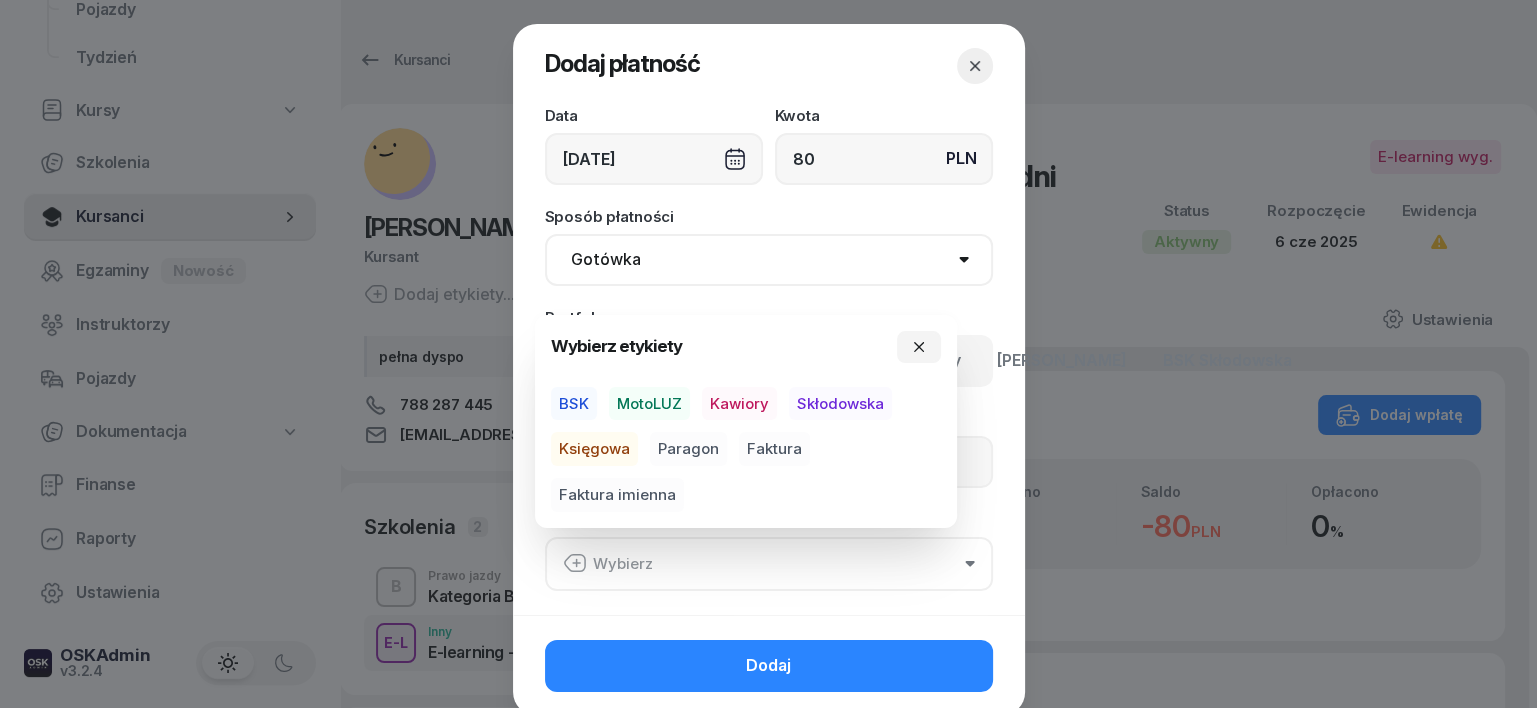 click on "MotoLUZ" at bounding box center (649, 404) 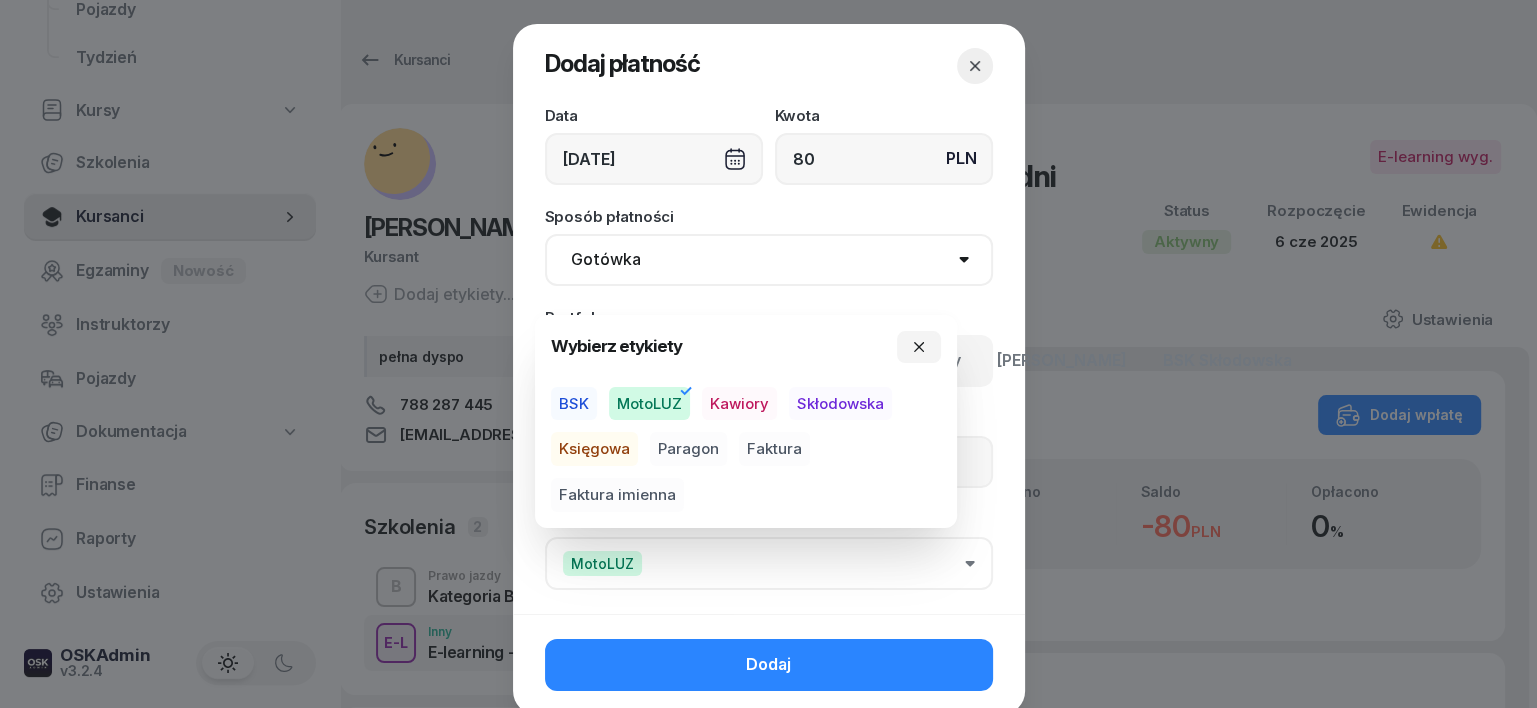 click on "Skłodowska" at bounding box center [840, 404] 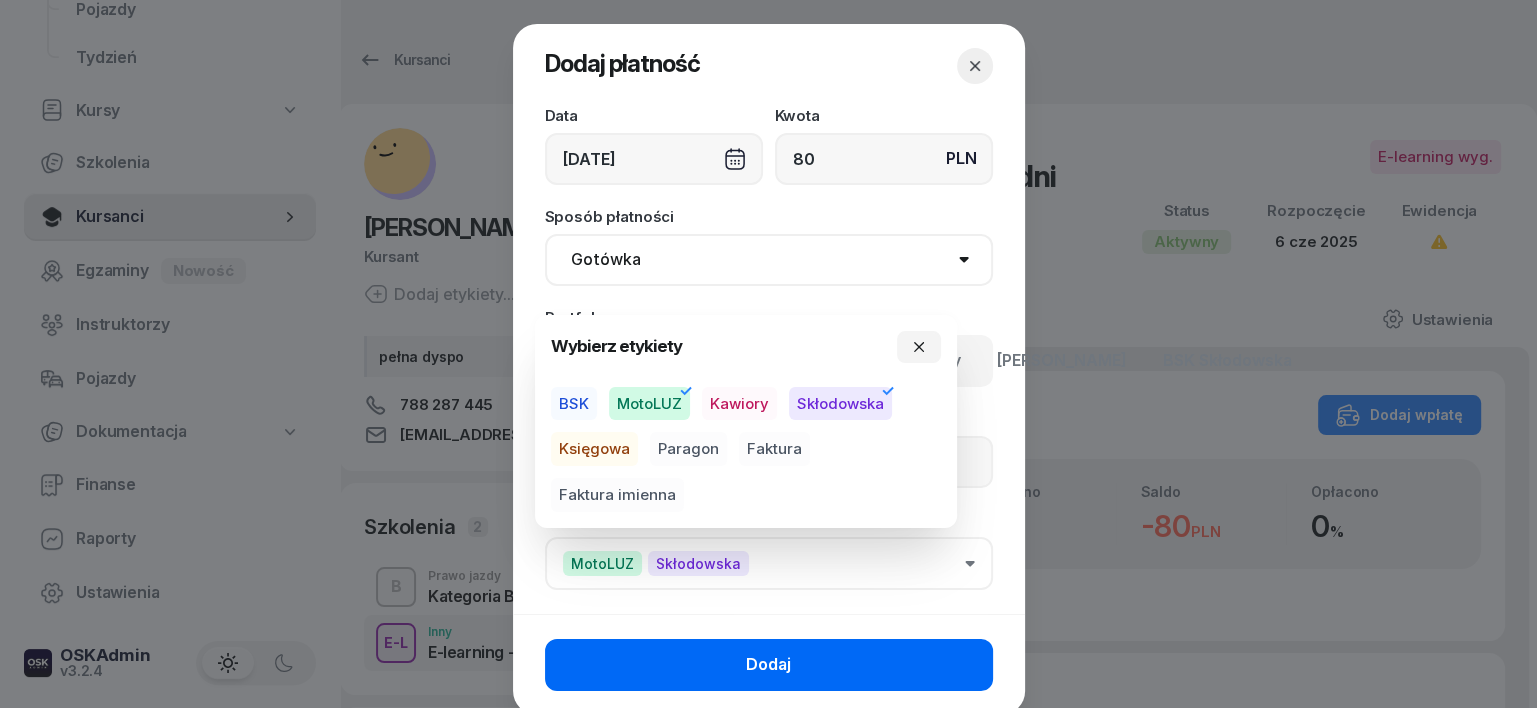 click on "Dodaj" 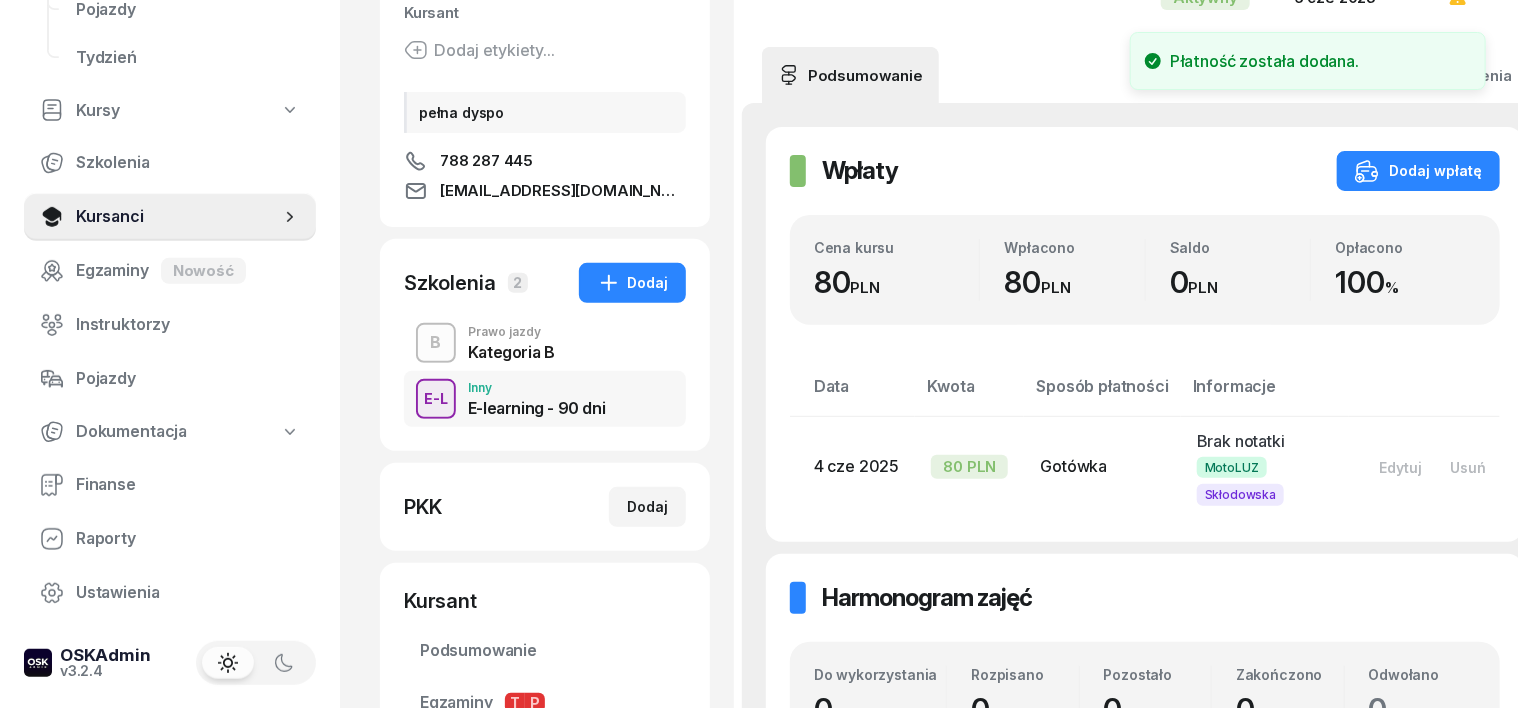 scroll, scrollTop: 250, scrollLeft: 0, axis: vertical 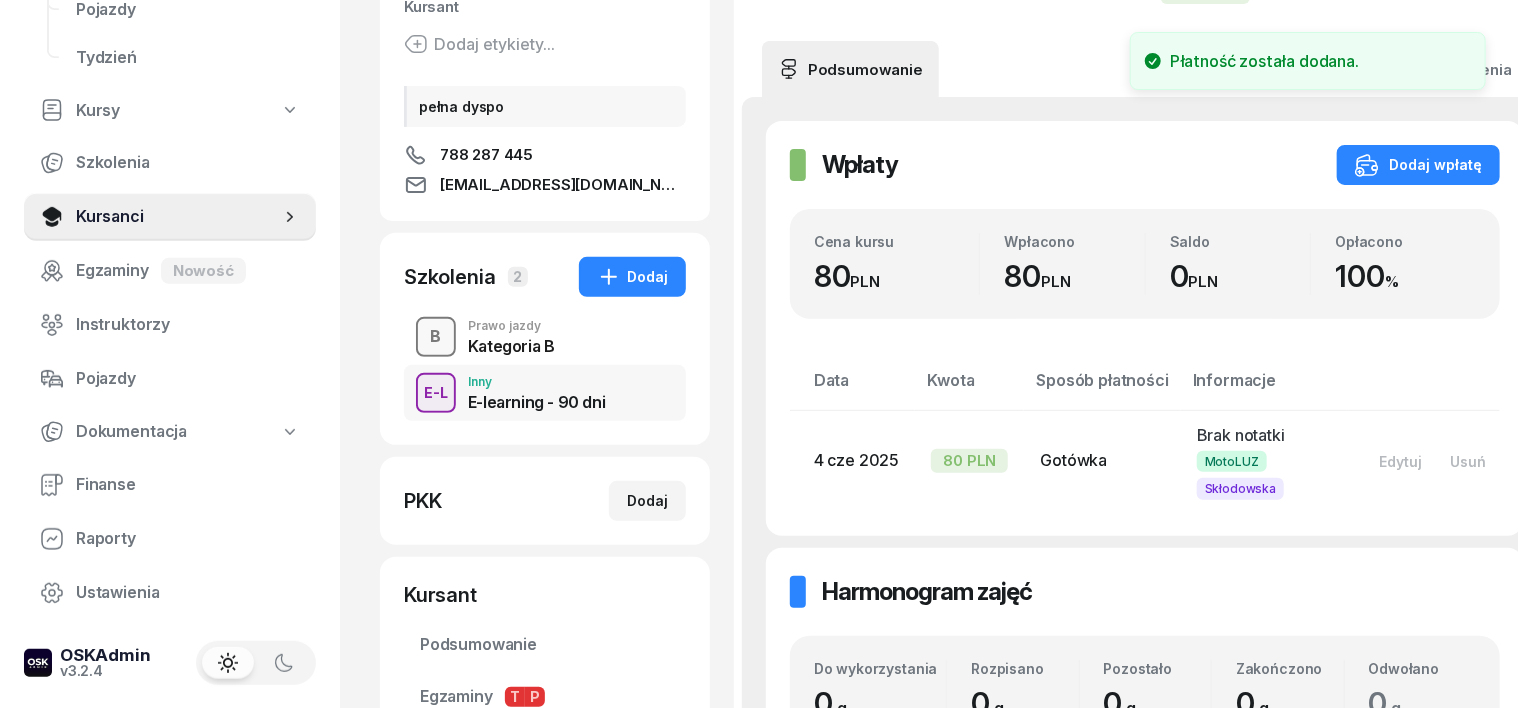 click on "B" at bounding box center (436, 337) 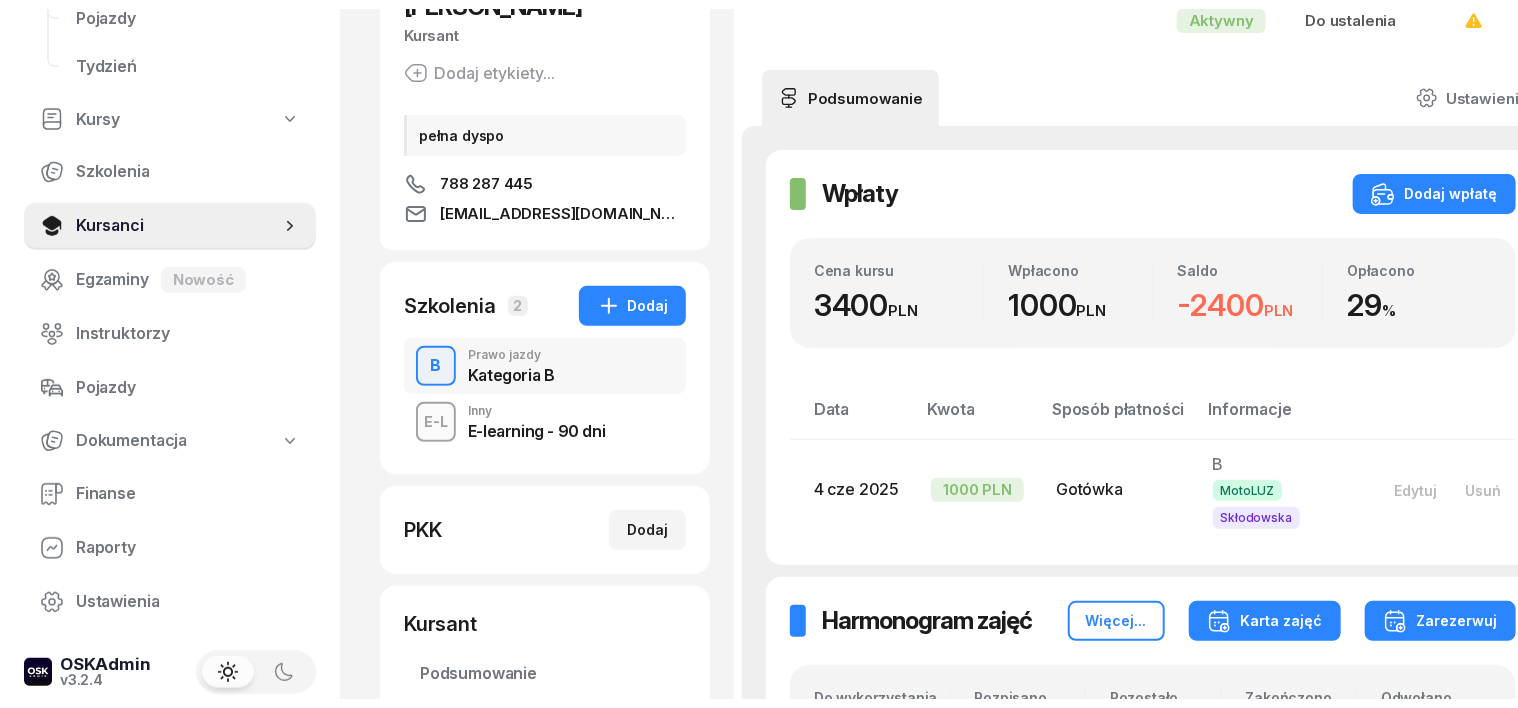 scroll, scrollTop: 250, scrollLeft: 0, axis: vertical 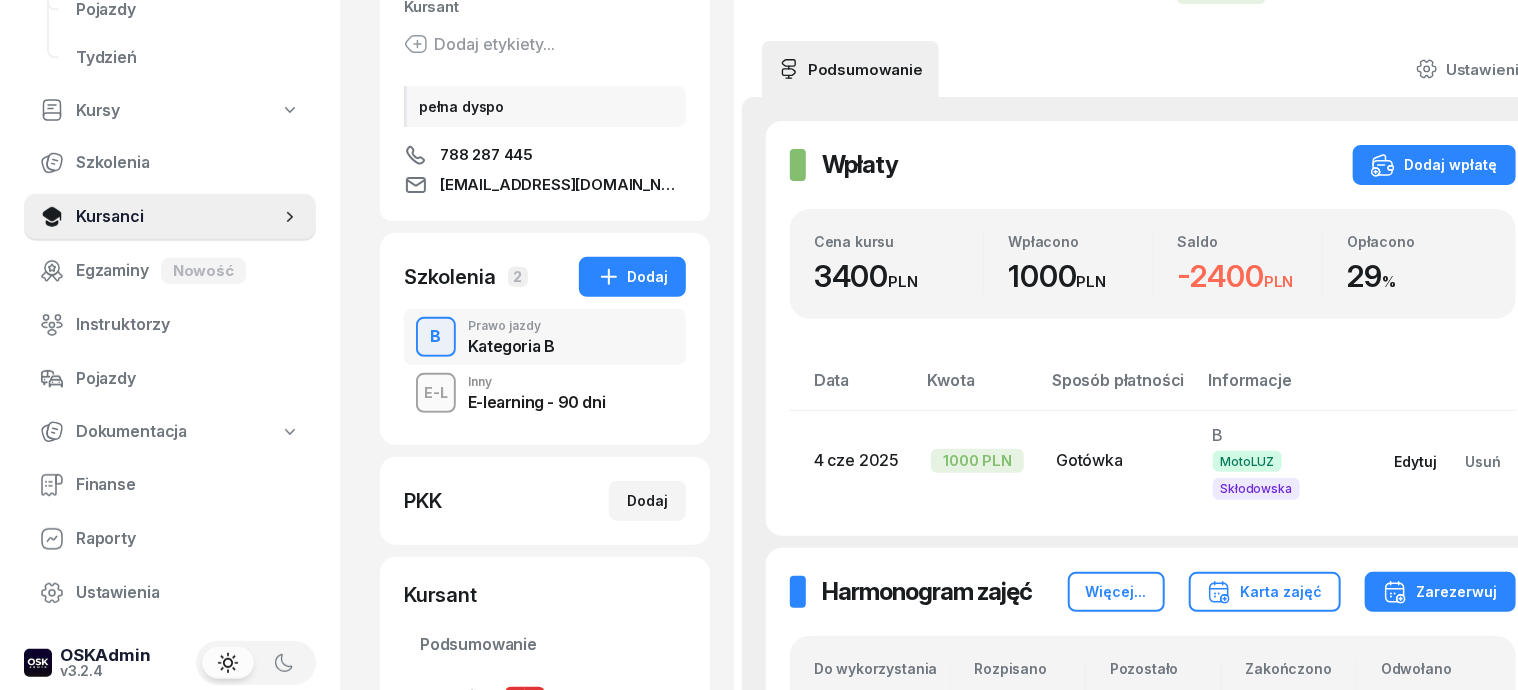 click on "Edytuj" at bounding box center [1416, 461] 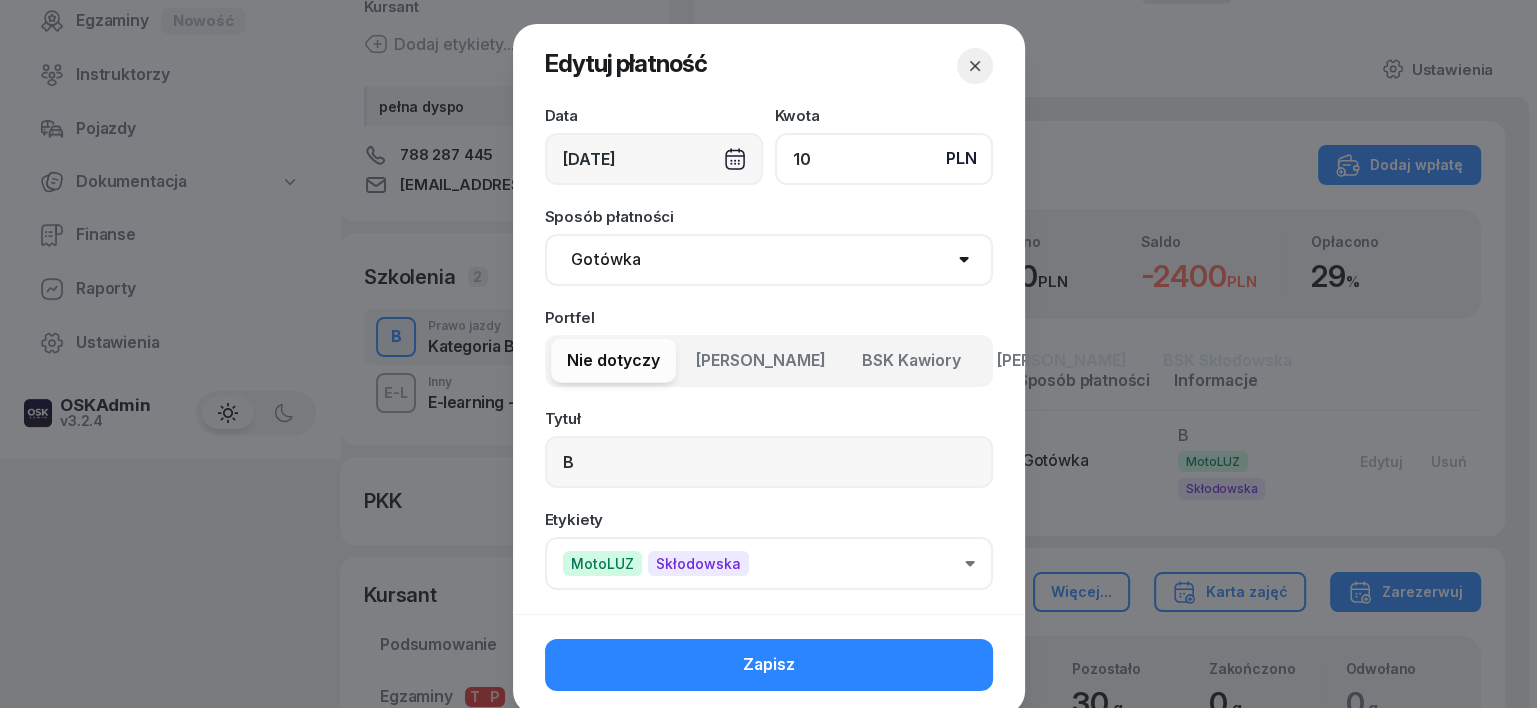 type on "1" 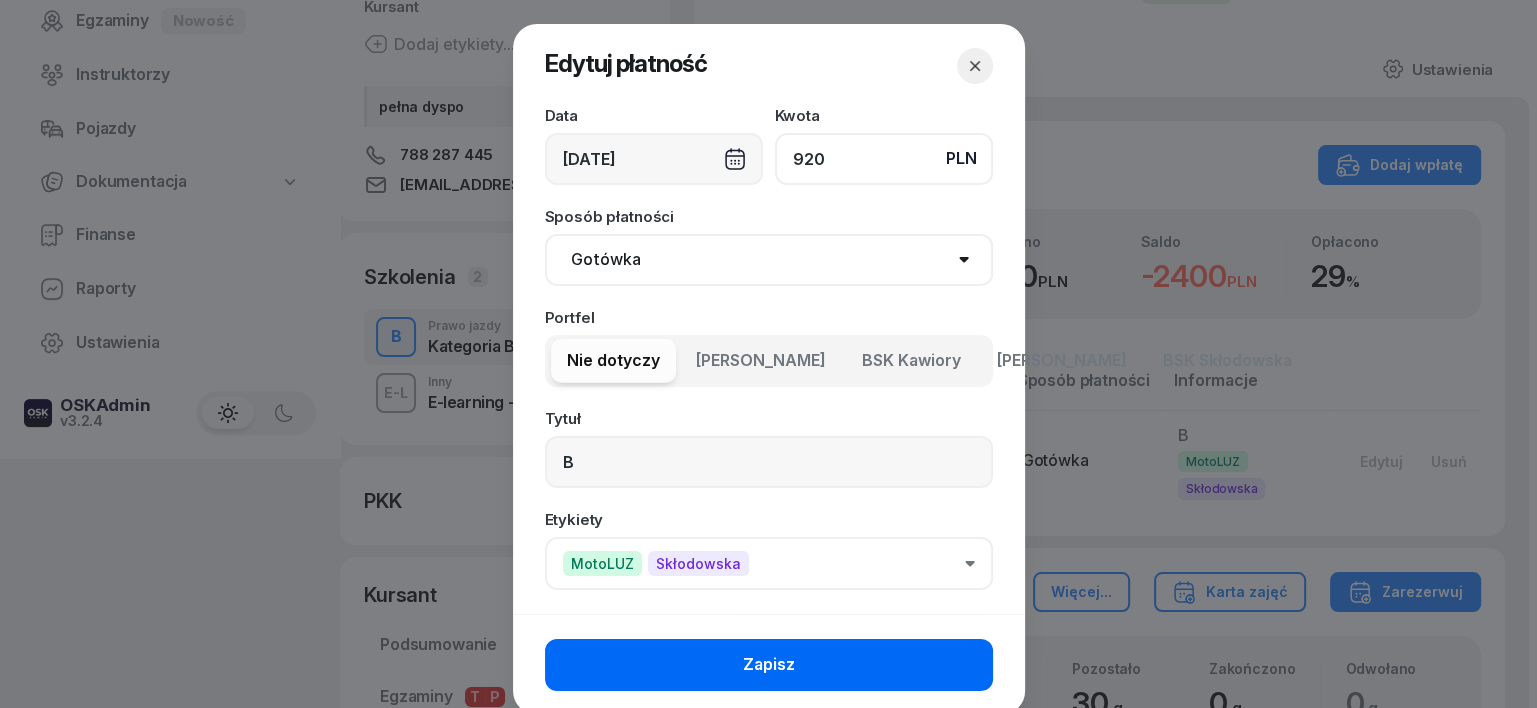 type on "920" 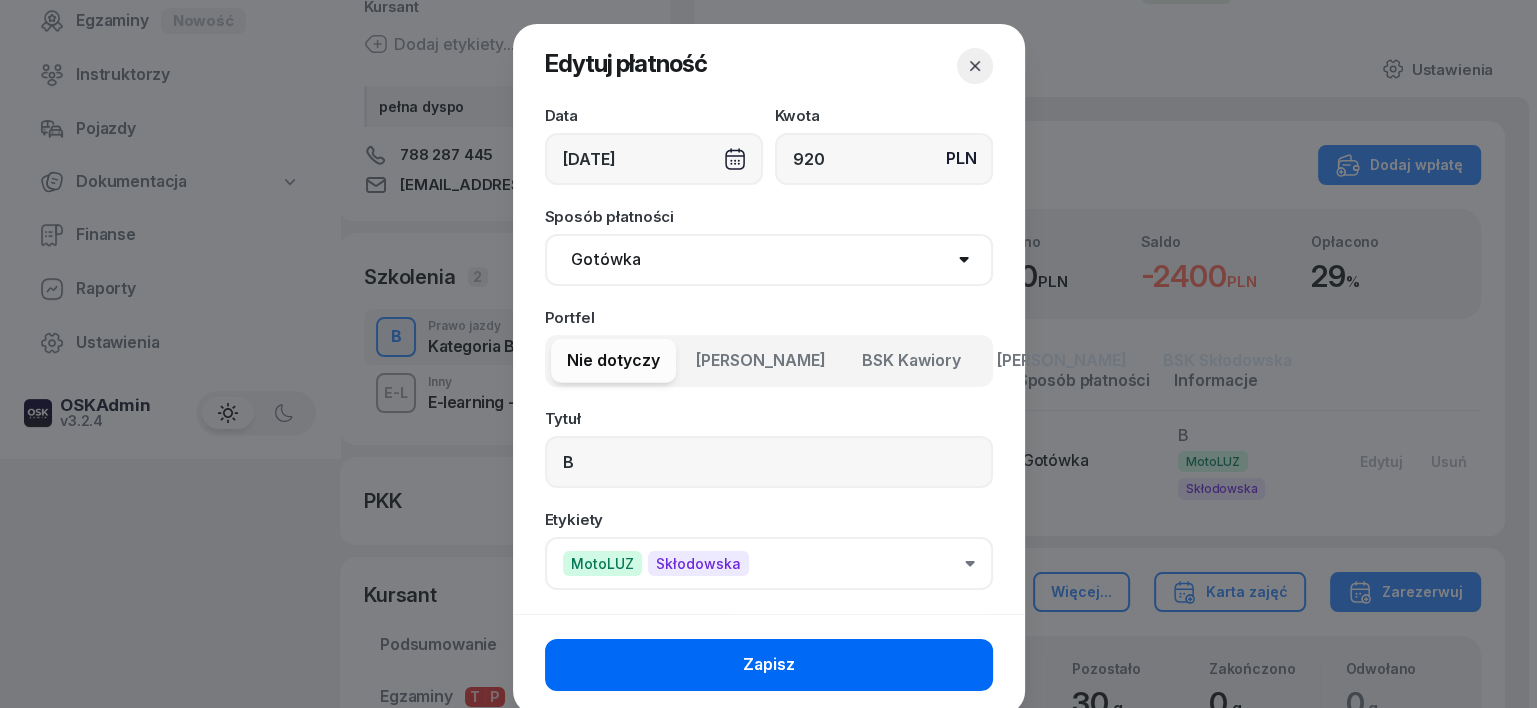click on "Zapisz" 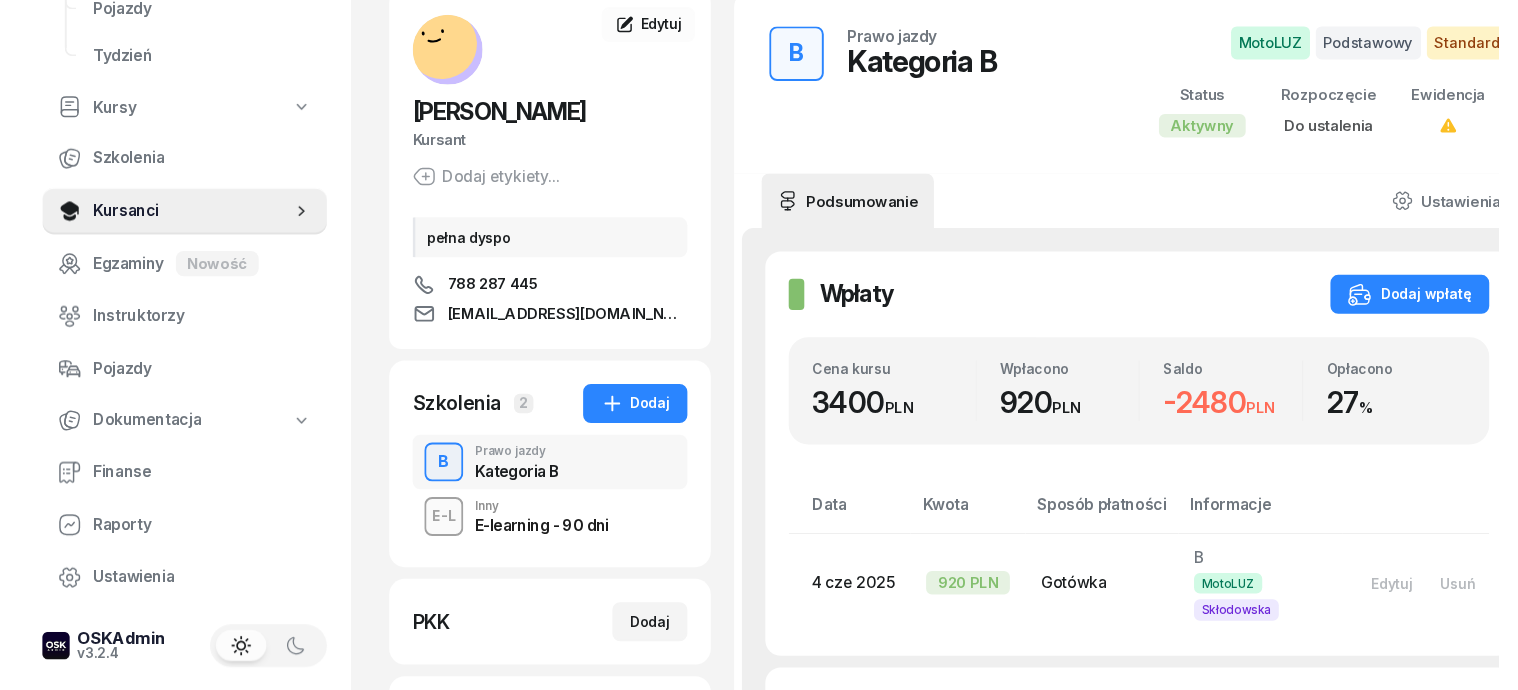 scroll, scrollTop: 0, scrollLeft: 0, axis: both 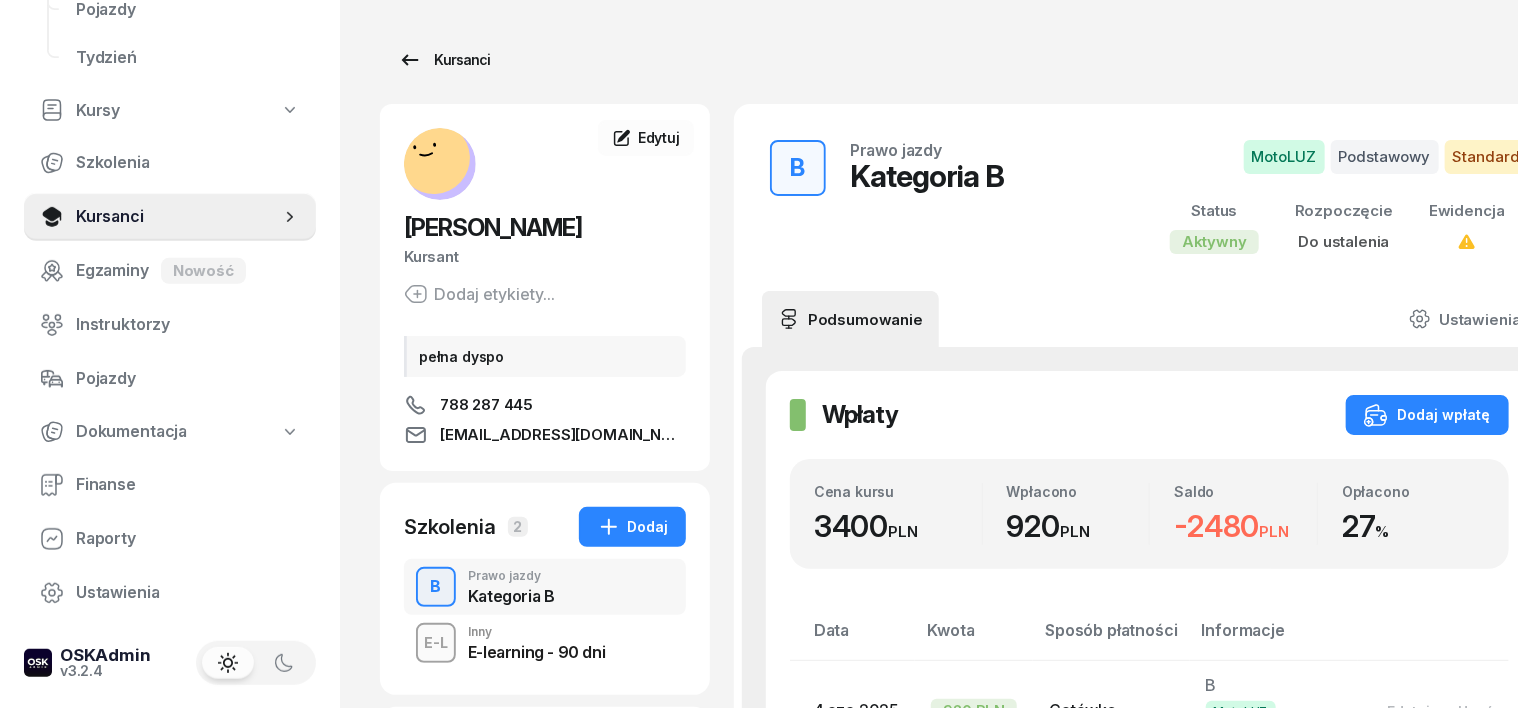 click on "Kursanci" at bounding box center (444, 60) 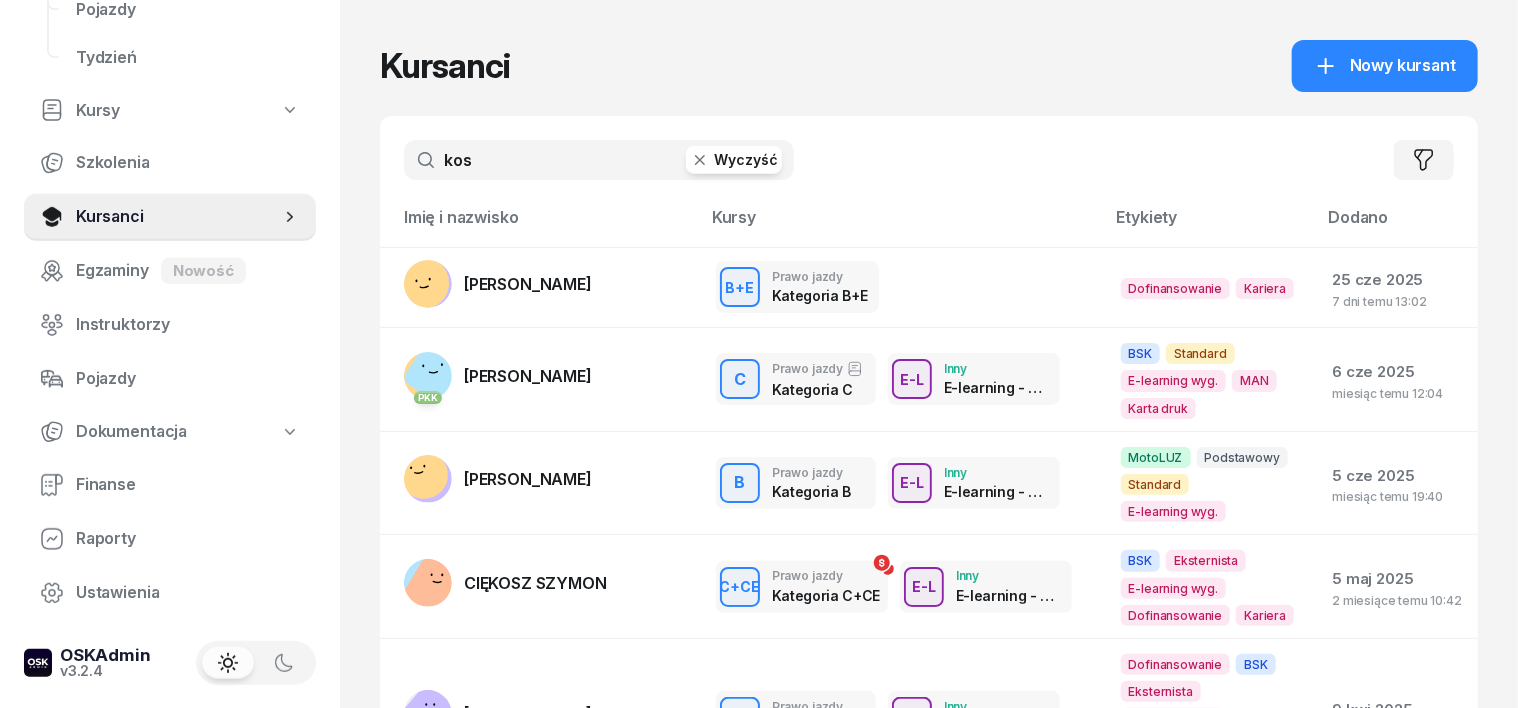 click on "kos" at bounding box center (599, 160) 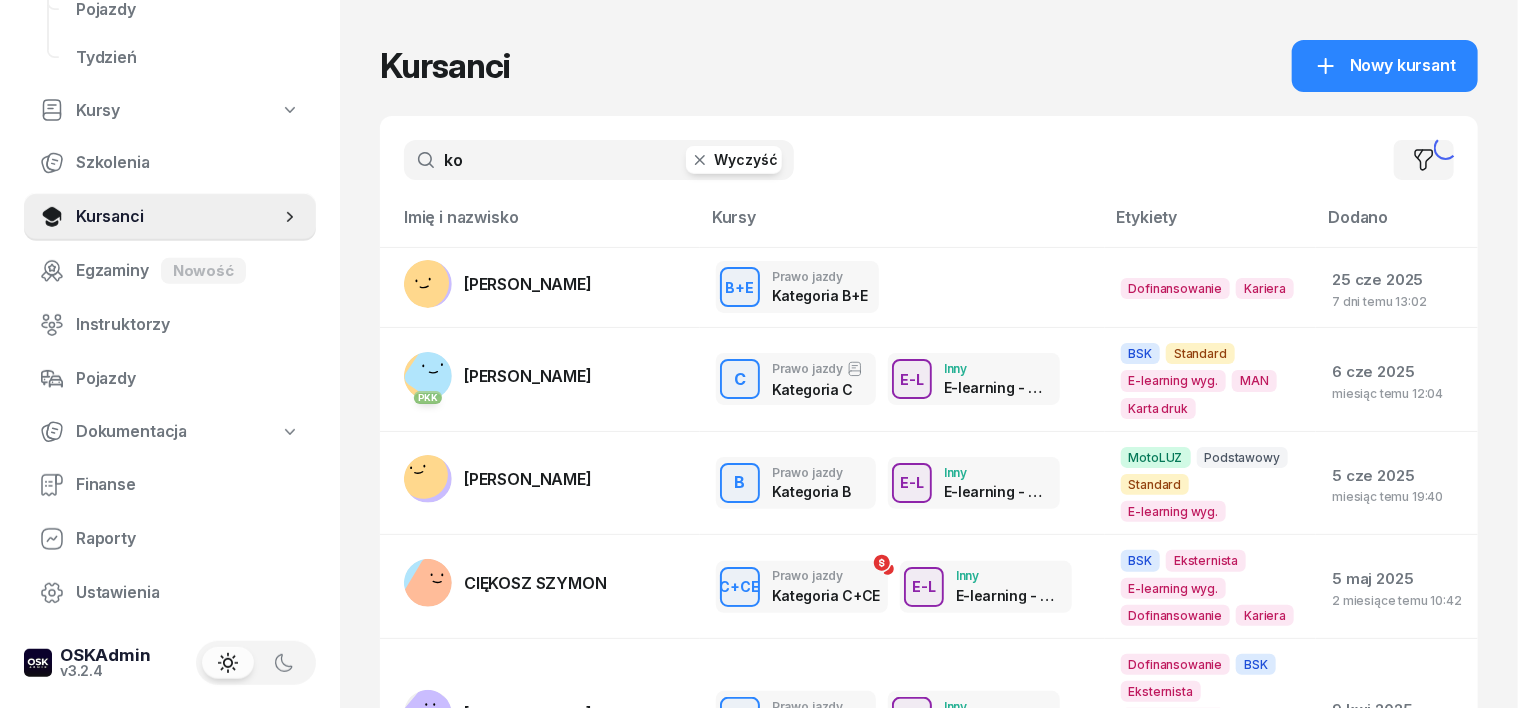type on "k" 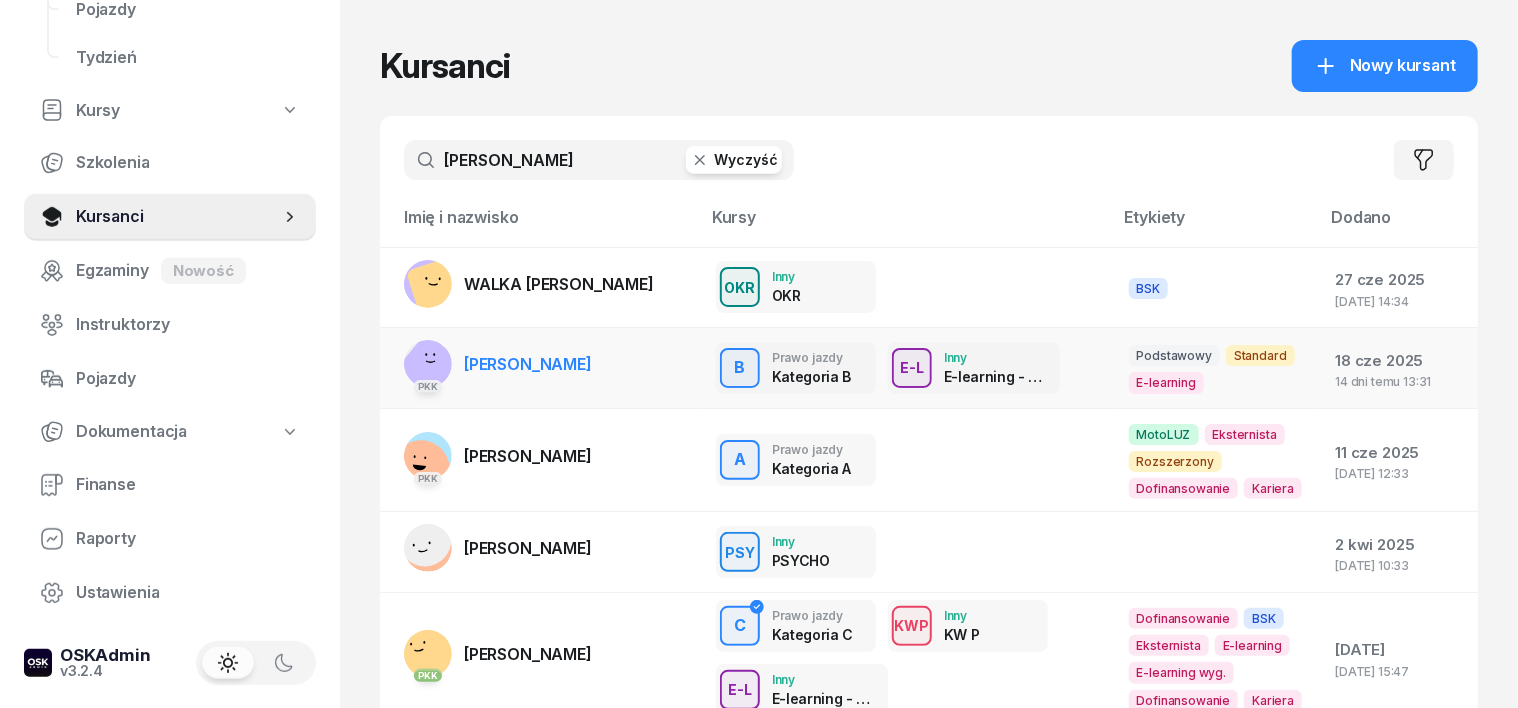 type on "marek" 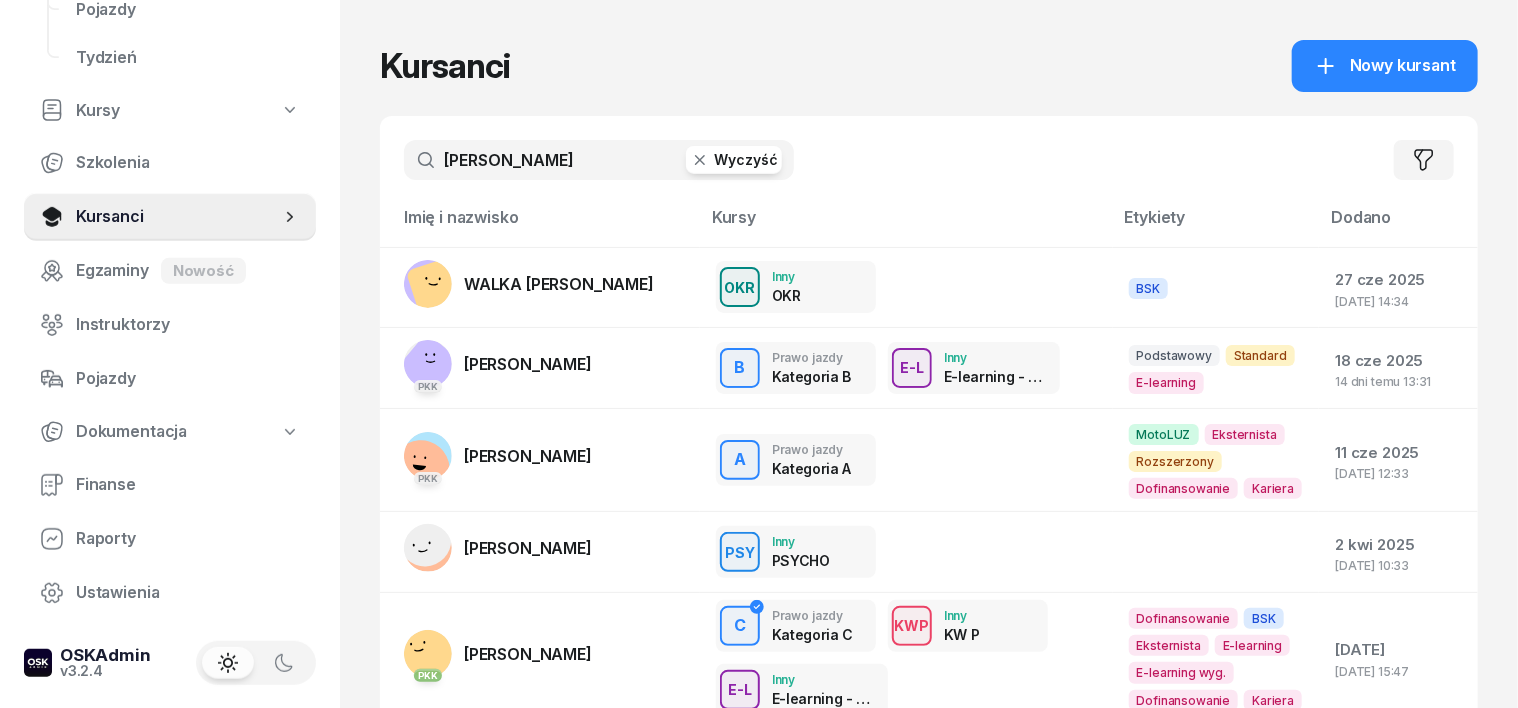 click 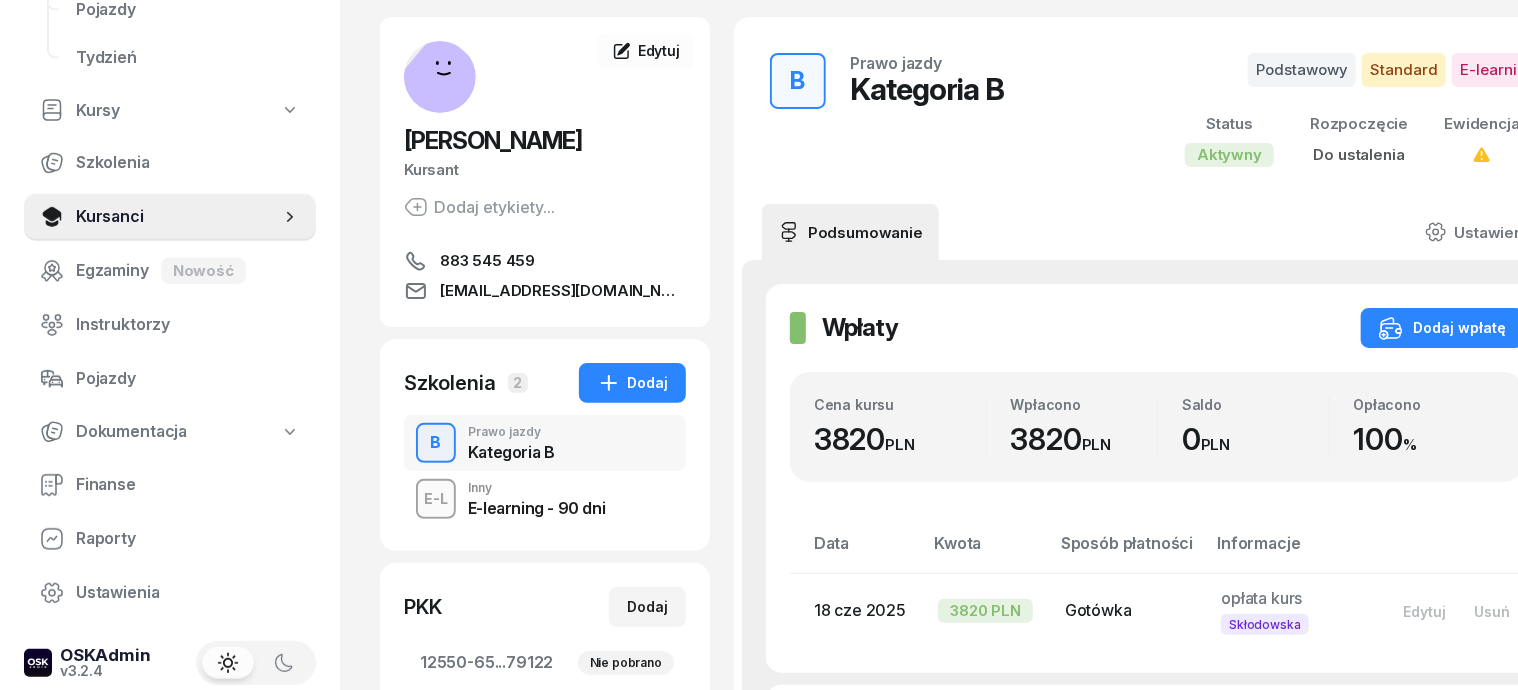 scroll, scrollTop: 124, scrollLeft: 0, axis: vertical 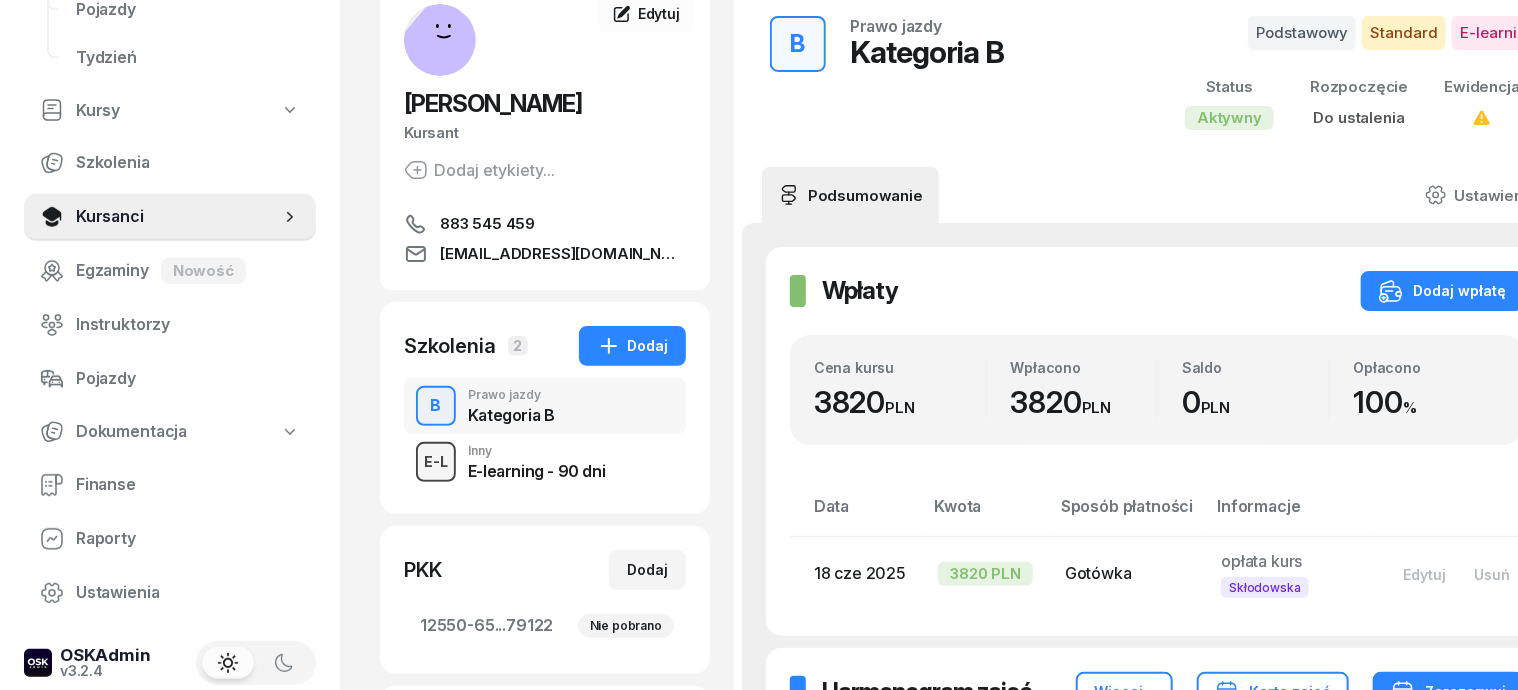 click on "E-L" at bounding box center (436, 461) 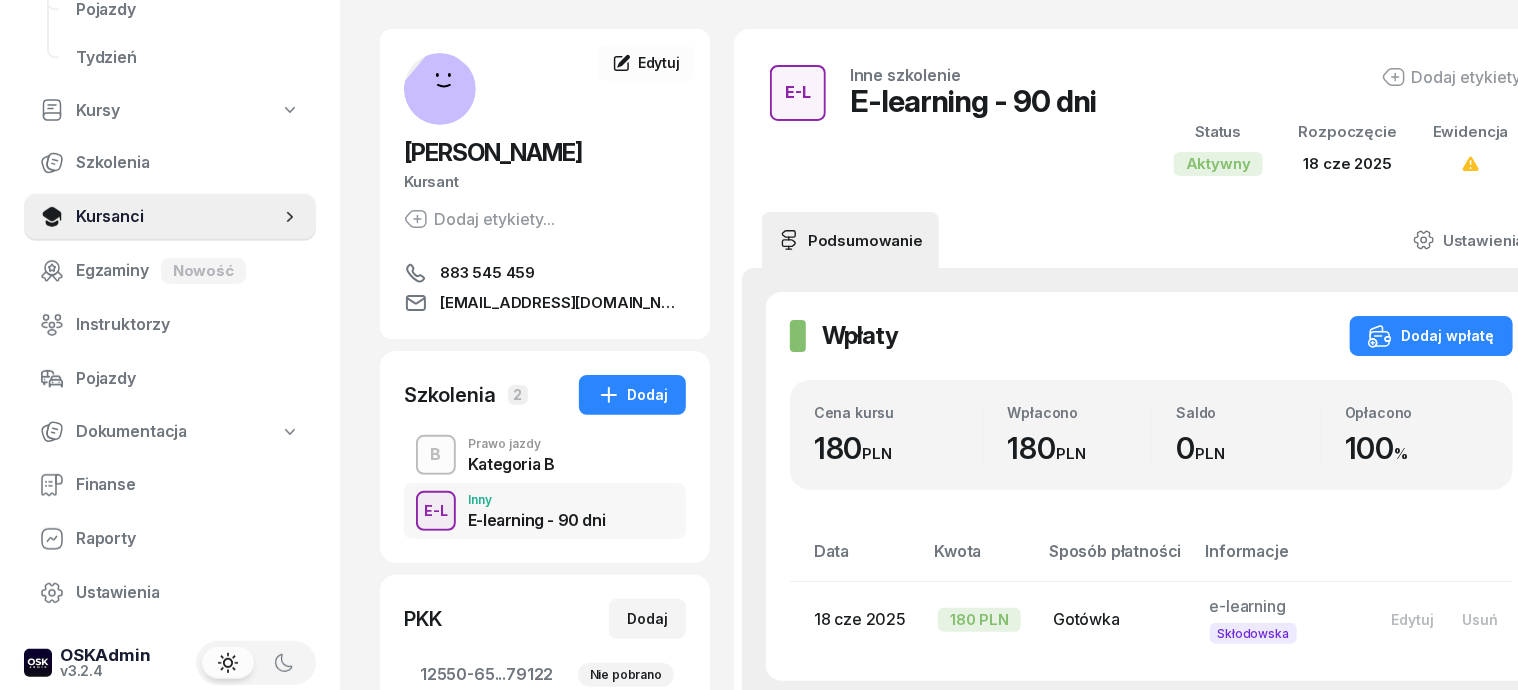 scroll, scrollTop: 0, scrollLeft: 0, axis: both 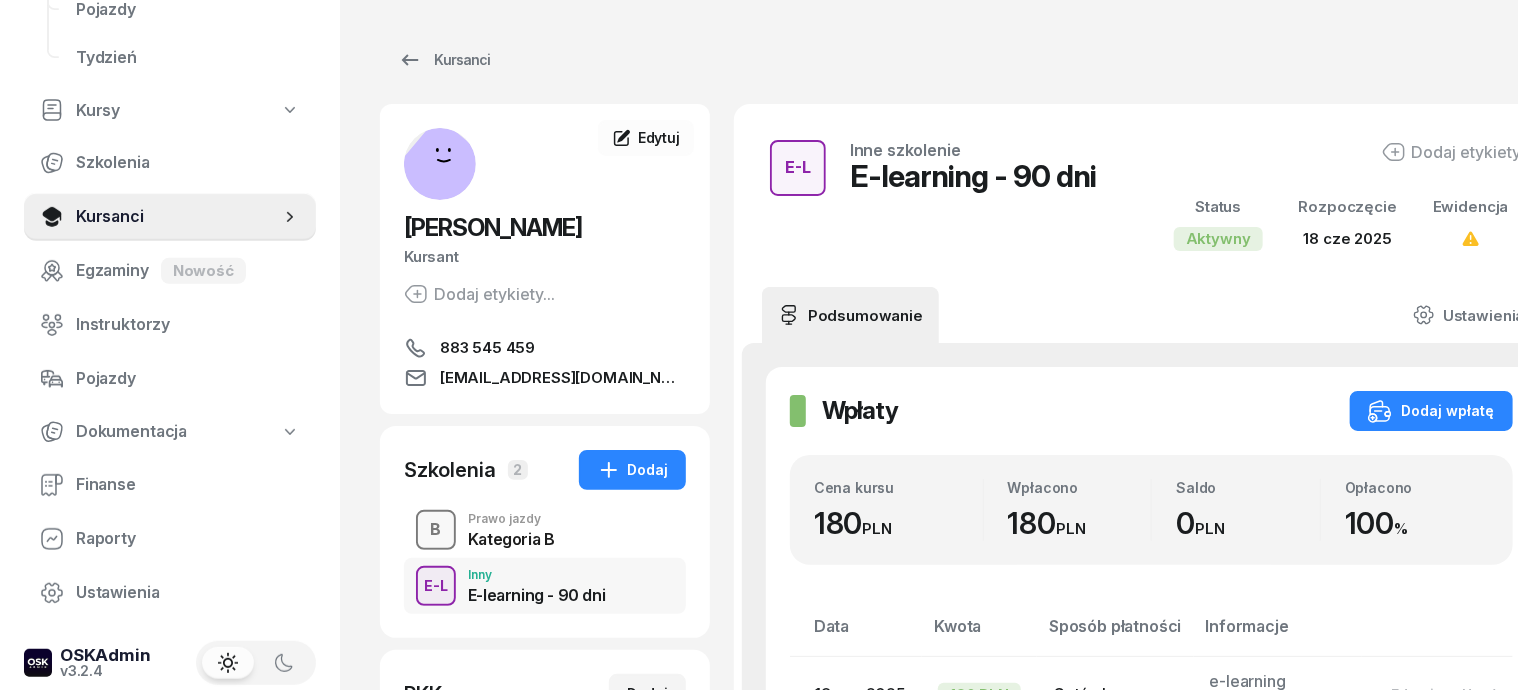 click on "B" at bounding box center [436, 530] 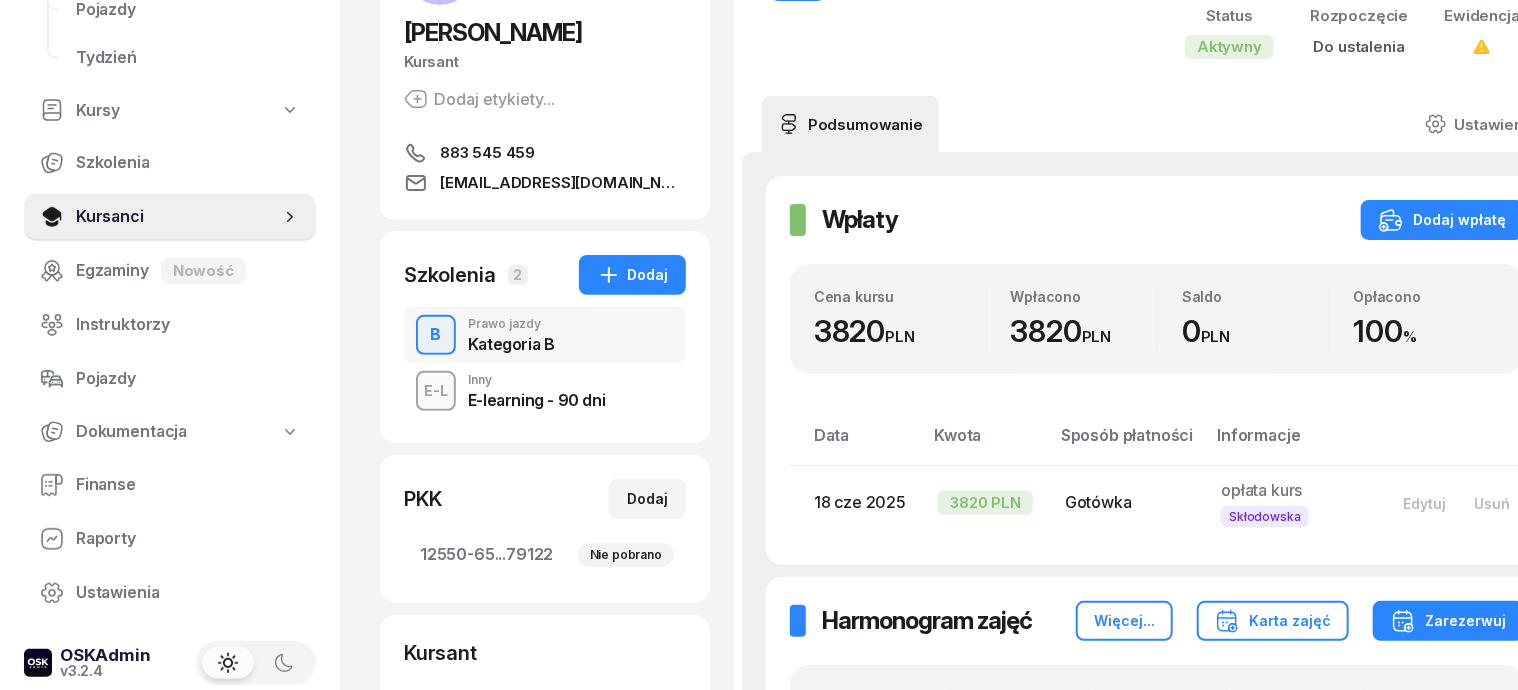 scroll, scrollTop: 250, scrollLeft: 0, axis: vertical 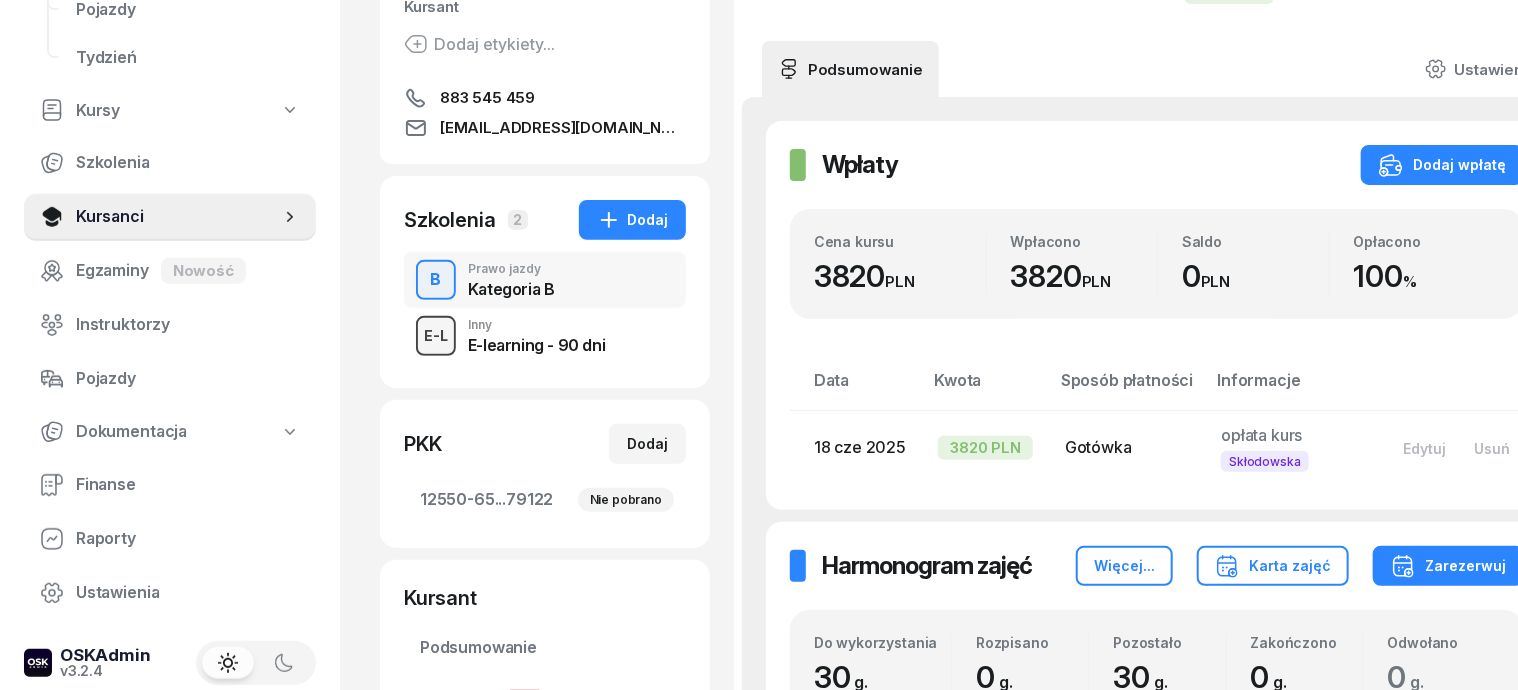 click on "E-L" at bounding box center [436, 335] 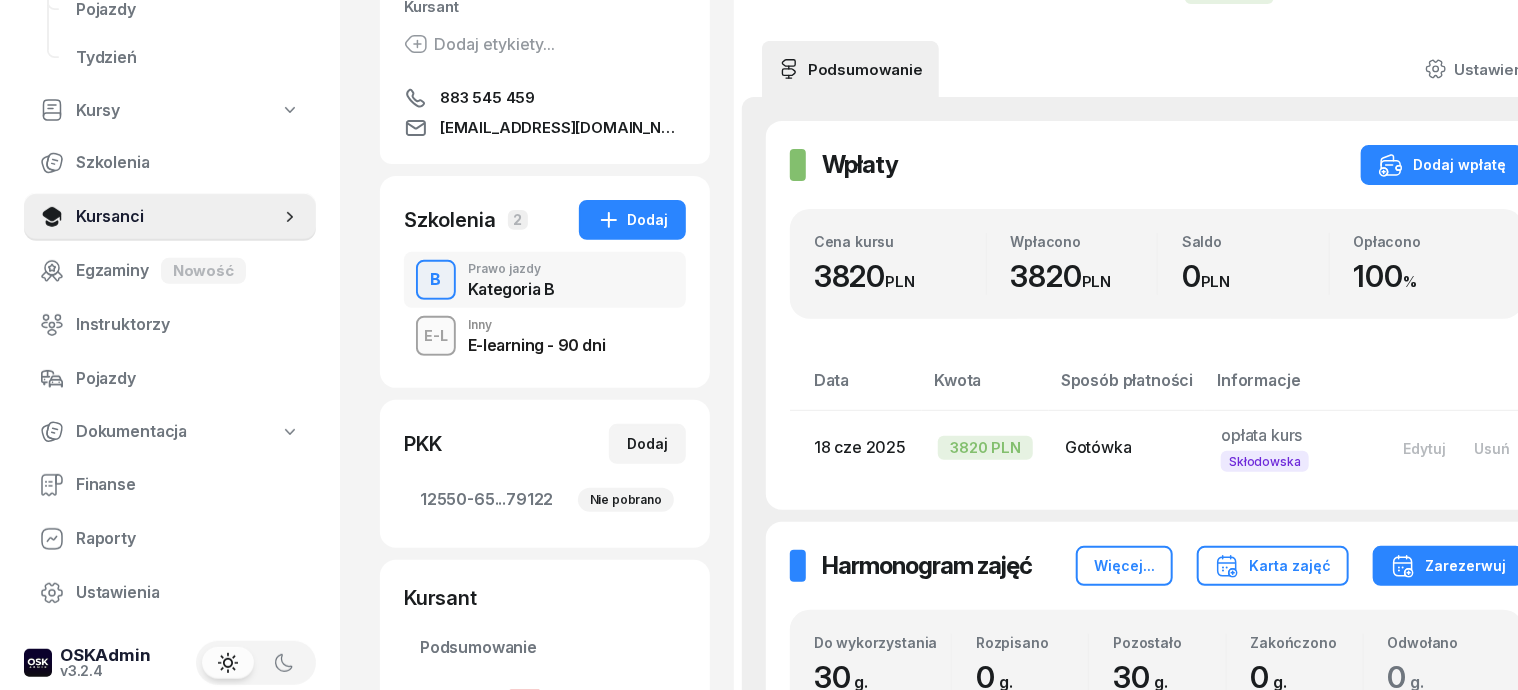 scroll, scrollTop: 0, scrollLeft: 0, axis: both 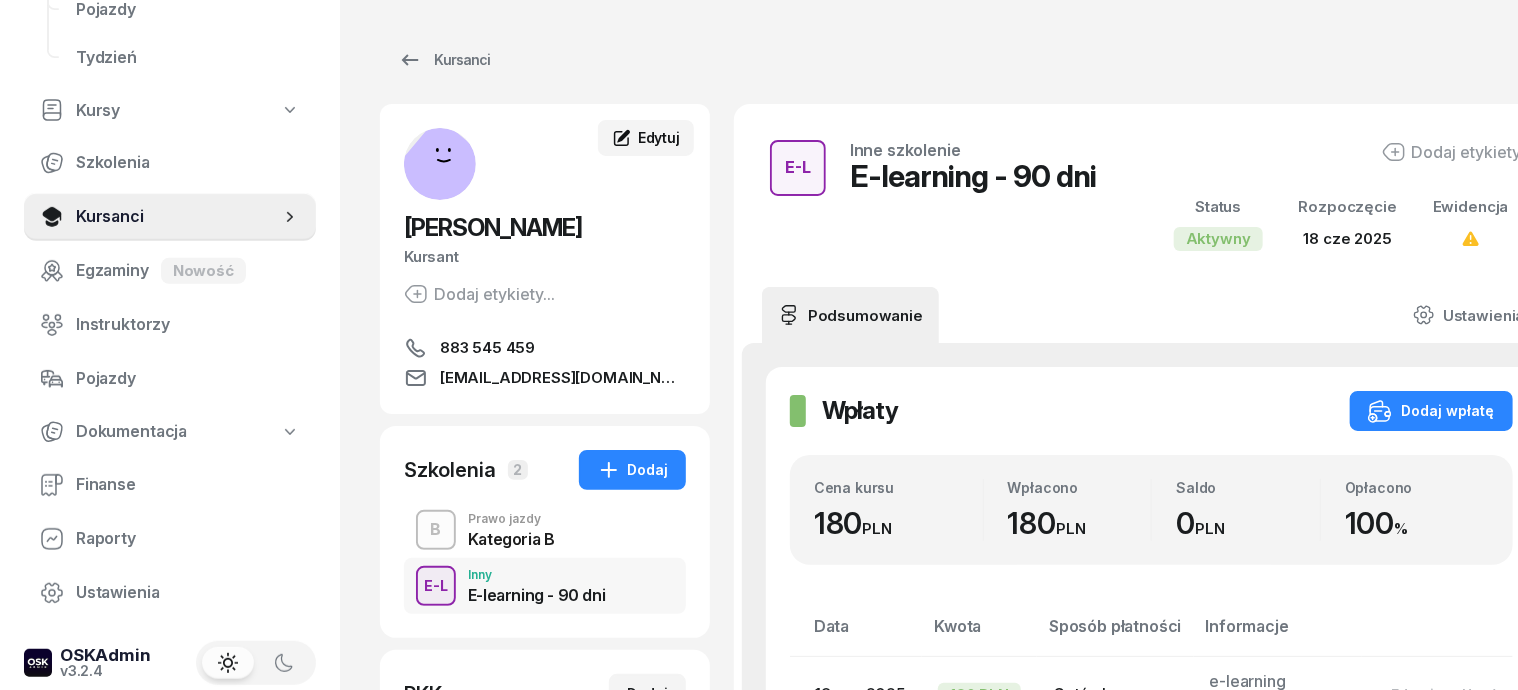 click on "Edytuj" 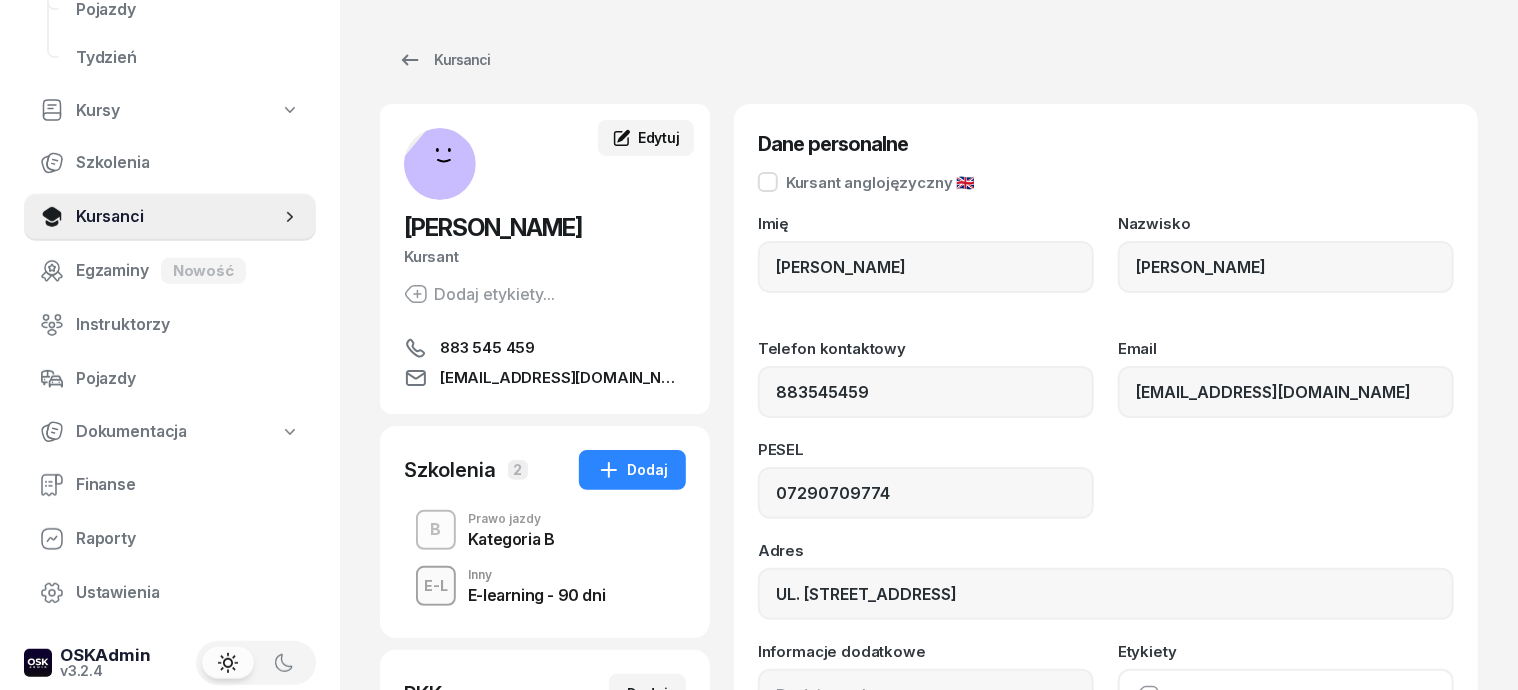 type on "883 545 459" 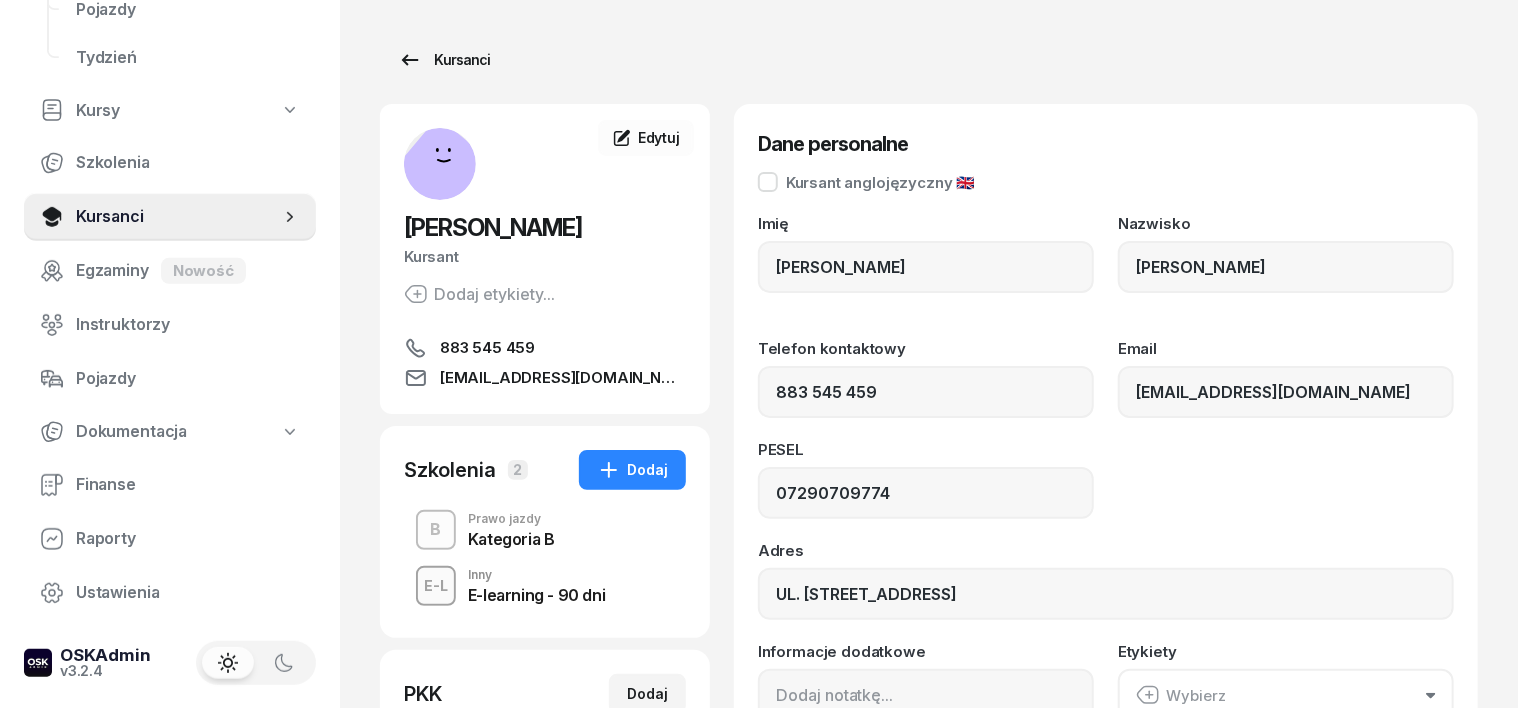 click on "Kursanci" at bounding box center (444, 60) 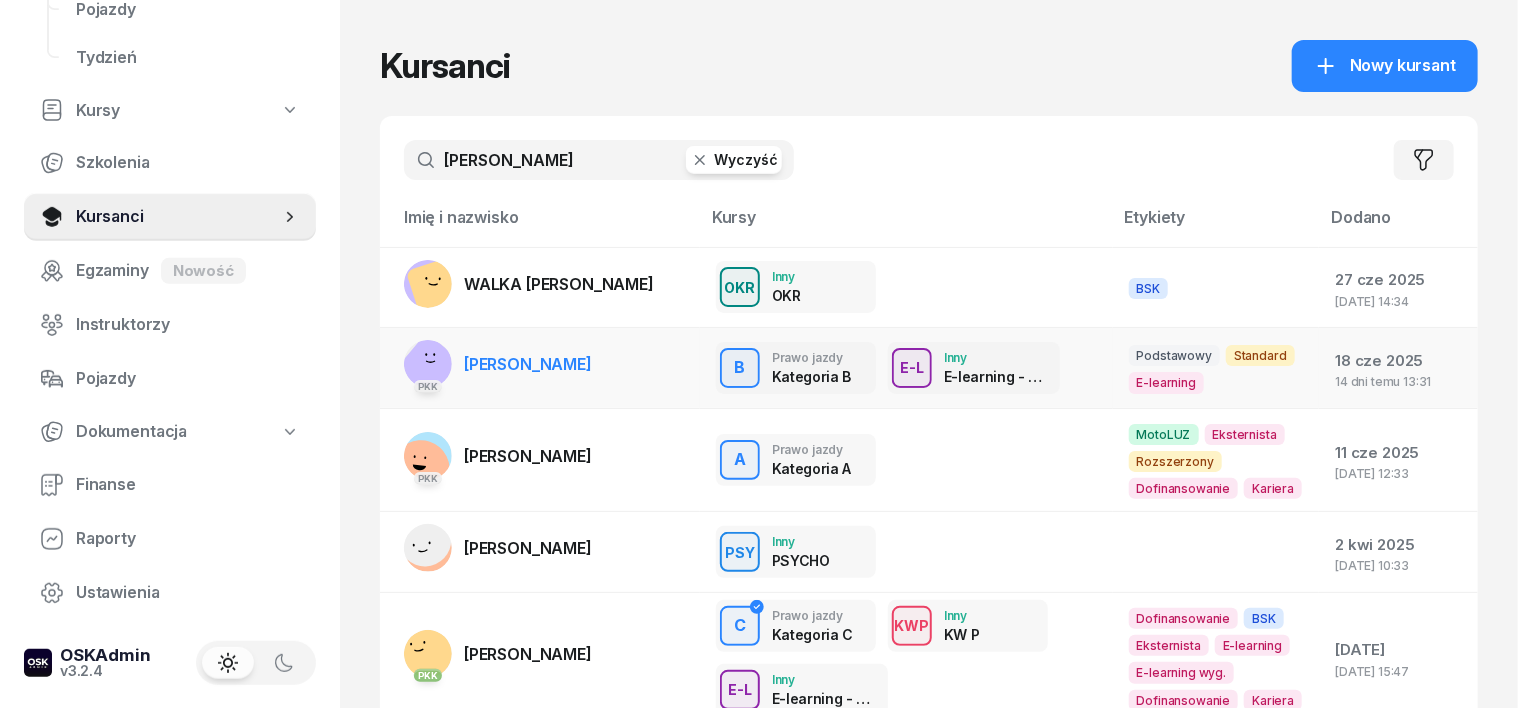 click 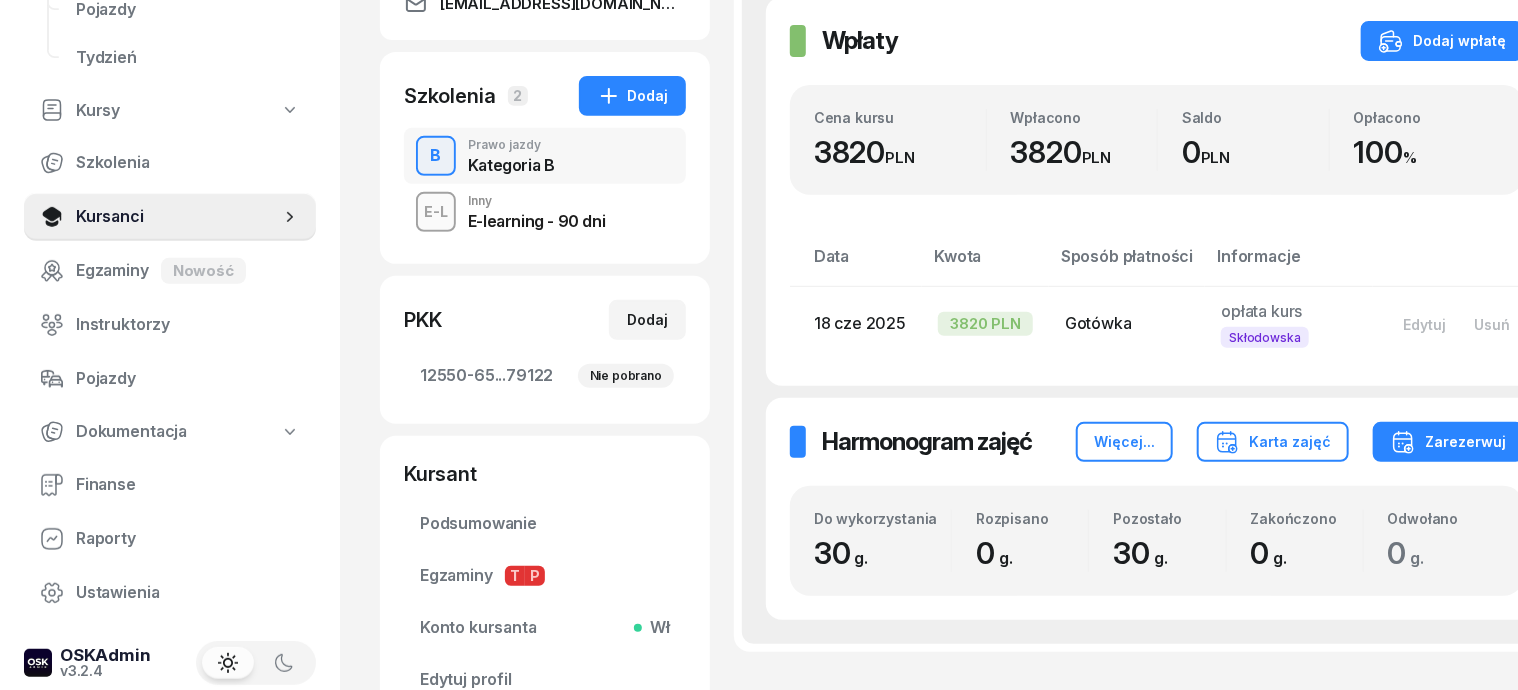 scroll, scrollTop: 250, scrollLeft: 0, axis: vertical 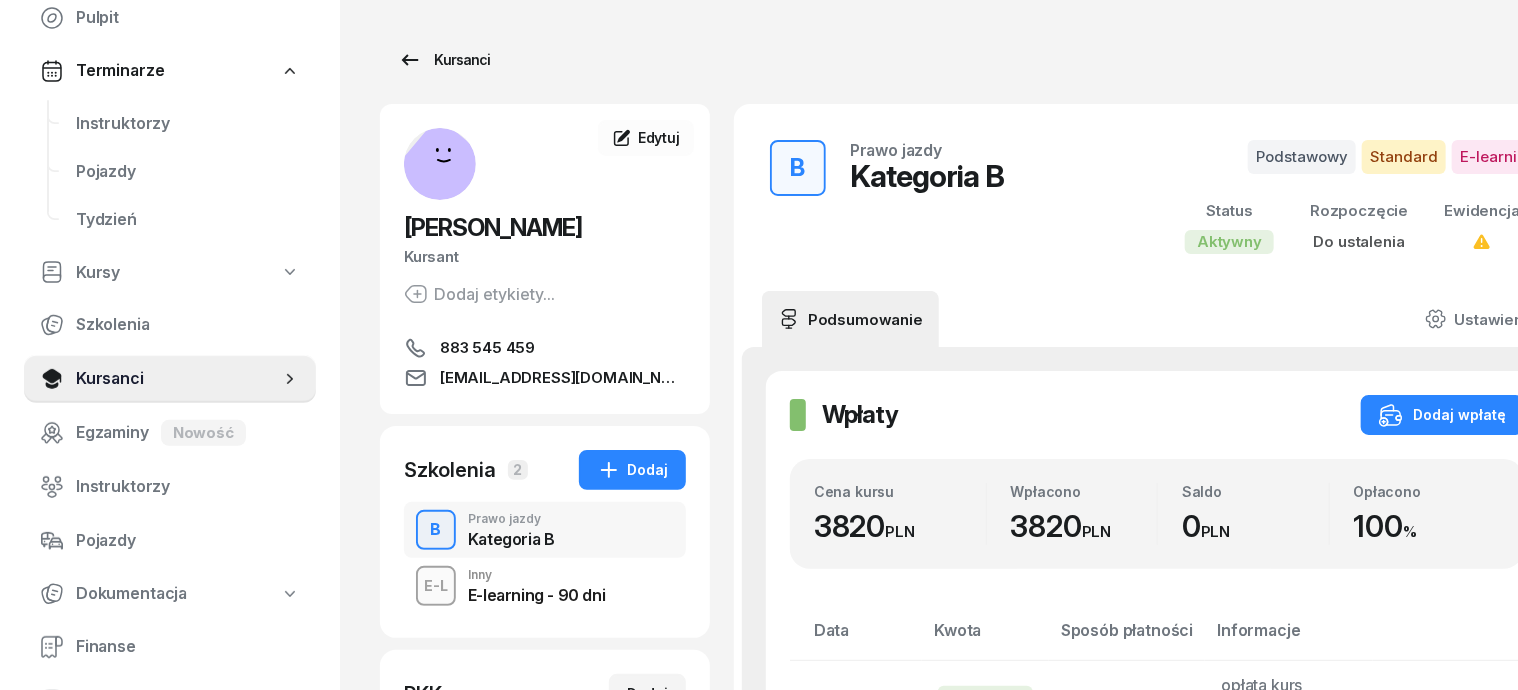 click on "Kursanci" at bounding box center [444, 60] 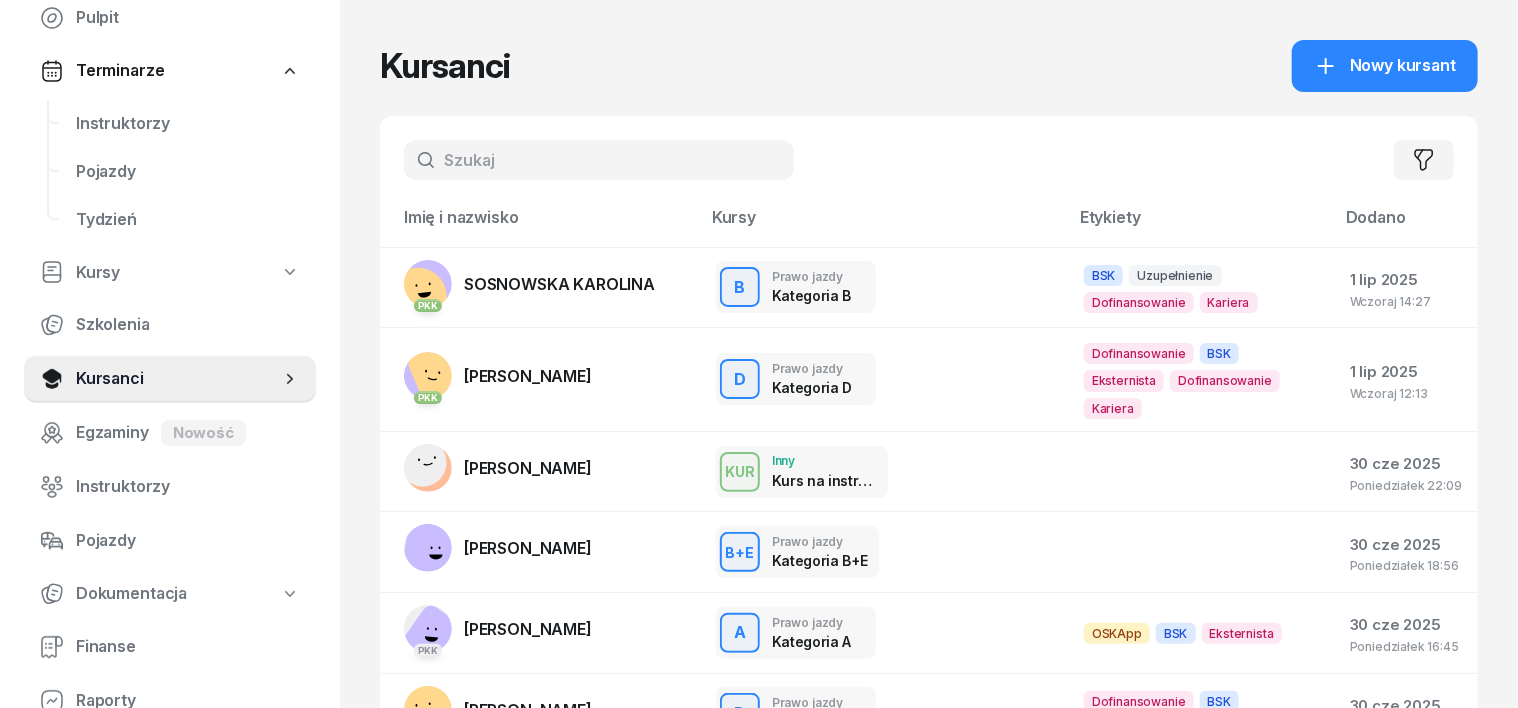 click at bounding box center [599, 160] 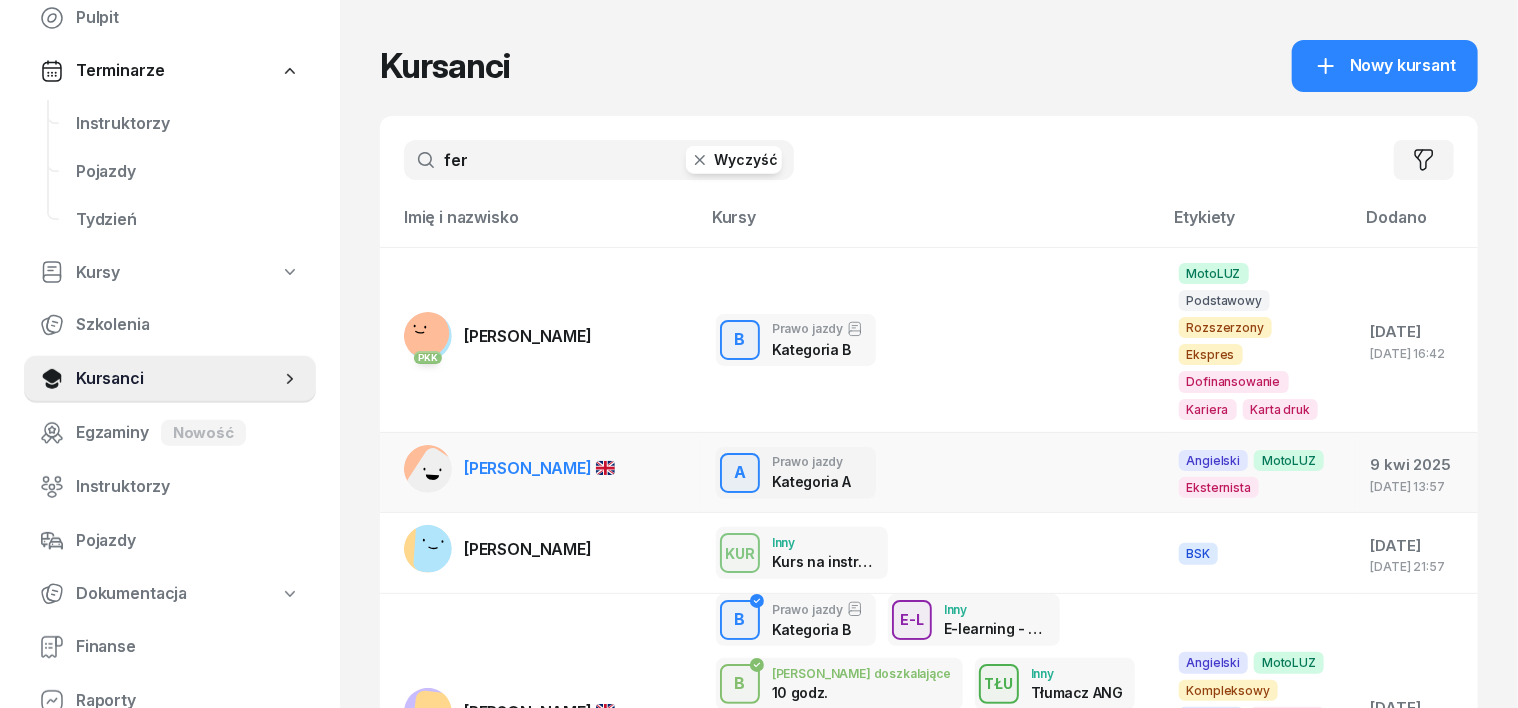 type on "fer" 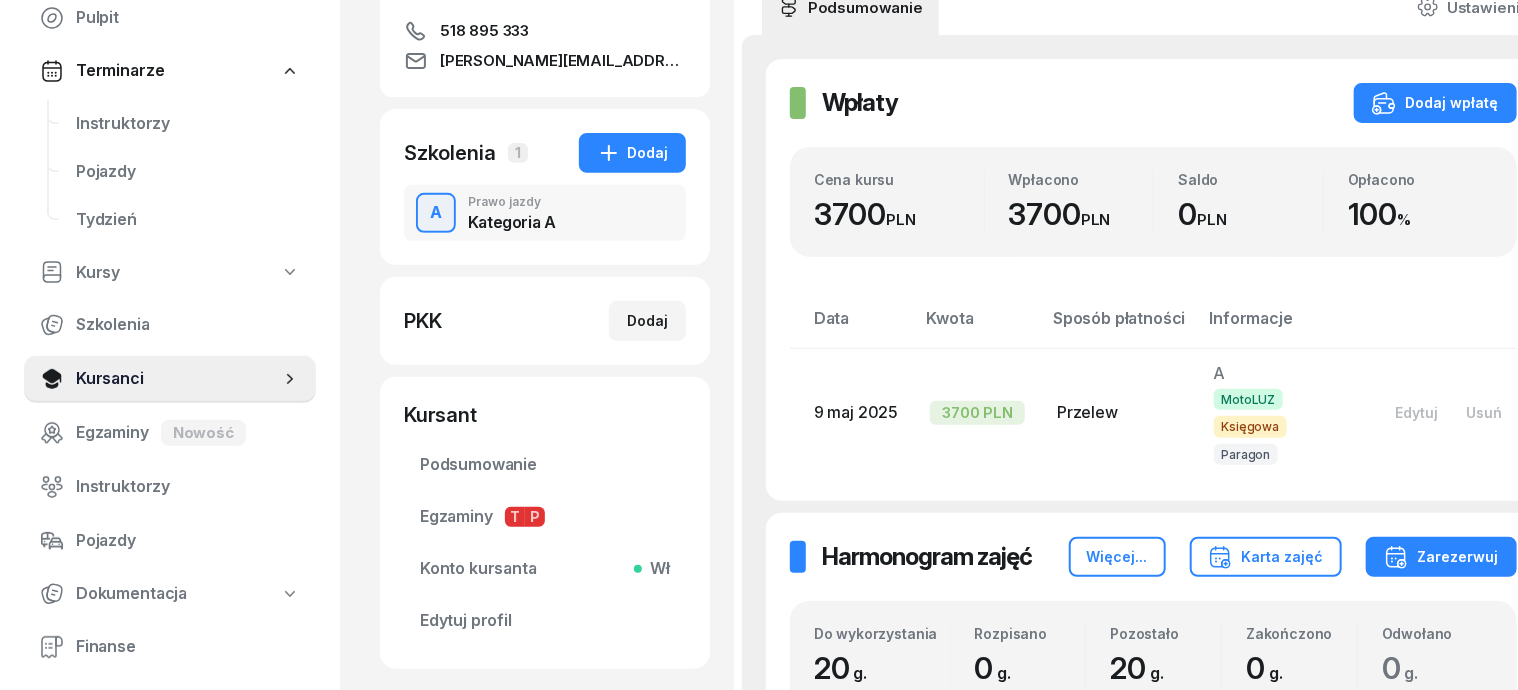 scroll, scrollTop: 336, scrollLeft: 0, axis: vertical 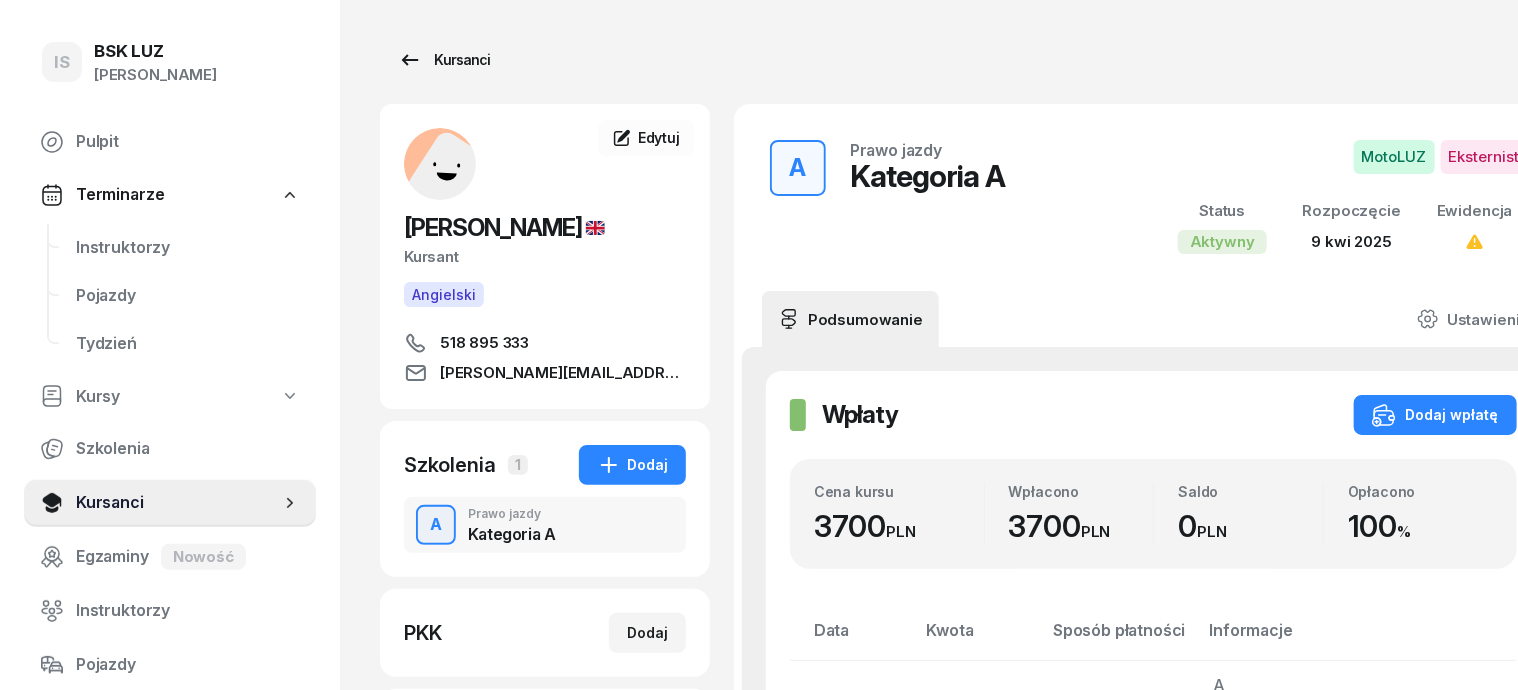 click on "Kursanci" at bounding box center (444, 60) 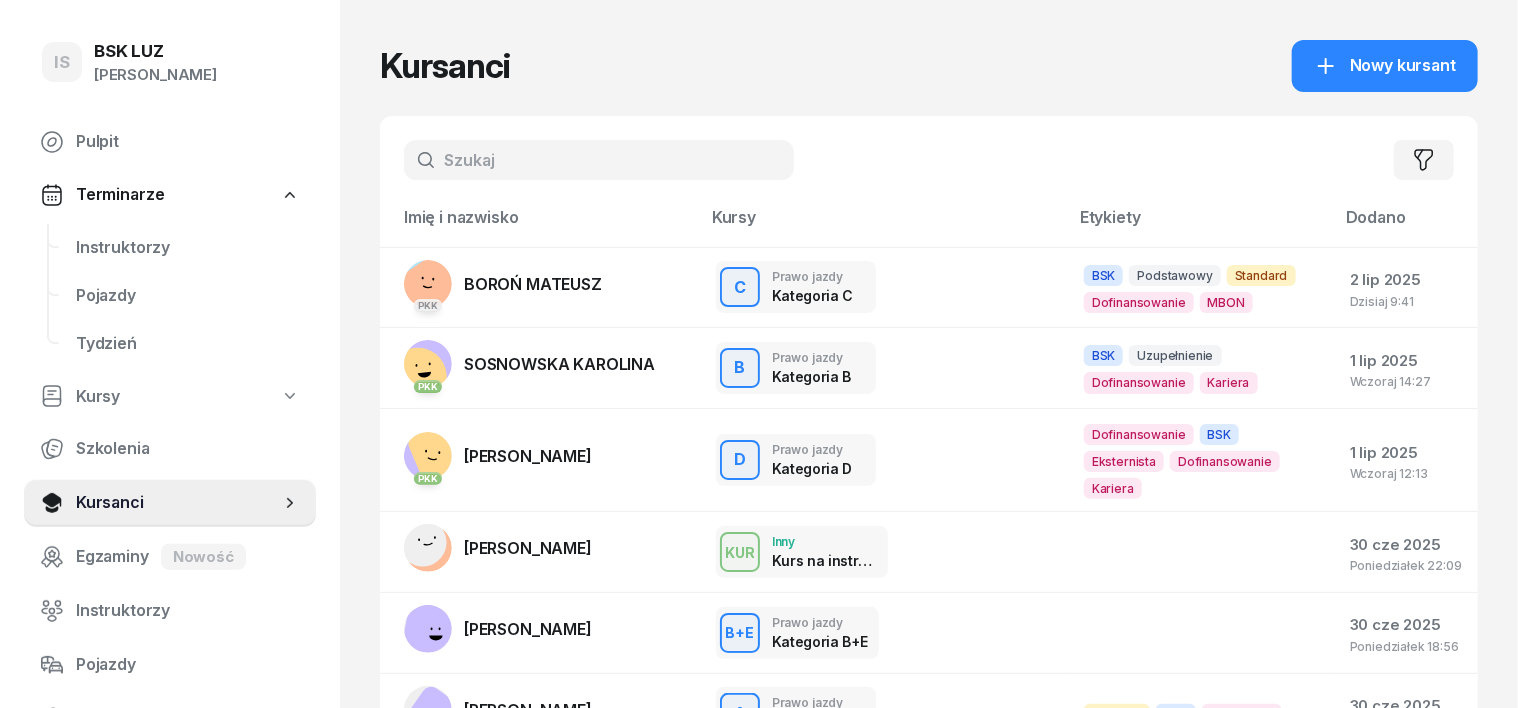click at bounding box center (599, 160) 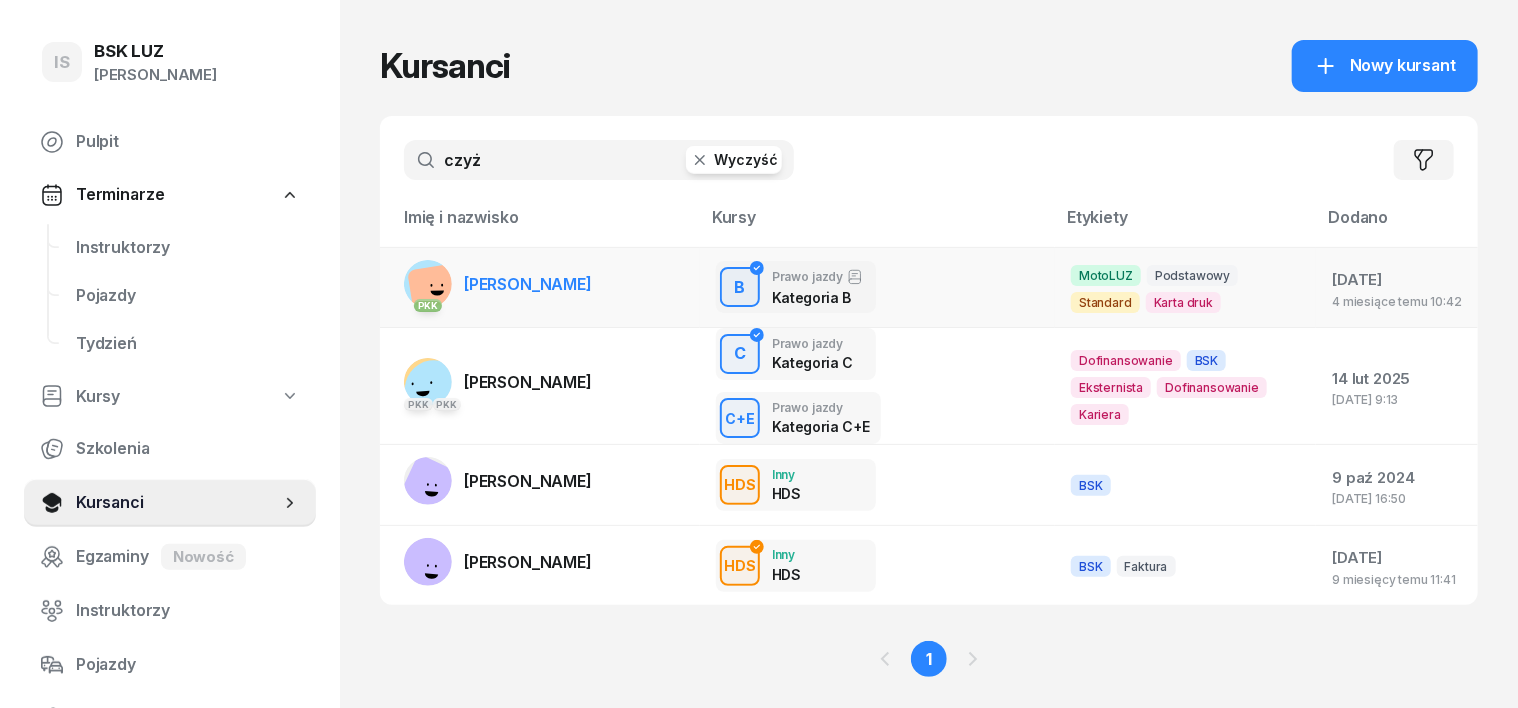 type on "czyż" 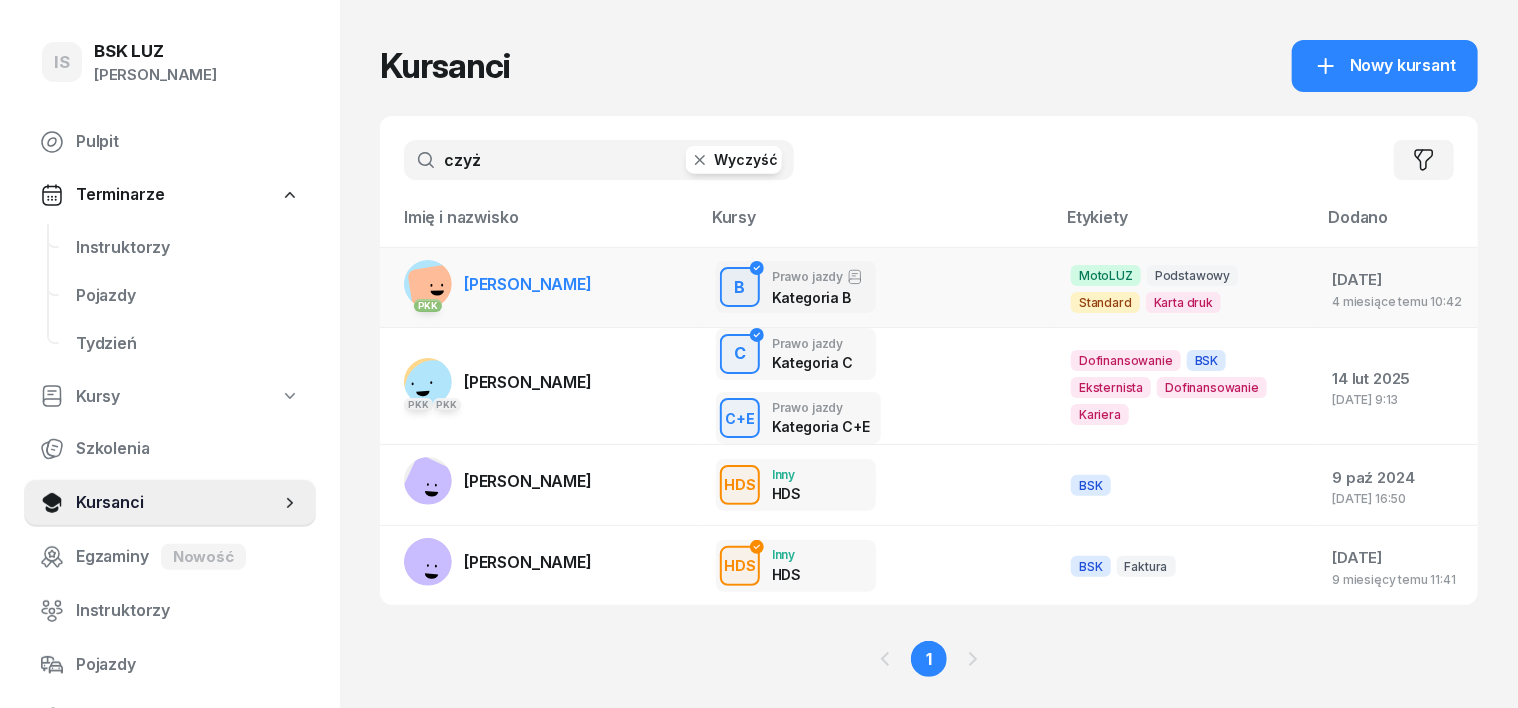 click 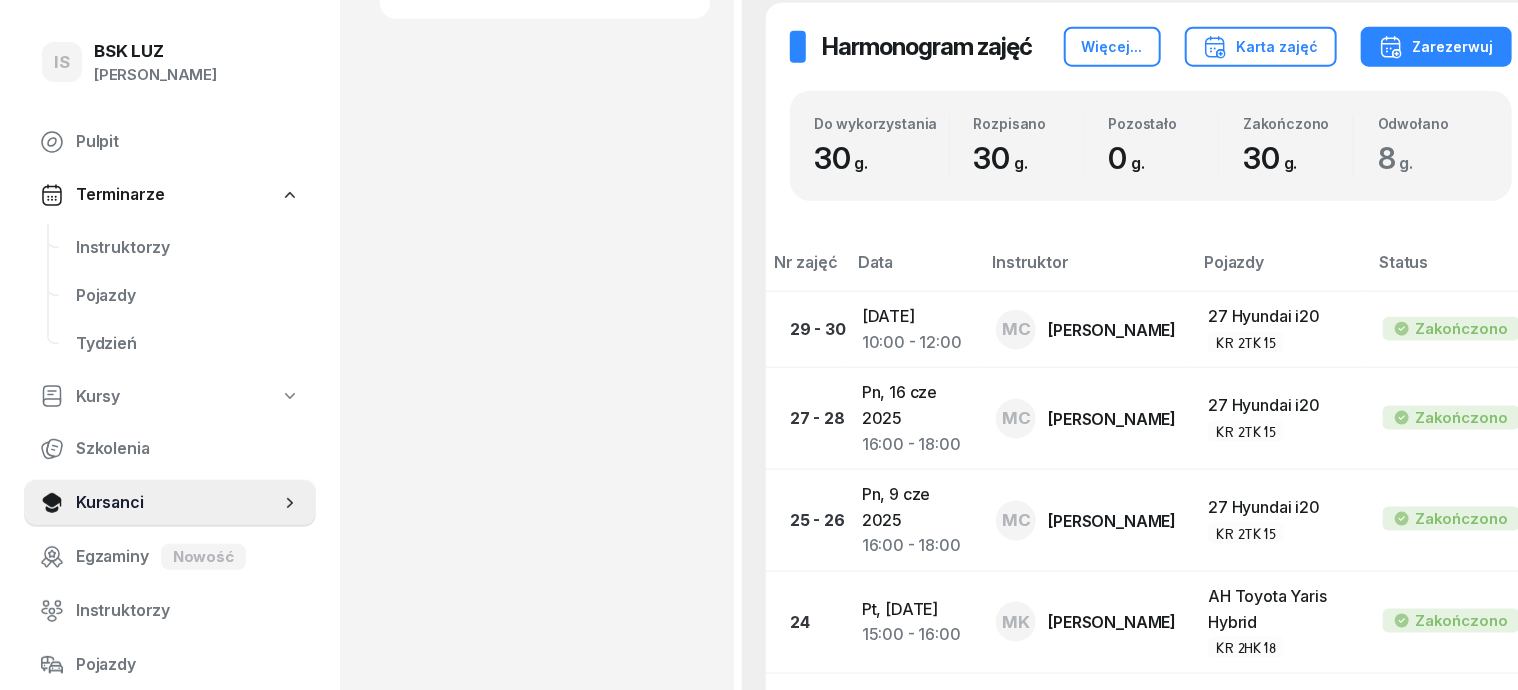 scroll, scrollTop: 1124, scrollLeft: 0, axis: vertical 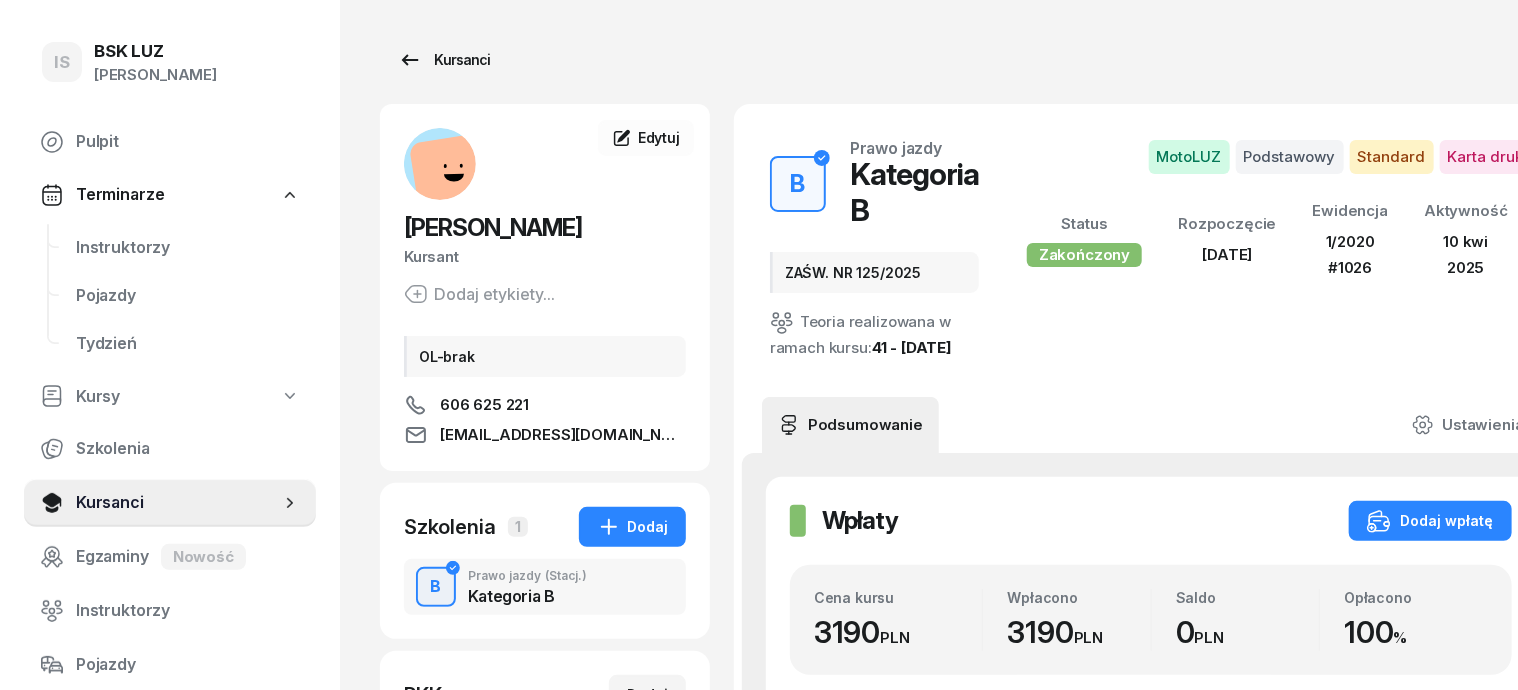 click on "Kursanci" at bounding box center (444, 60) 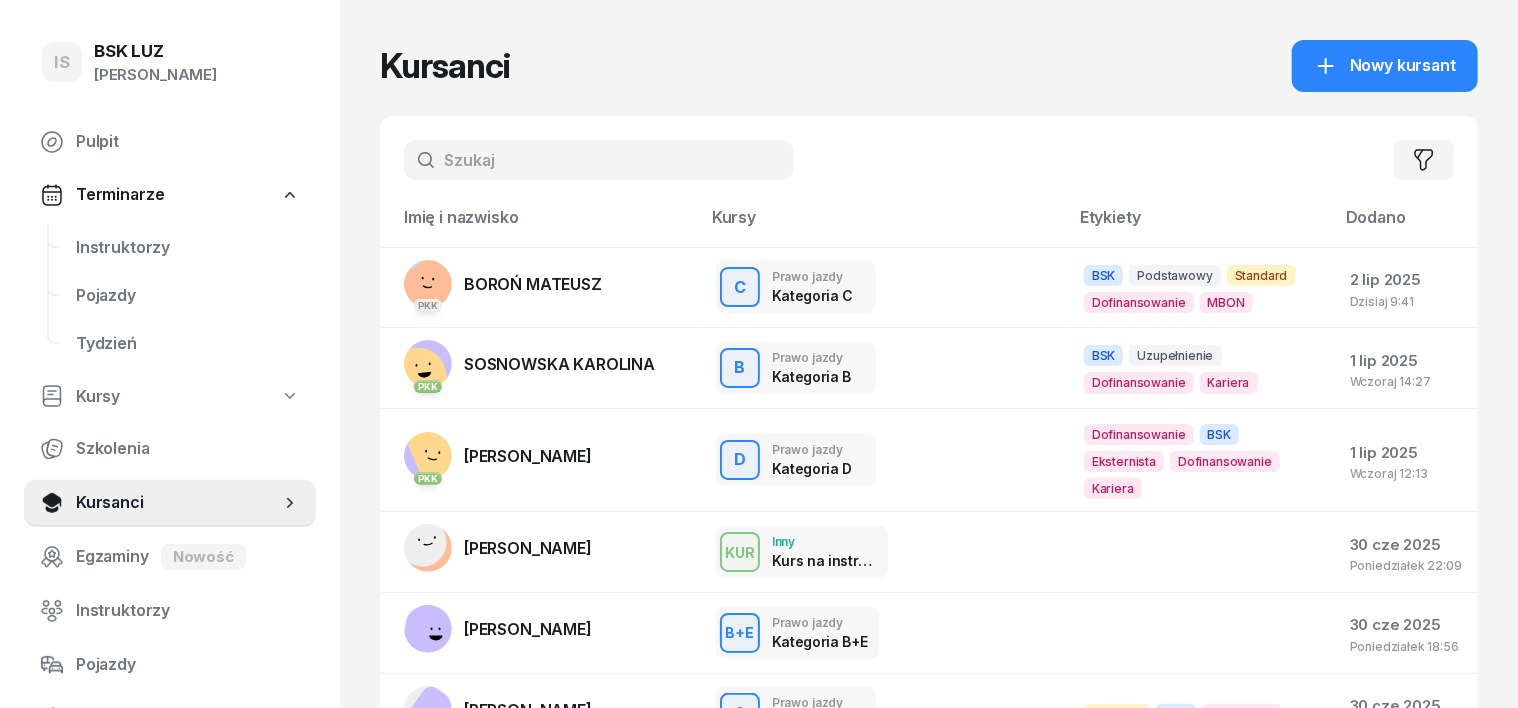 click at bounding box center (599, 160) 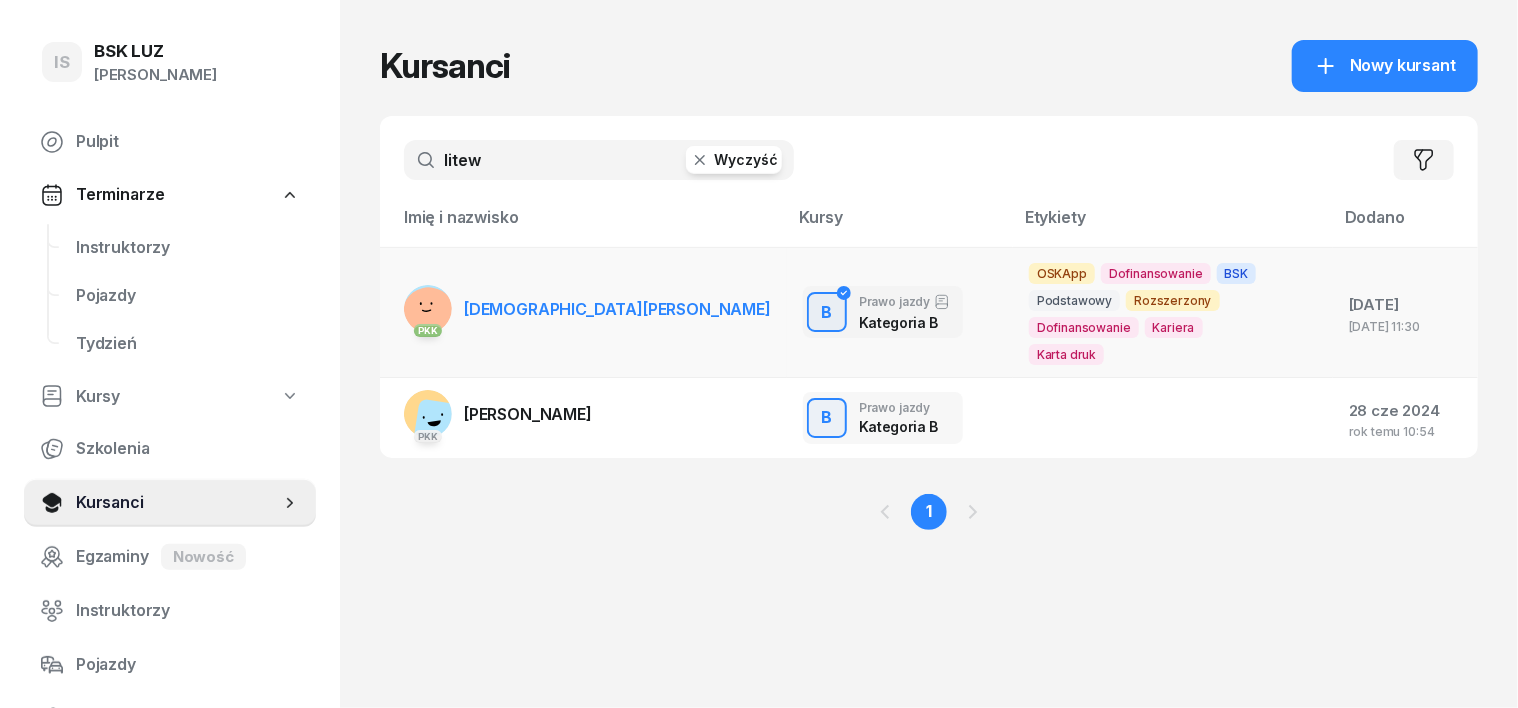 type on "litew" 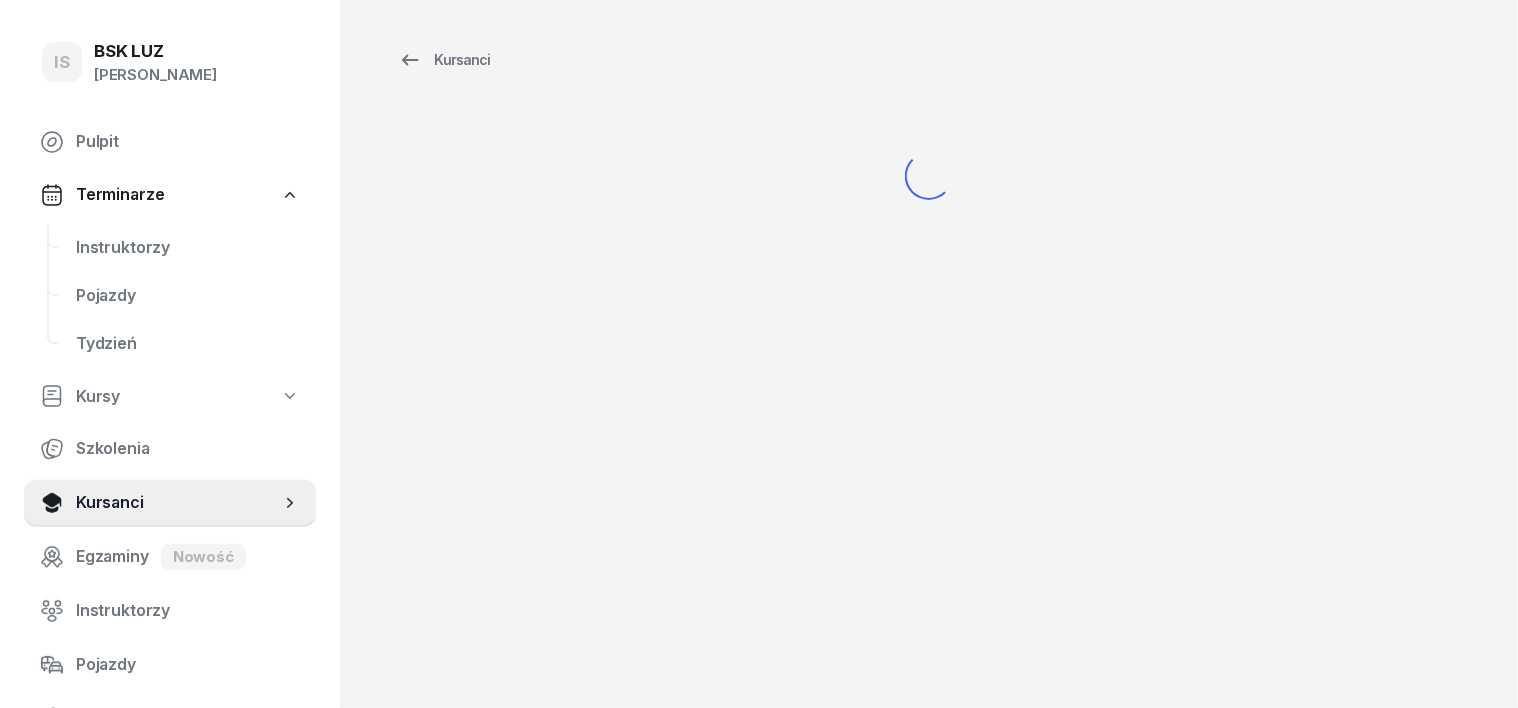 click on "Kursanci" at bounding box center (929, 147) 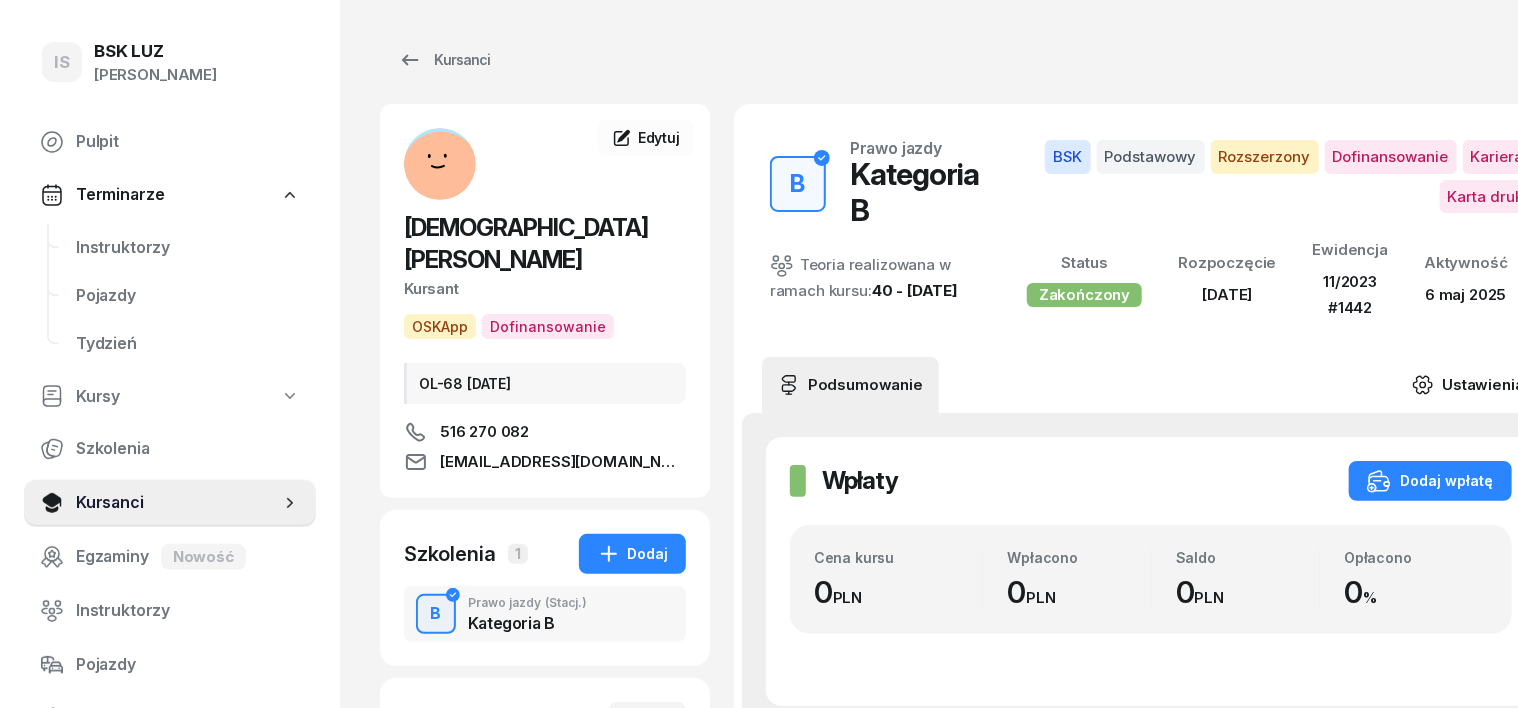 click 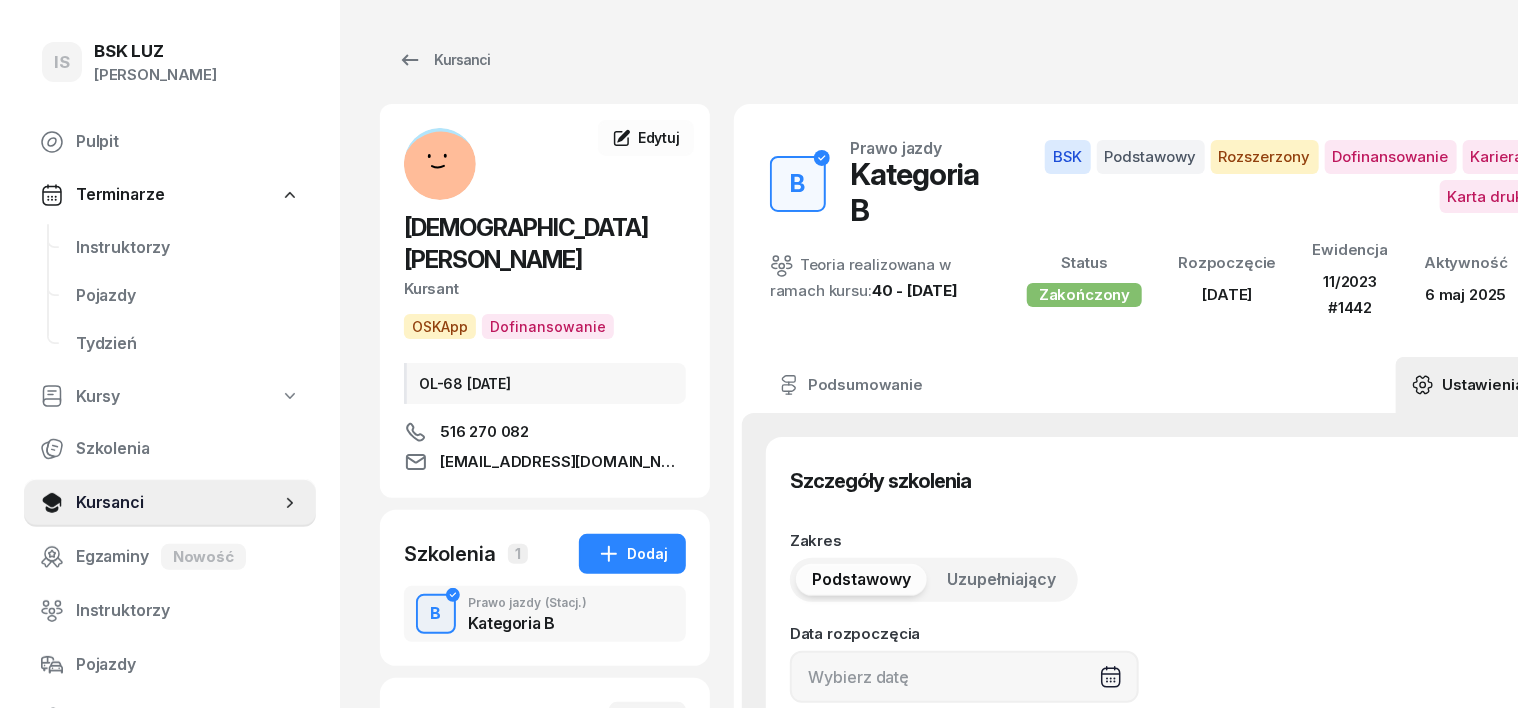 type on "24/03/2025" 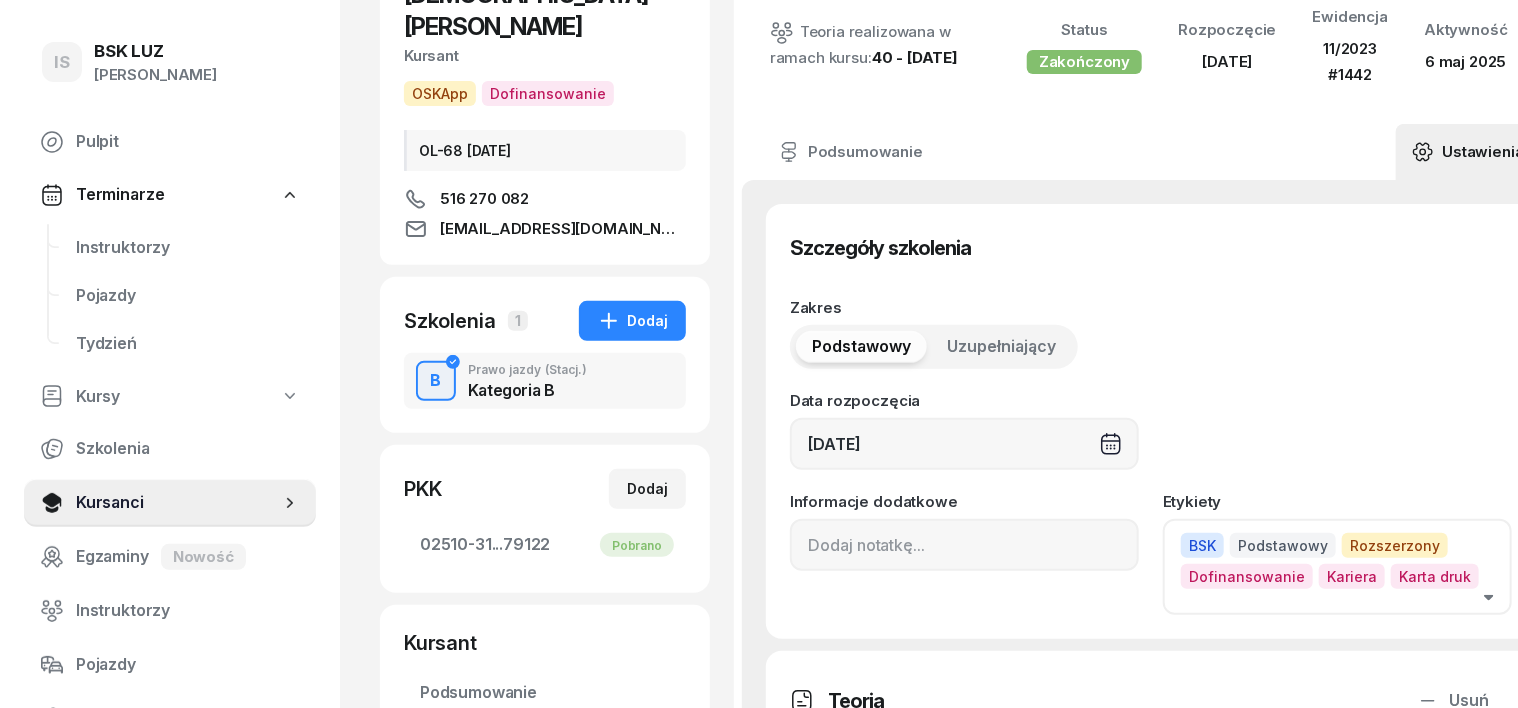 scroll, scrollTop: 250, scrollLeft: 0, axis: vertical 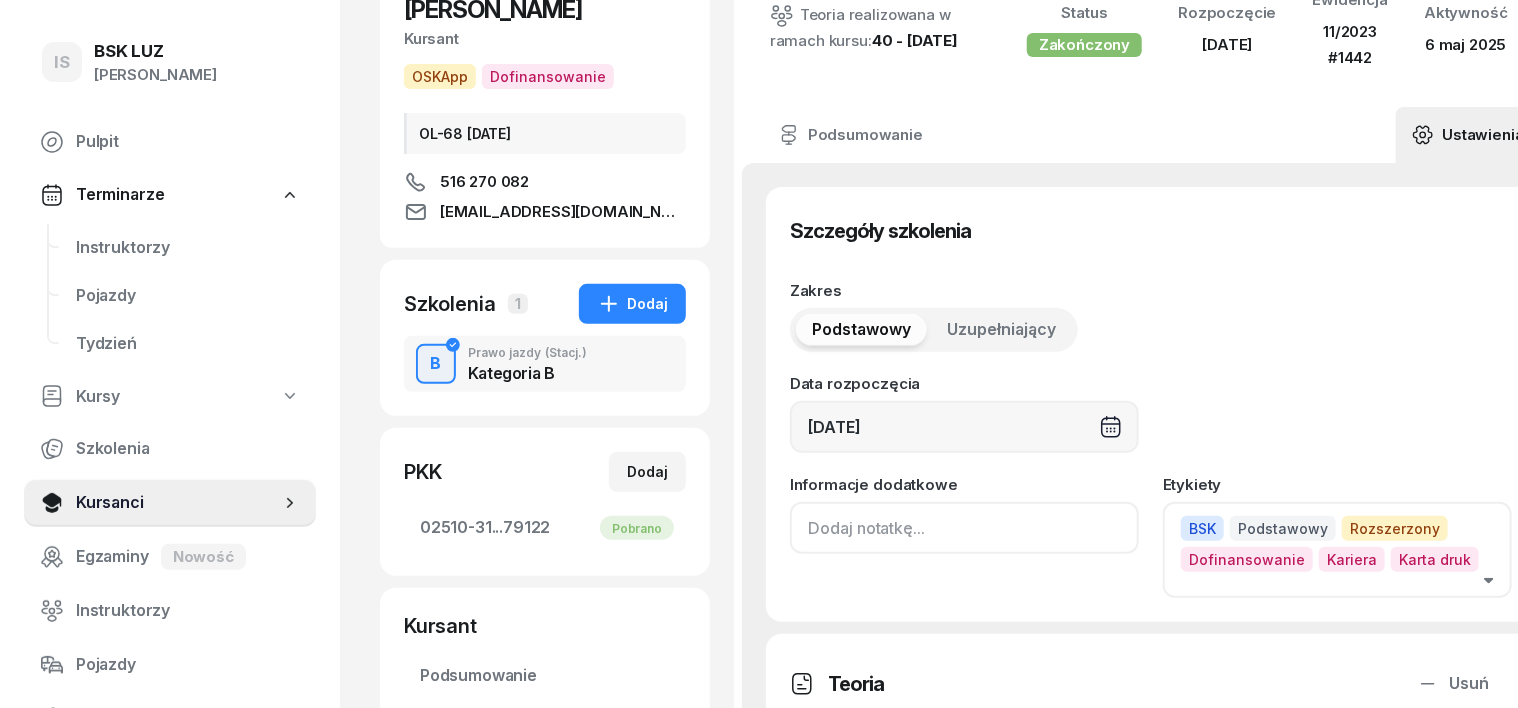 click 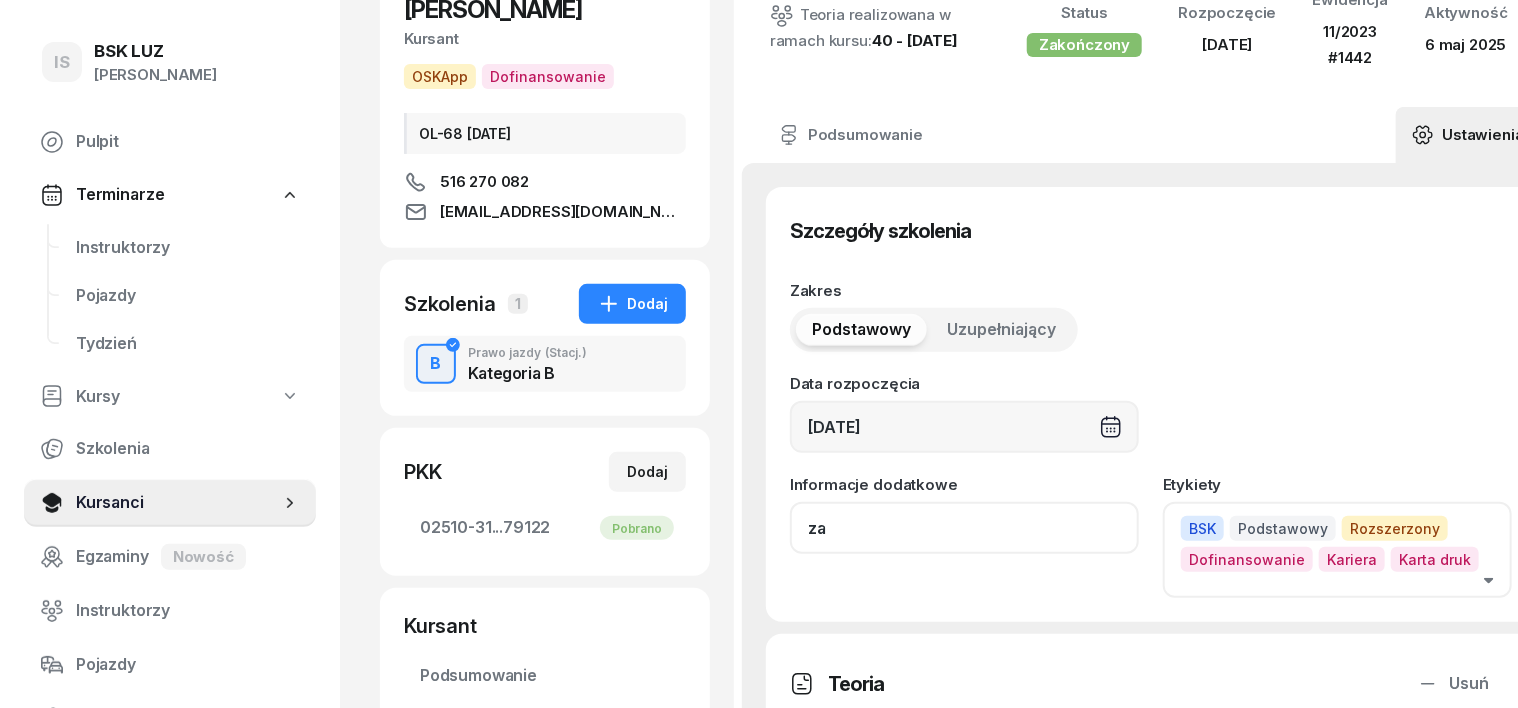 type on "z" 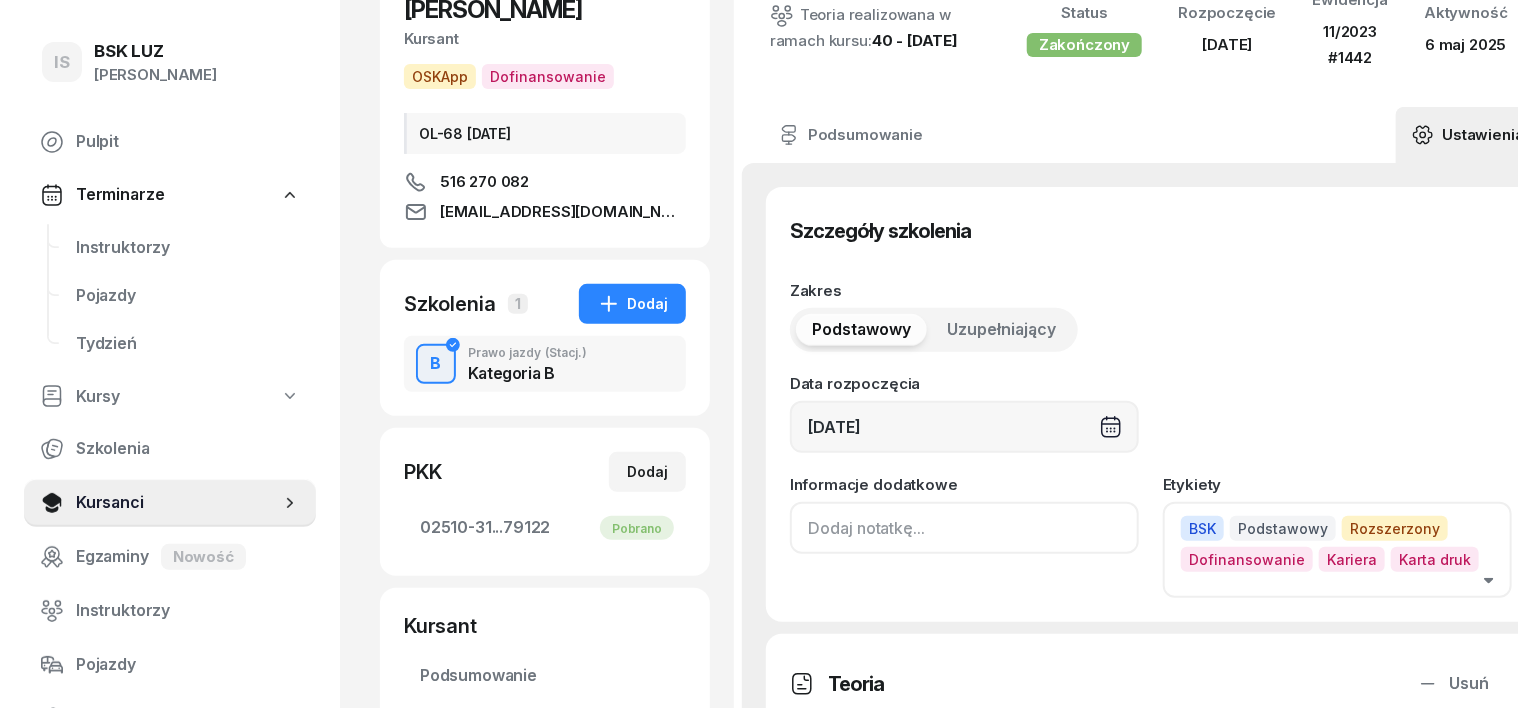 type on "z" 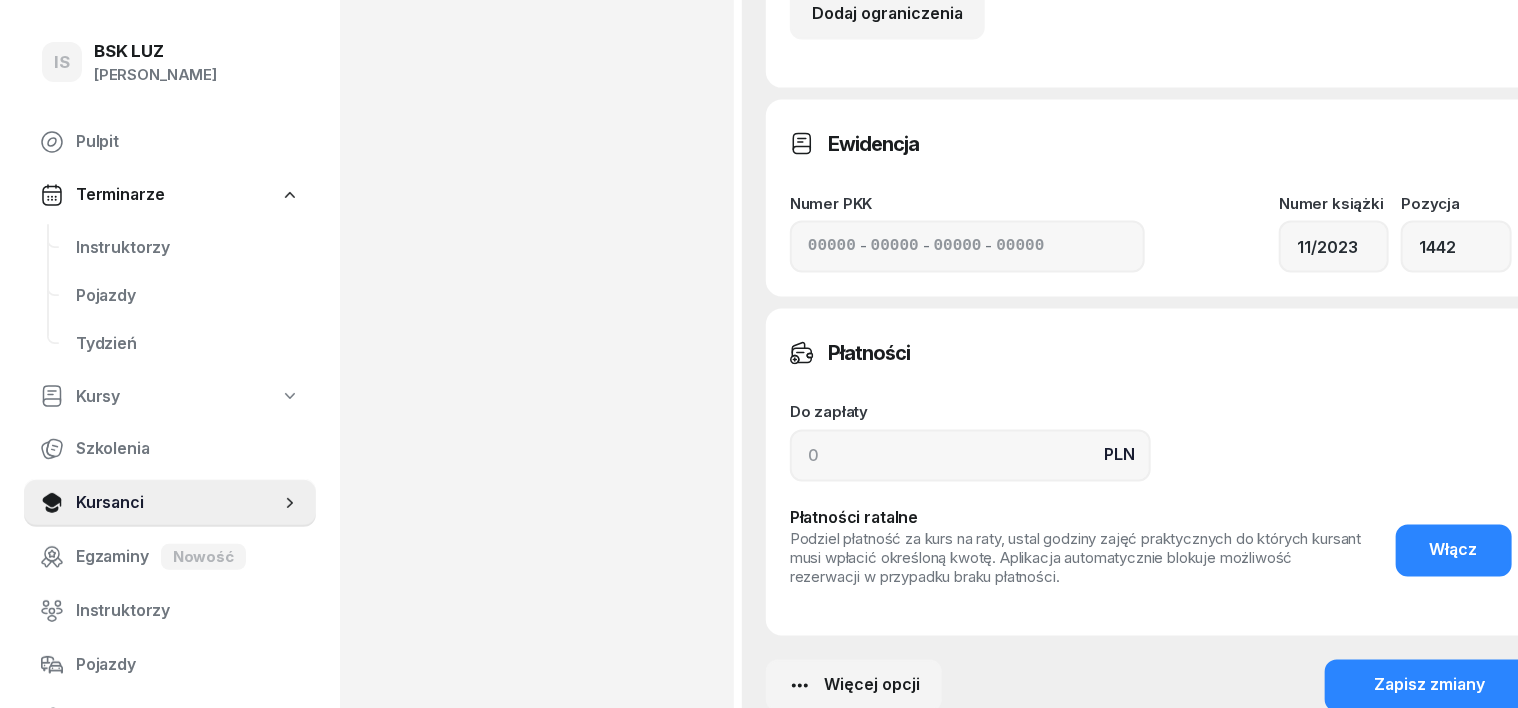 scroll, scrollTop: 1727, scrollLeft: 0, axis: vertical 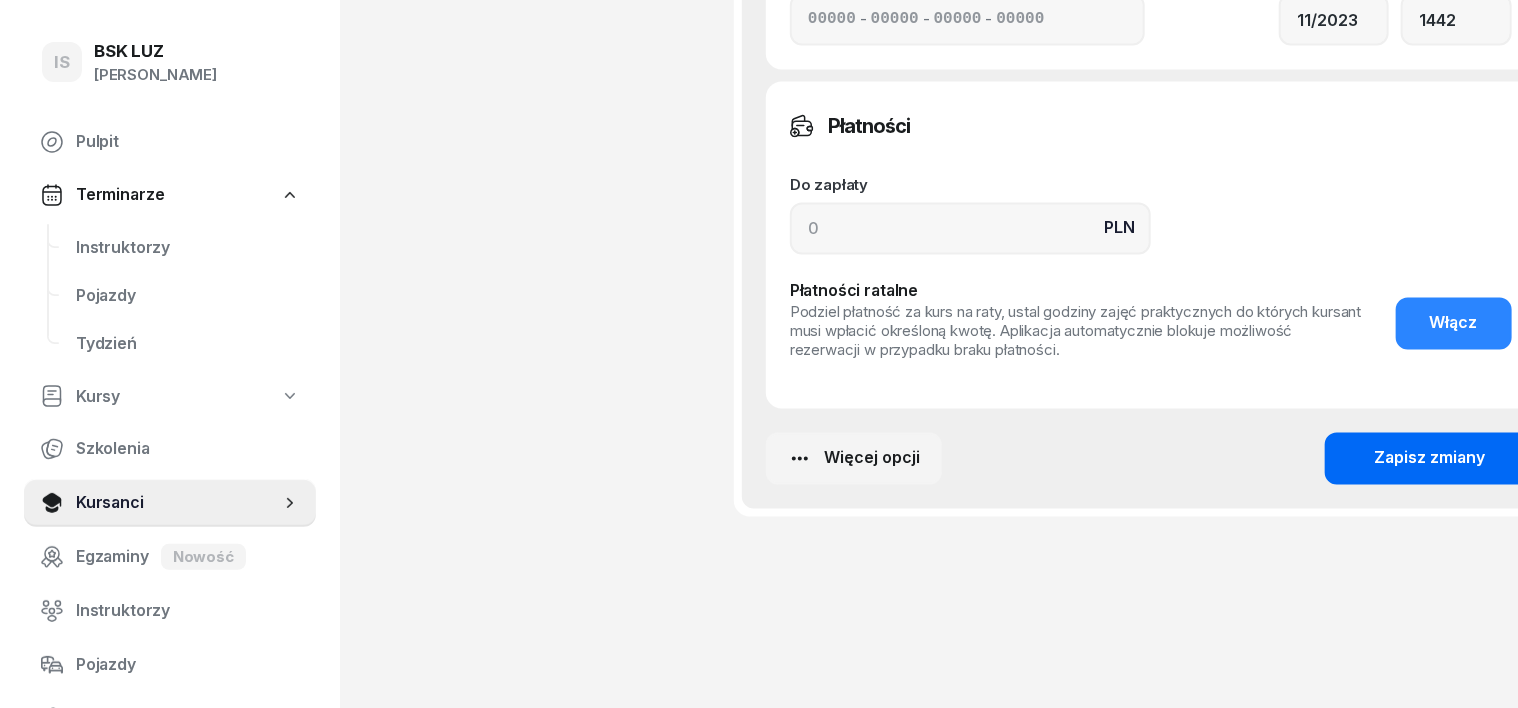 type on "ZAŚW. NR 190/2025" 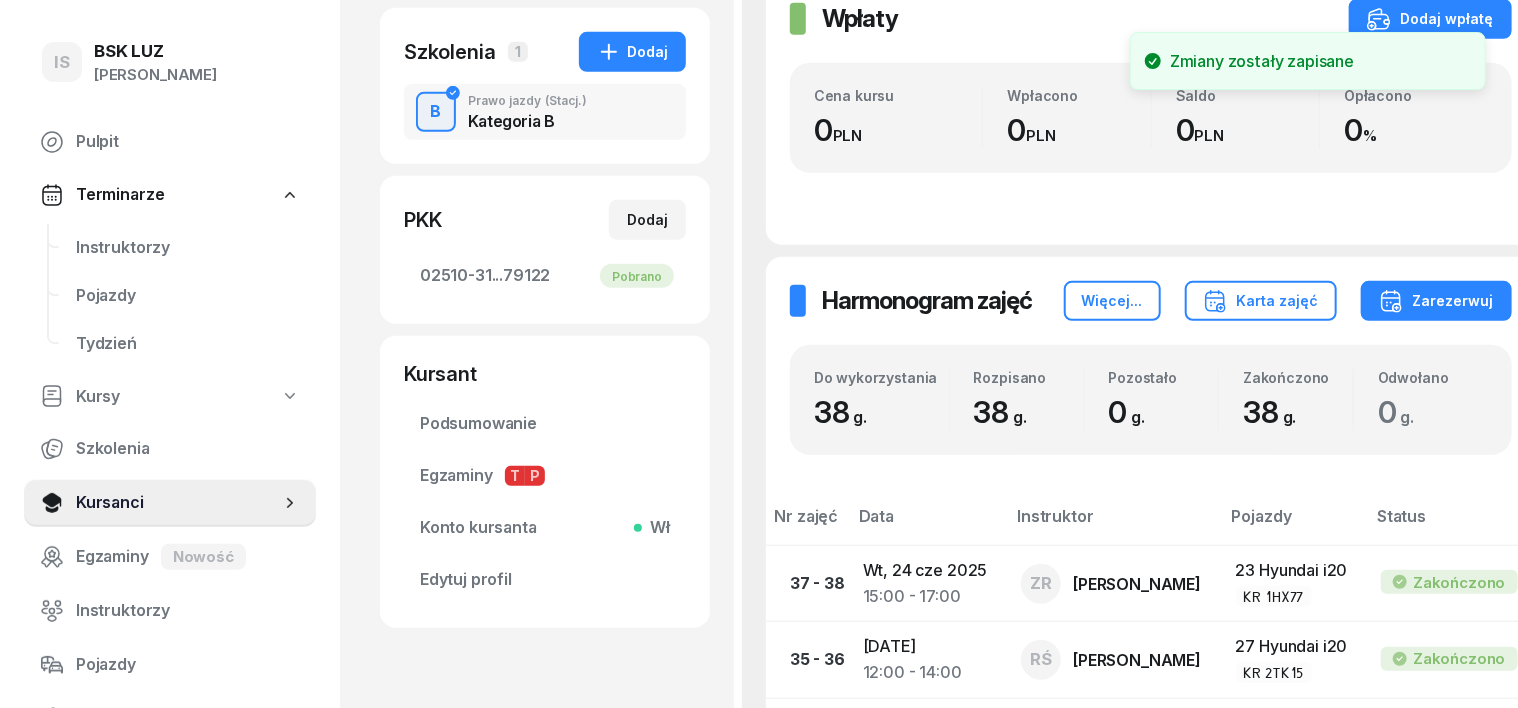 scroll, scrollTop: 0, scrollLeft: 0, axis: both 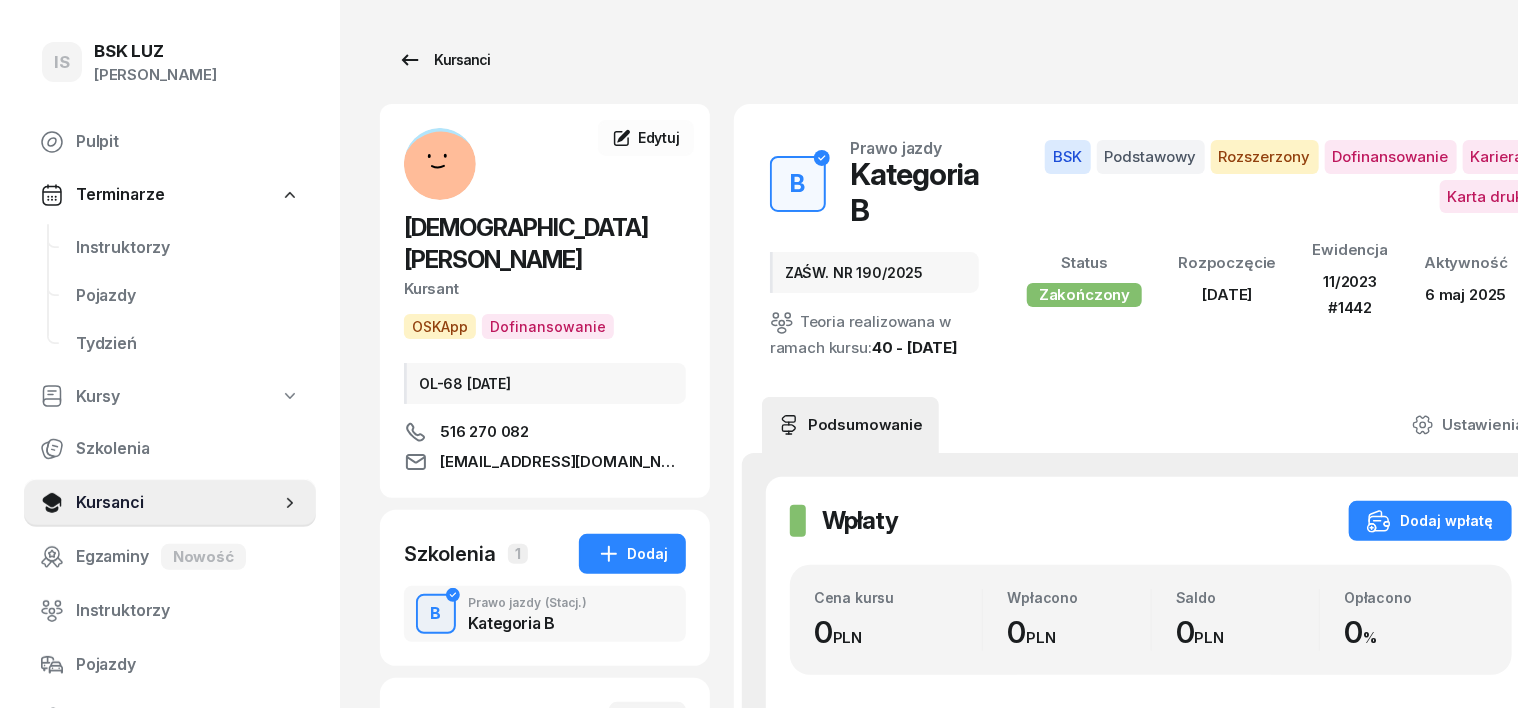 click on "Kursanci" at bounding box center [444, 60] 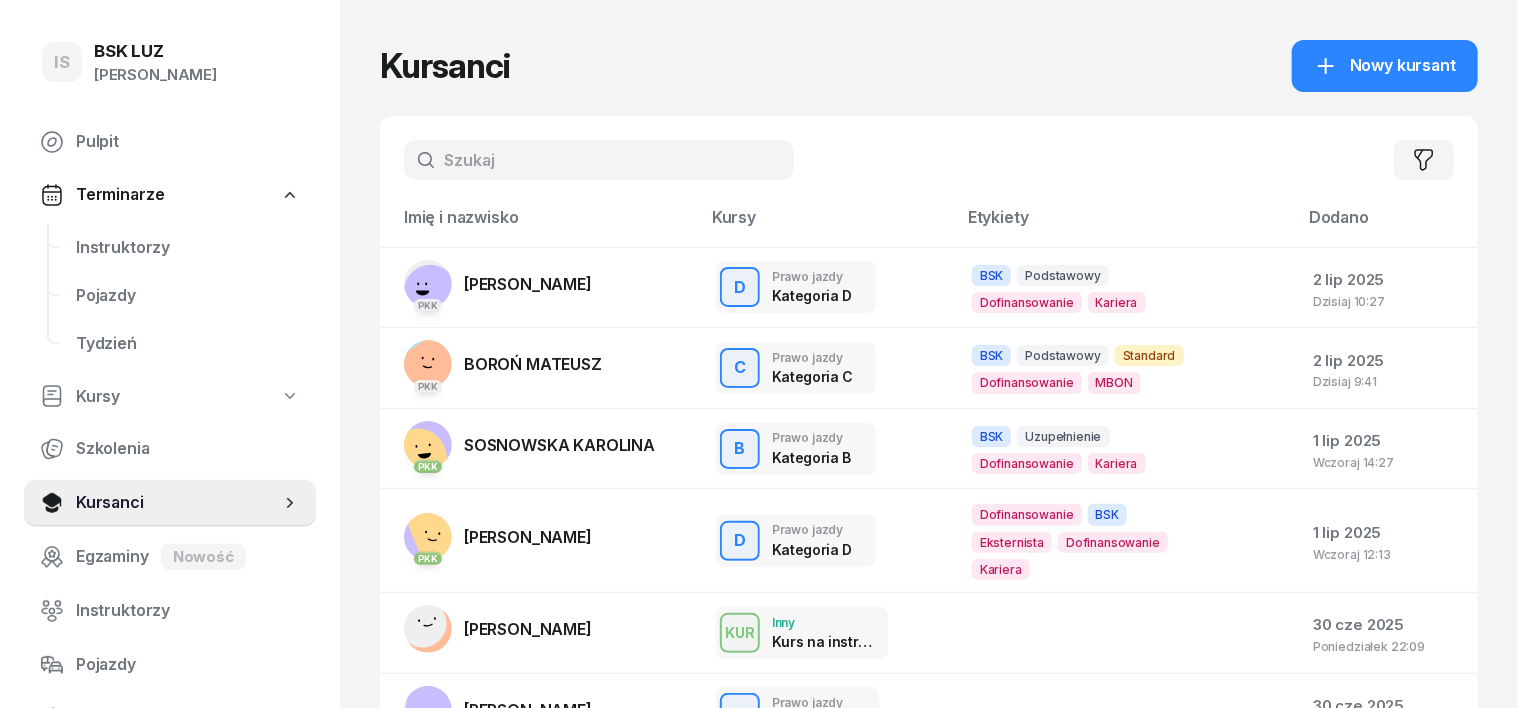 click at bounding box center (599, 160) 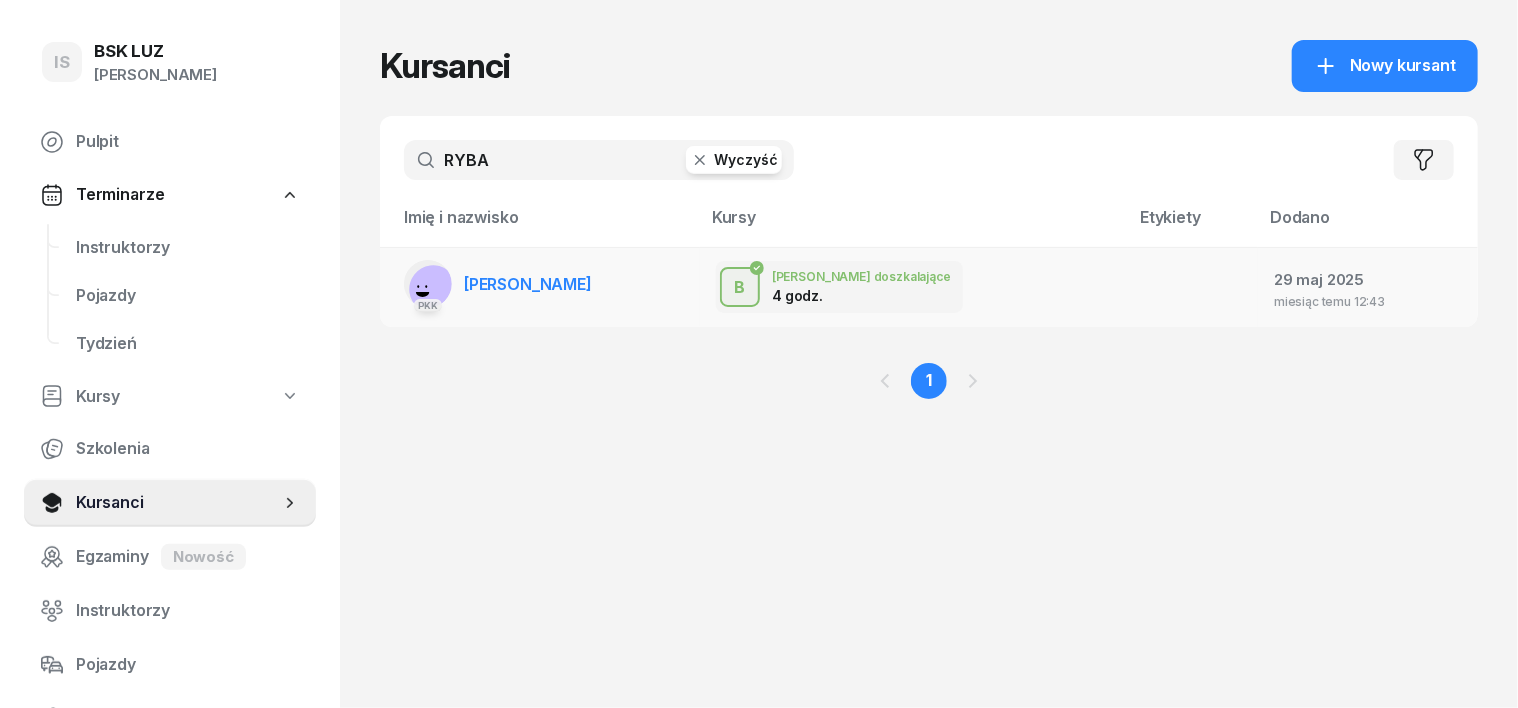 type on "RYBA" 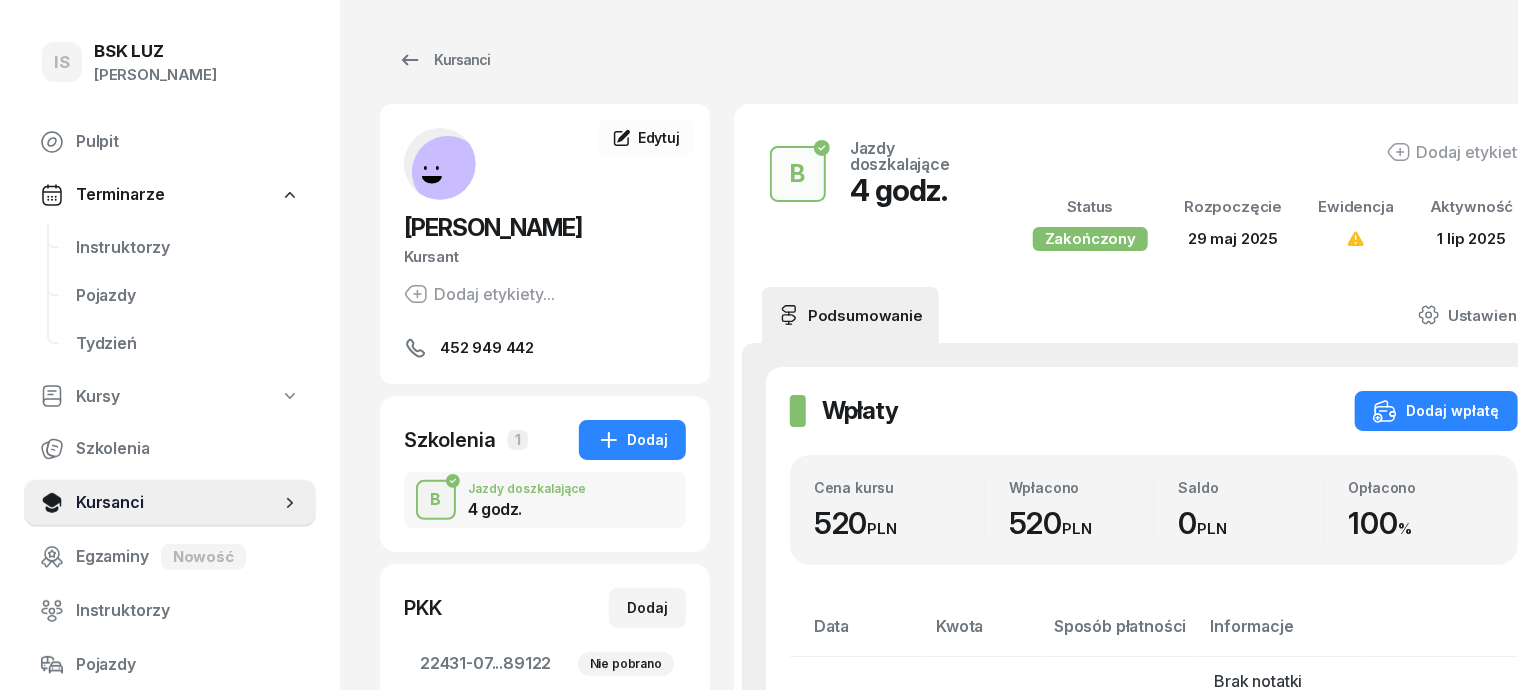 scroll, scrollTop: 124, scrollLeft: 0, axis: vertical 